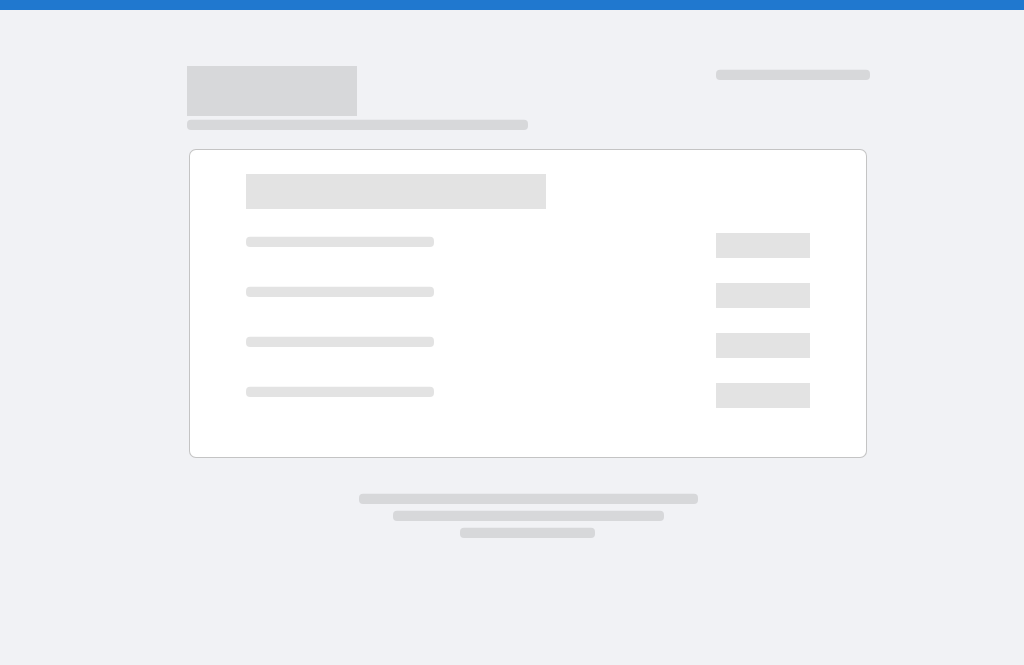 scroll, scrollTop: 0, scrollLeft: 0, axis: both 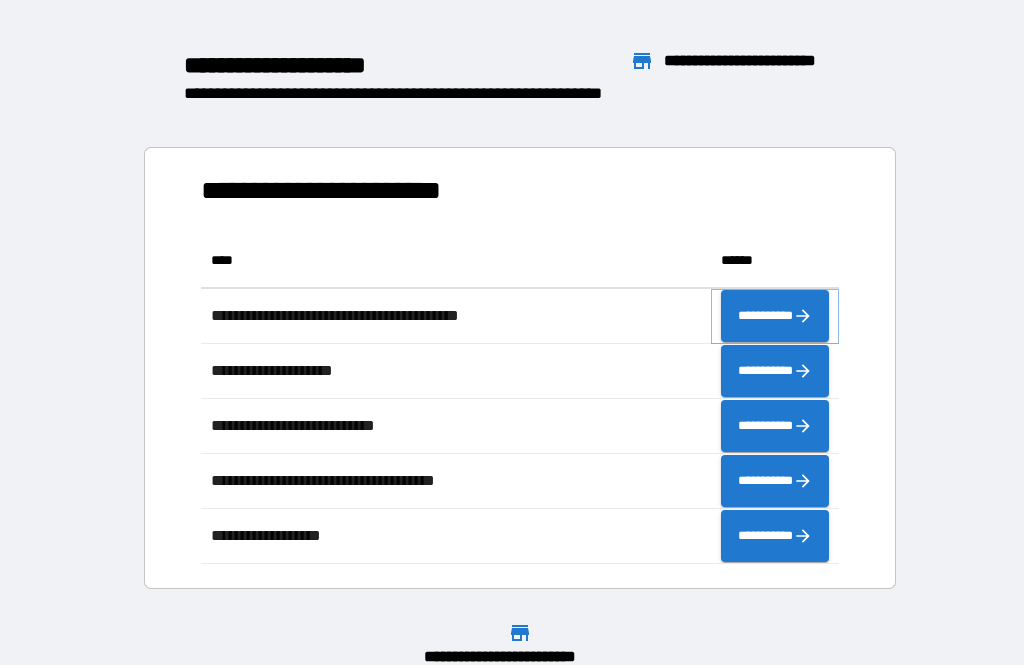 click on "**********" at bounding box center [775, 316] 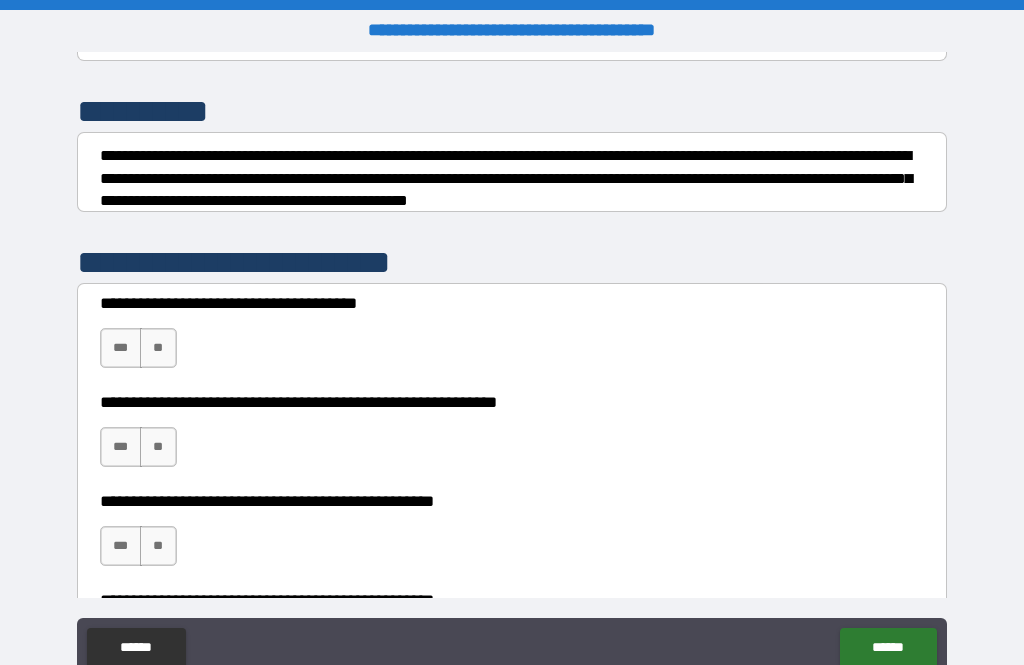 scroll, scrollTop: 239, scrollLeft: 0, axis: vertical 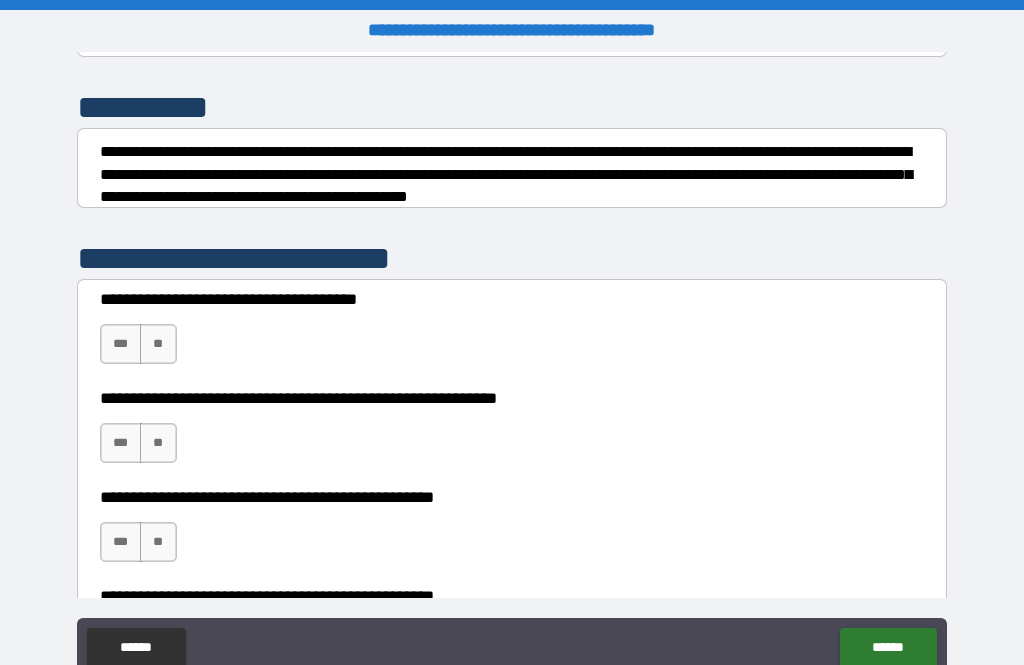 click on "***" at bounding box center (121, 344) 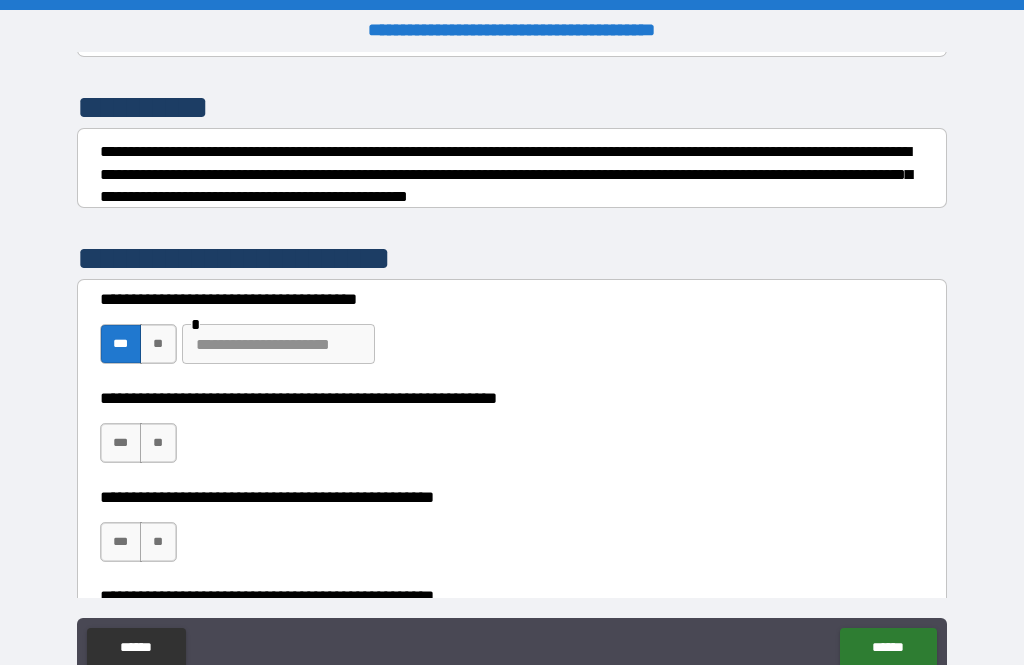 click at bounding box center [278, 344] 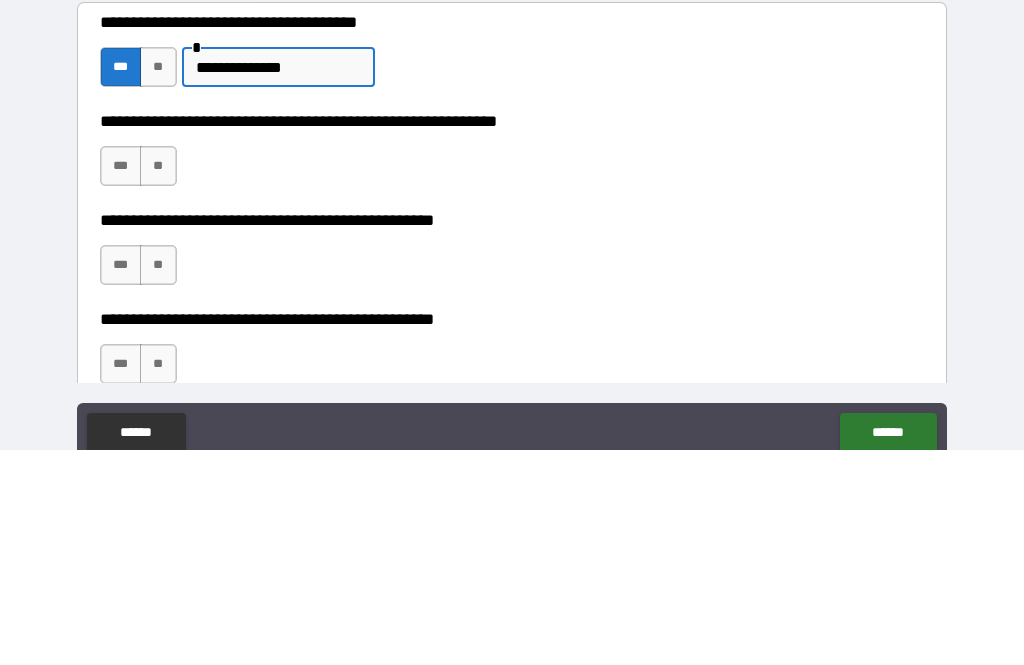 scroll, scrollTop: 297, scrollLeft: 0, axis: vertical 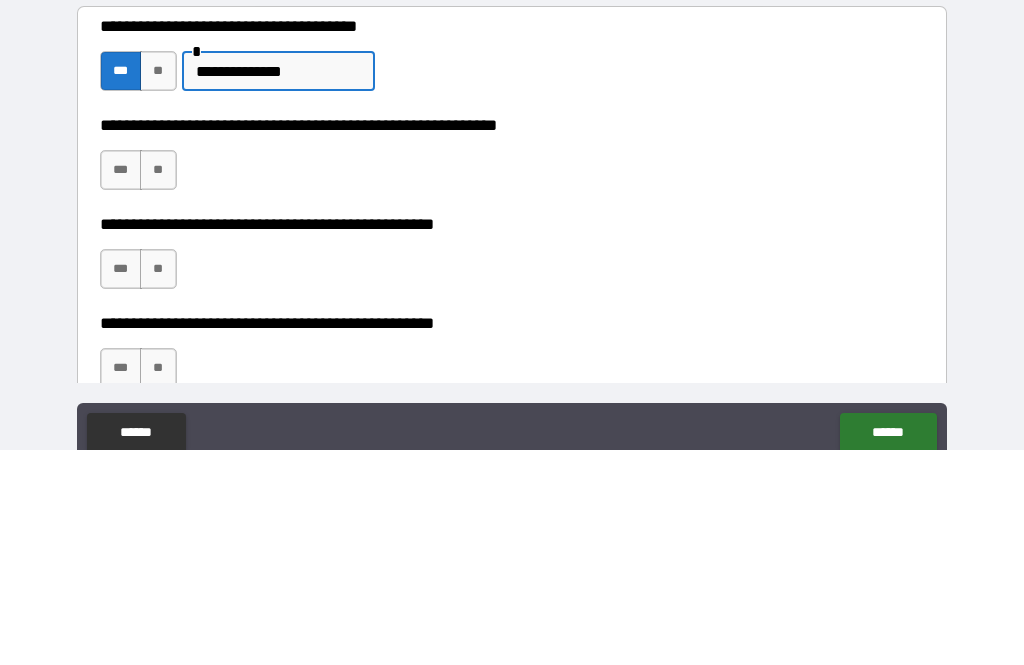 type on "**********" 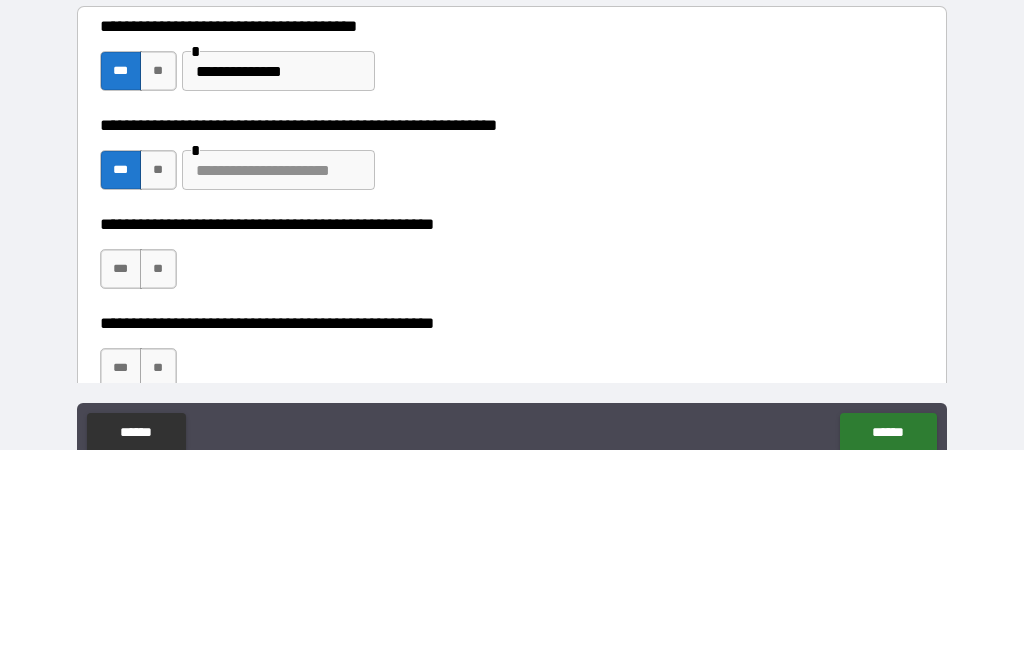 scroll, scrollTop: 64, scrollLeft: 0, axis: vertical 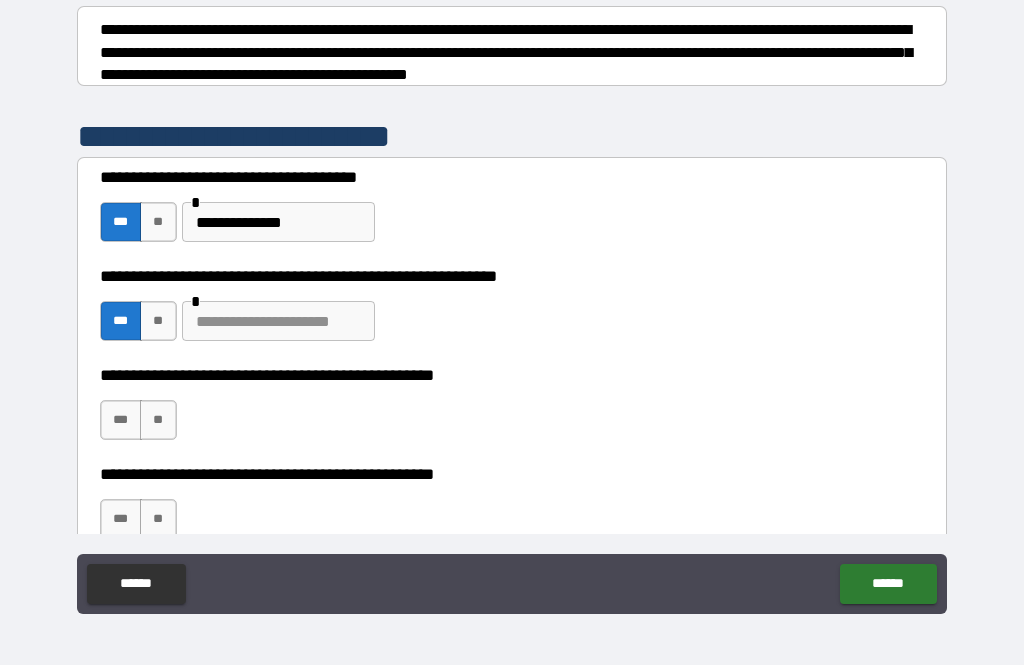 click at bounding box center (278, 321) 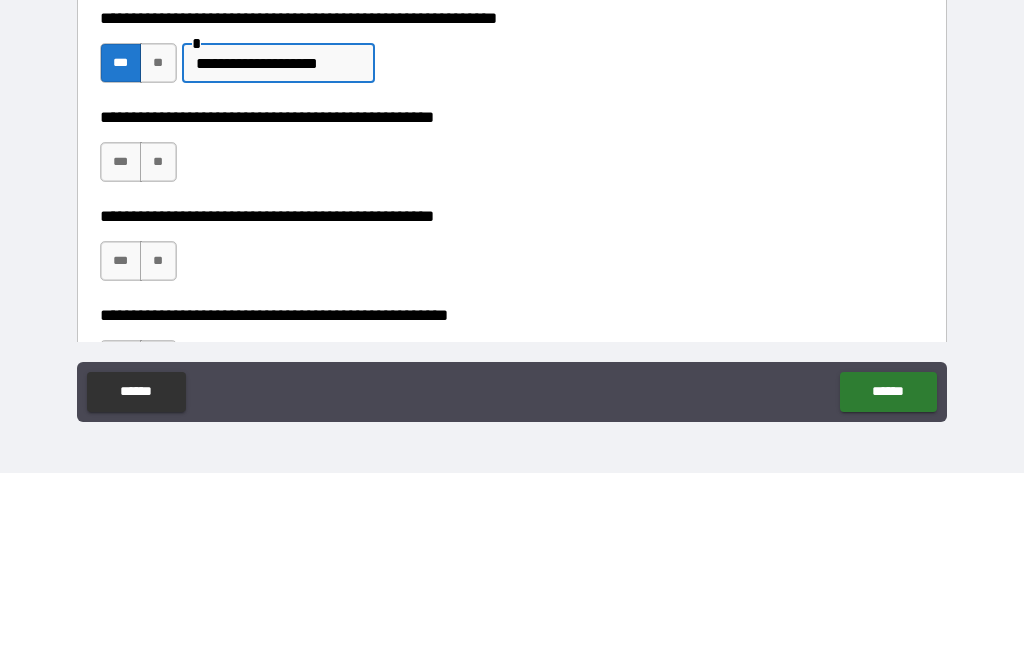 scroll, scrollTop: 366, scrollLeft: 0, axis: vertical 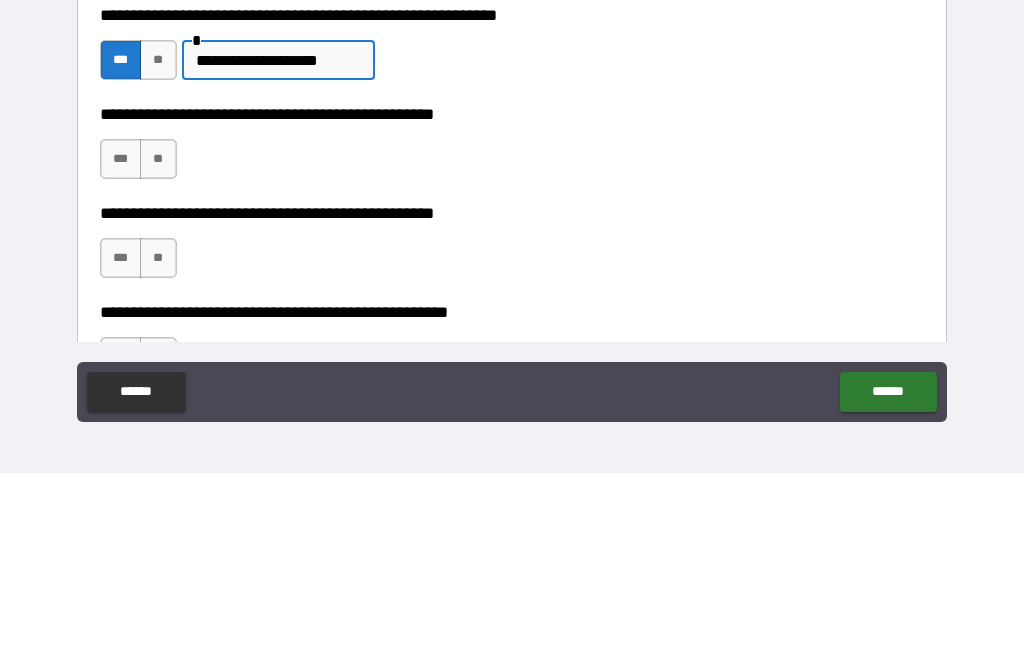 type on "**********" 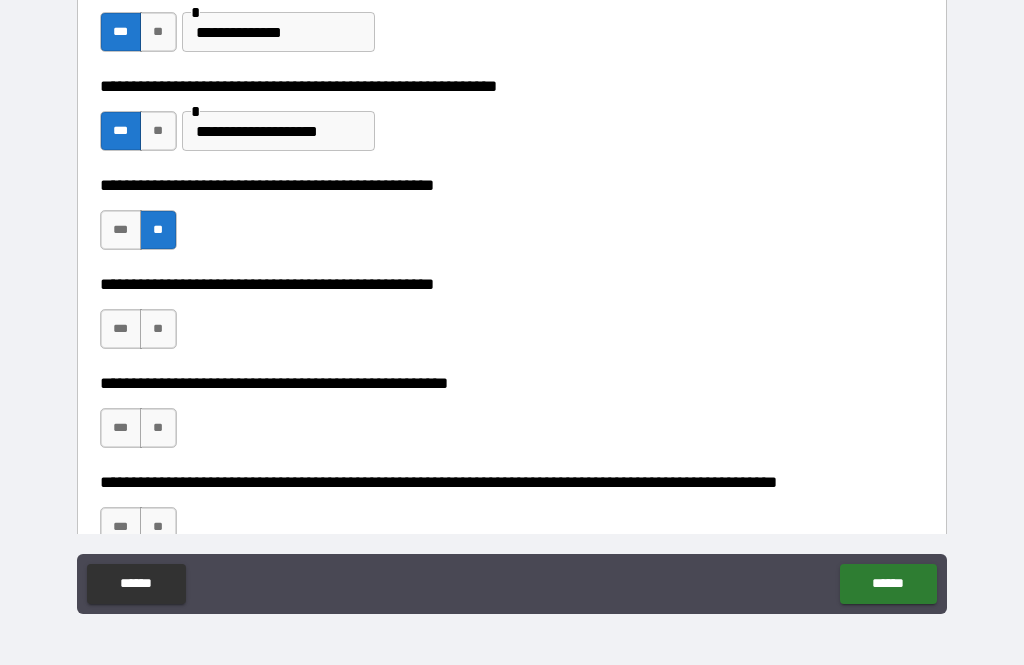 scroll, scrollTop: 502, scrollLeft: 0, axis: vertical 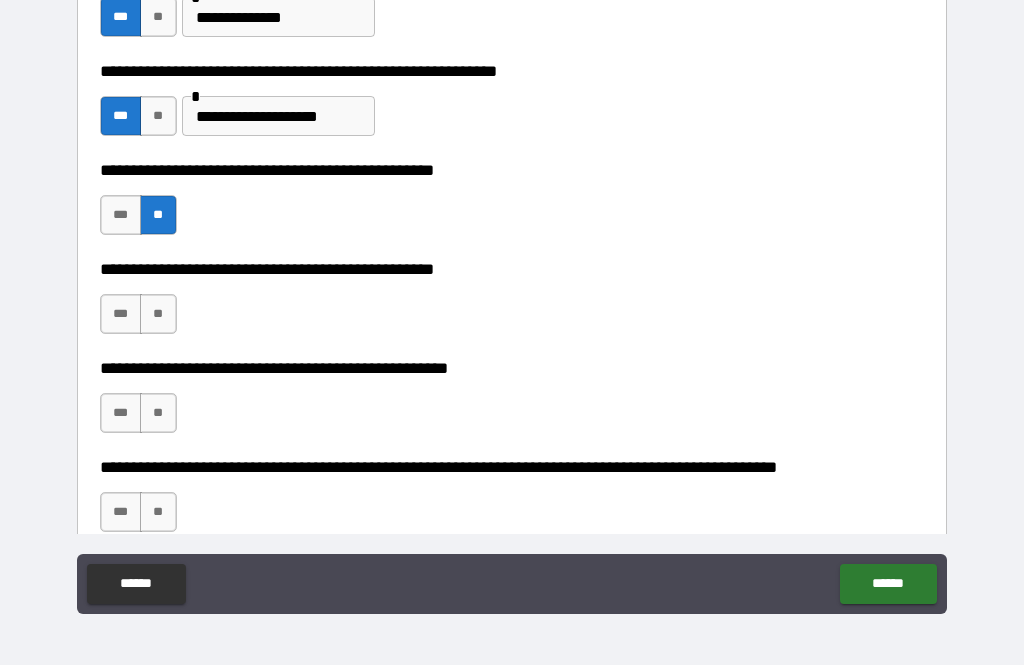 click on "***" at bounding box center (121, 314) 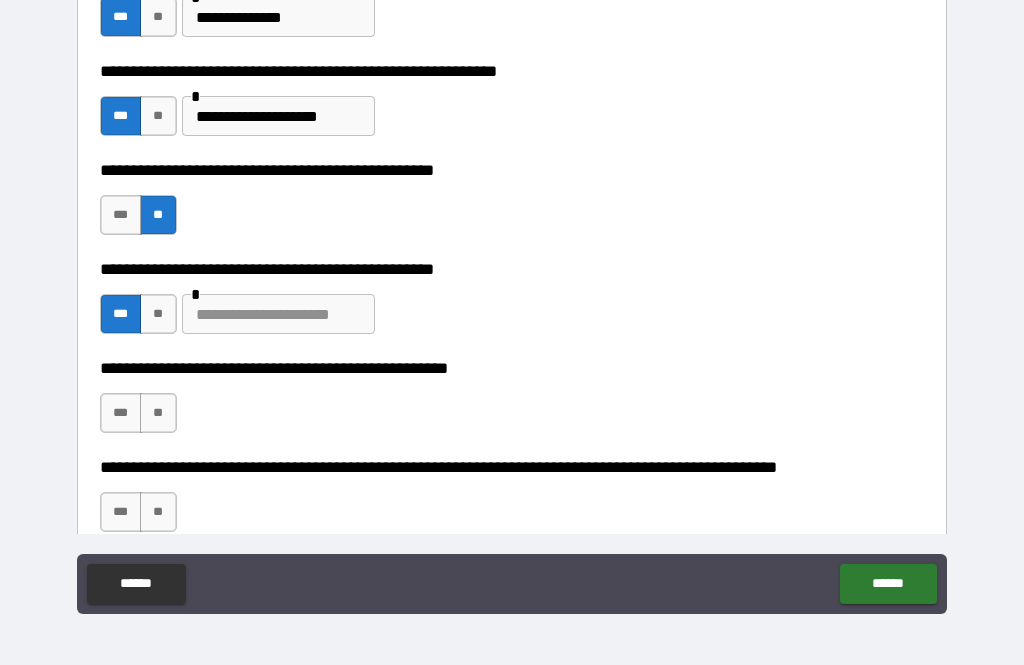 click at bounding box center [278, 314] 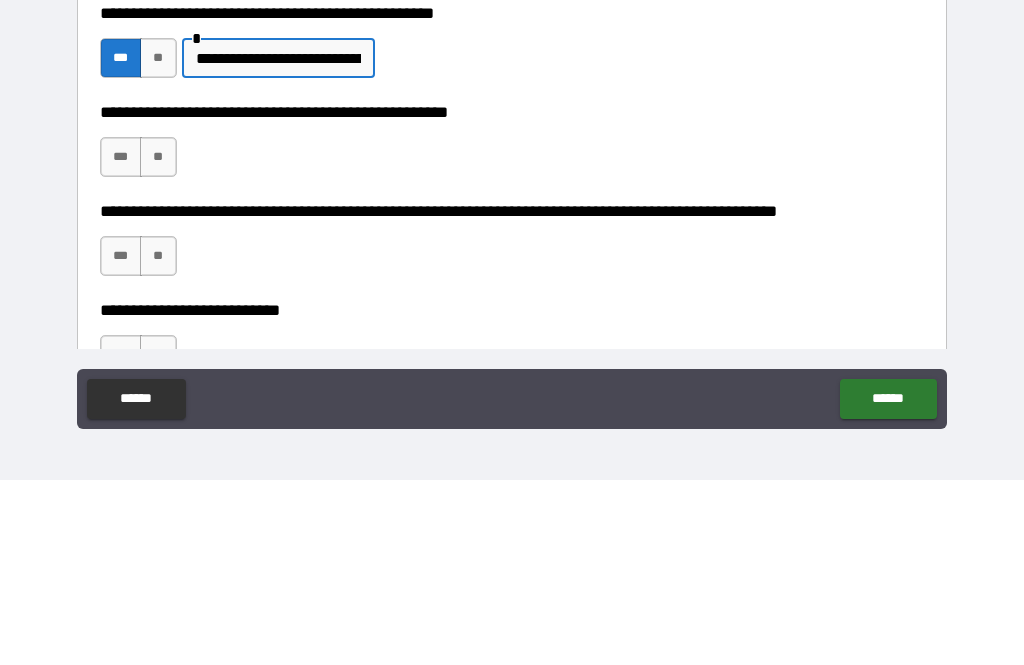 scroll, scrollTop: 574, scrollLeft: 0, axis: vertical 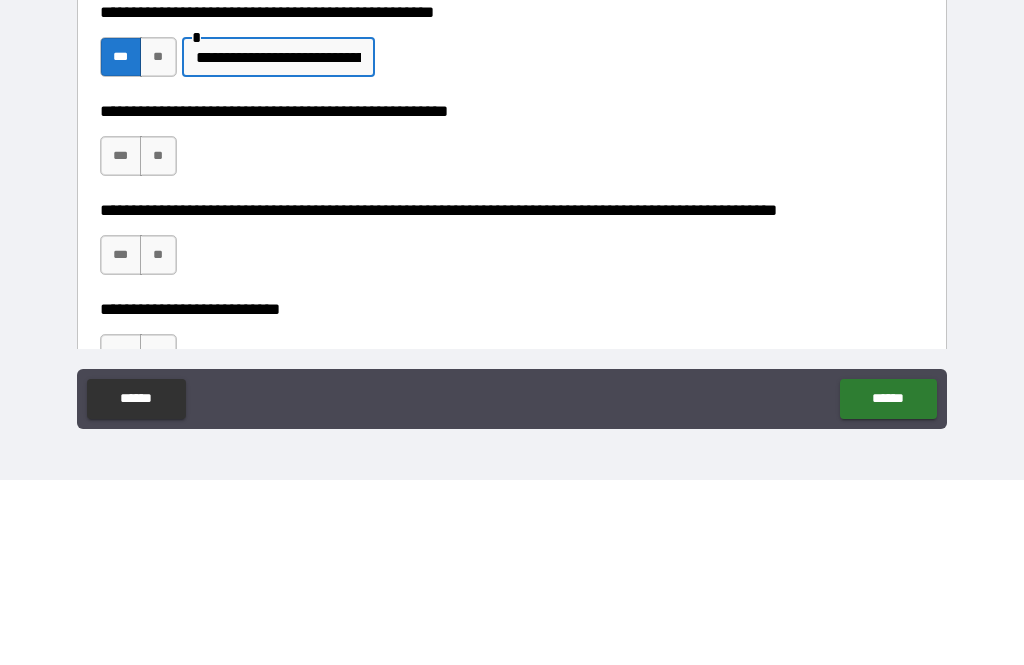 type on "**********" 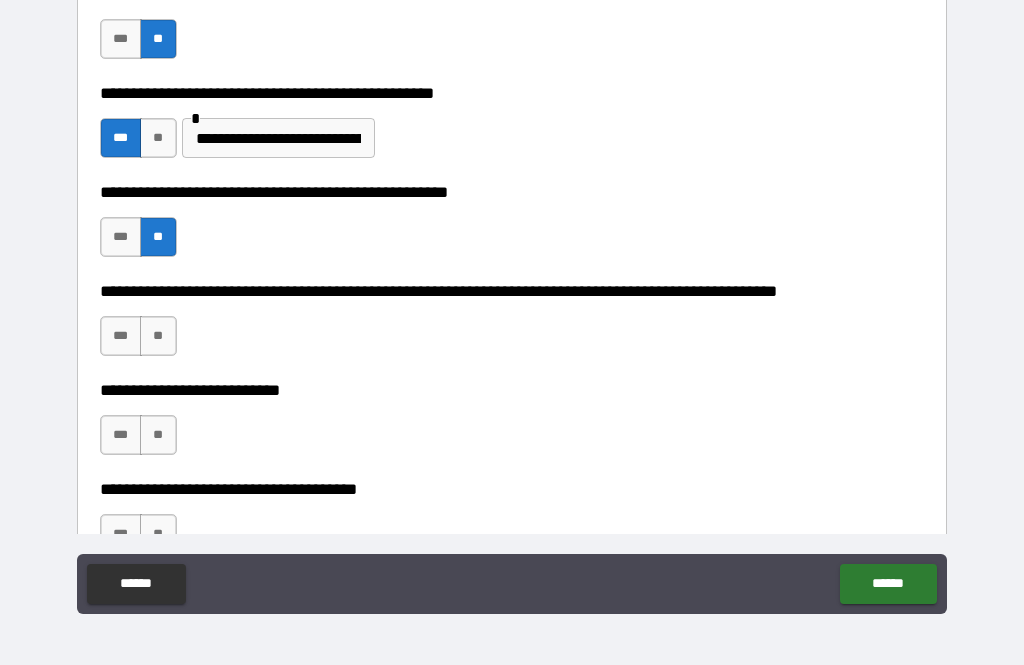 scroll, scrollTop: 683, scrollLeft: 0, axis: vertical 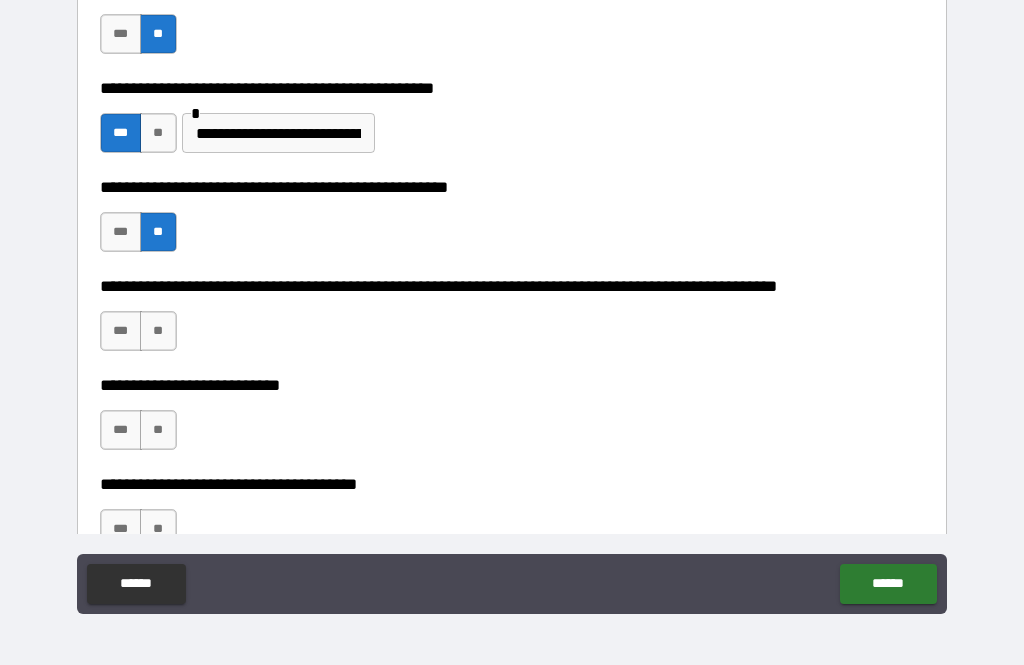 click on "**" at bounding box center [158, 331] 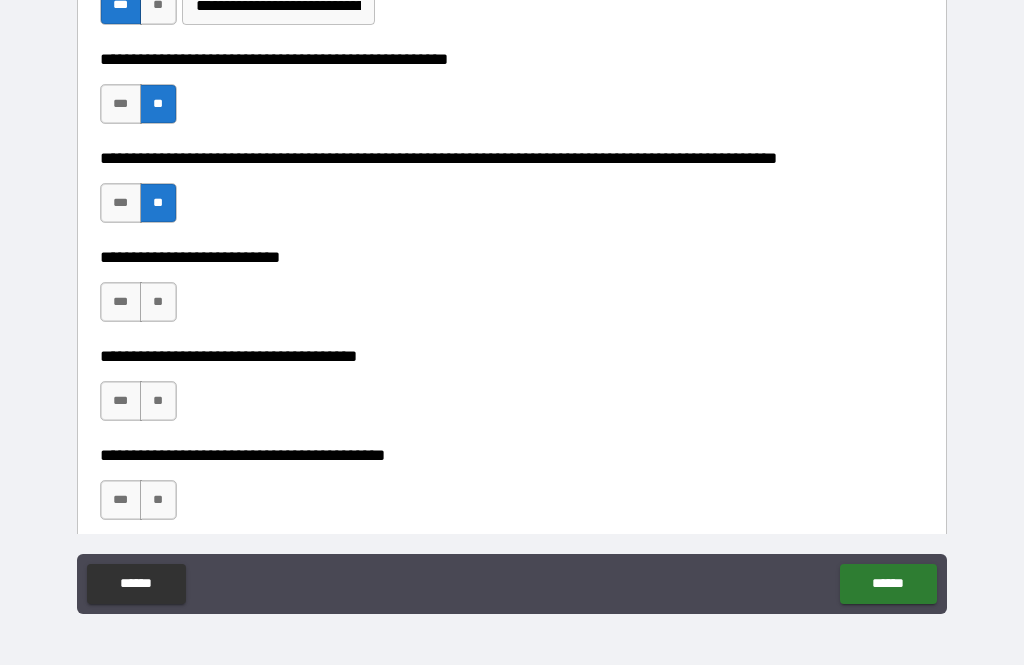 scroll, scrollTop: 815, scrollLeft: 0, axis: vertical 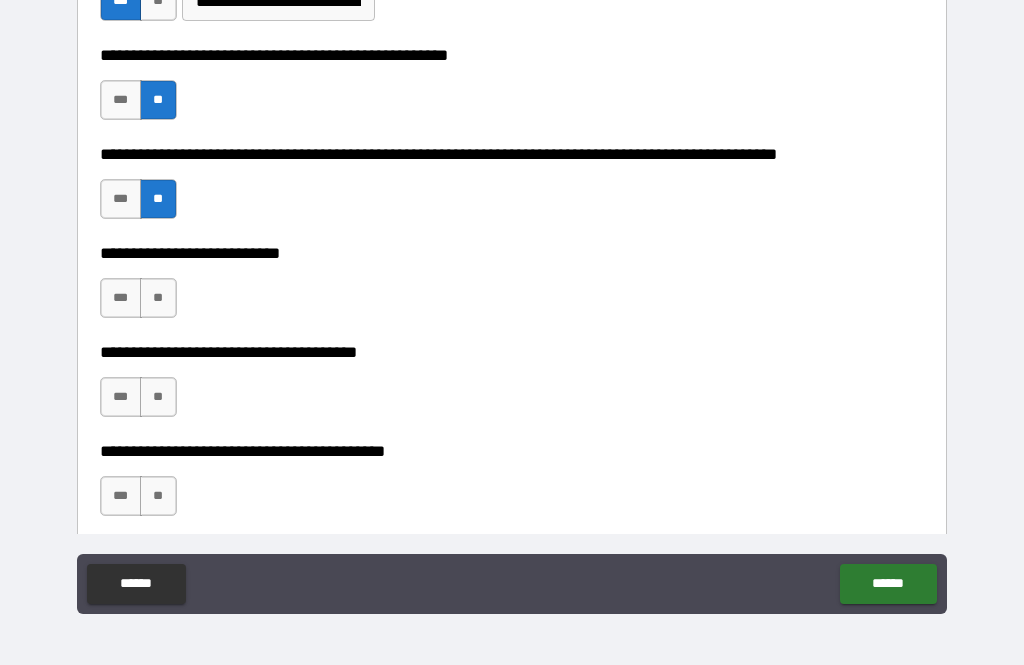 click on "**" at bounding box center (158, 298) 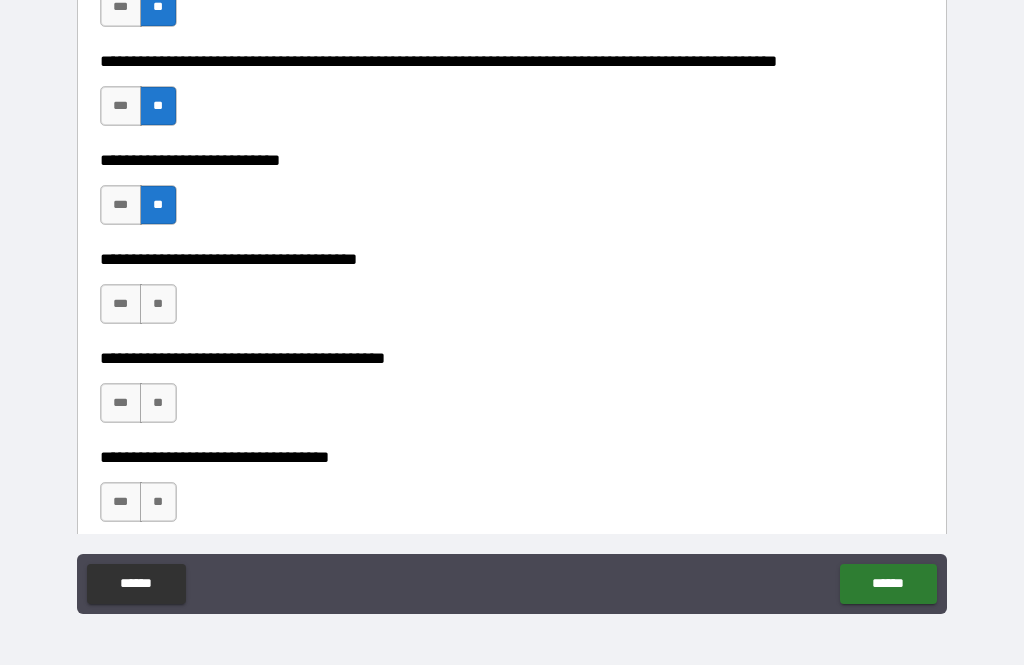 scroll, scrollTop: 916, scrollLeft: 0, axis: vertical 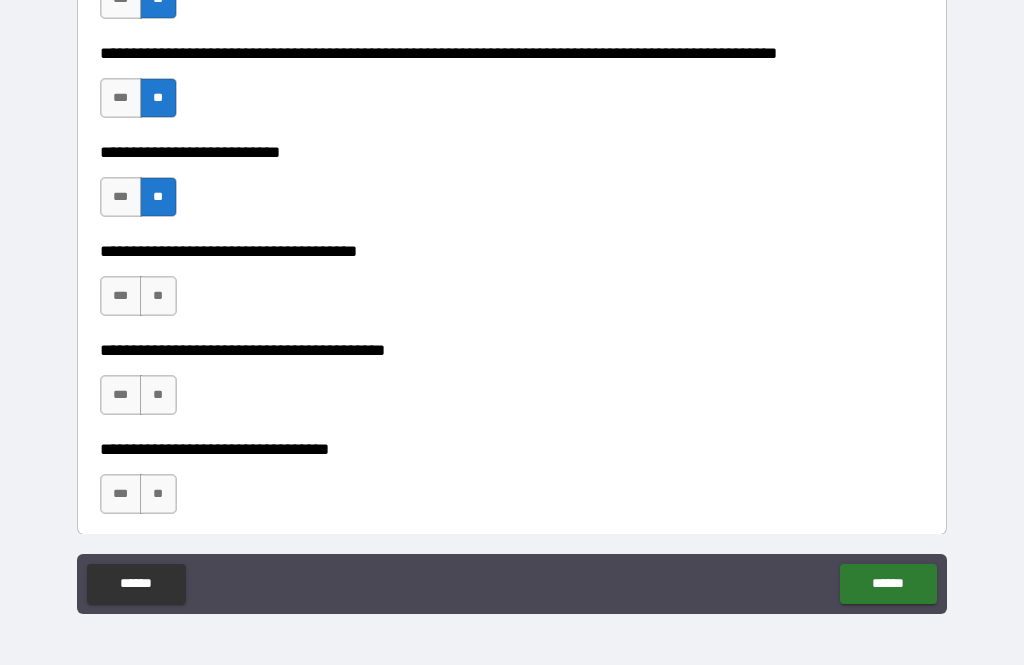 click on "**" at bounding box center (158, 296) 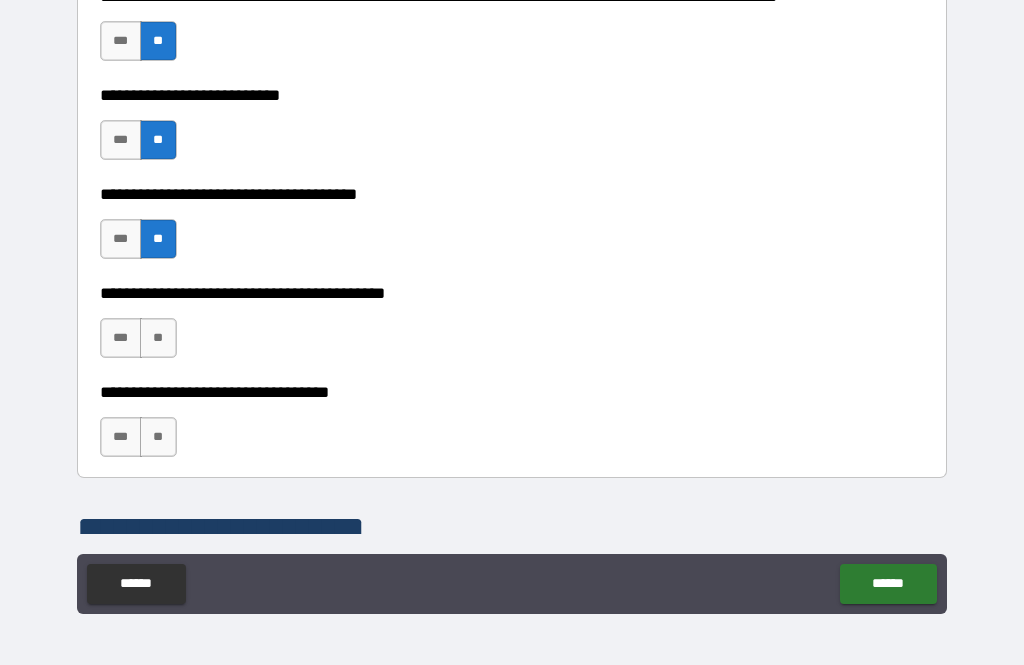 scroll, scrollTop: 1005, scrollLeft: 0, axis: vertical 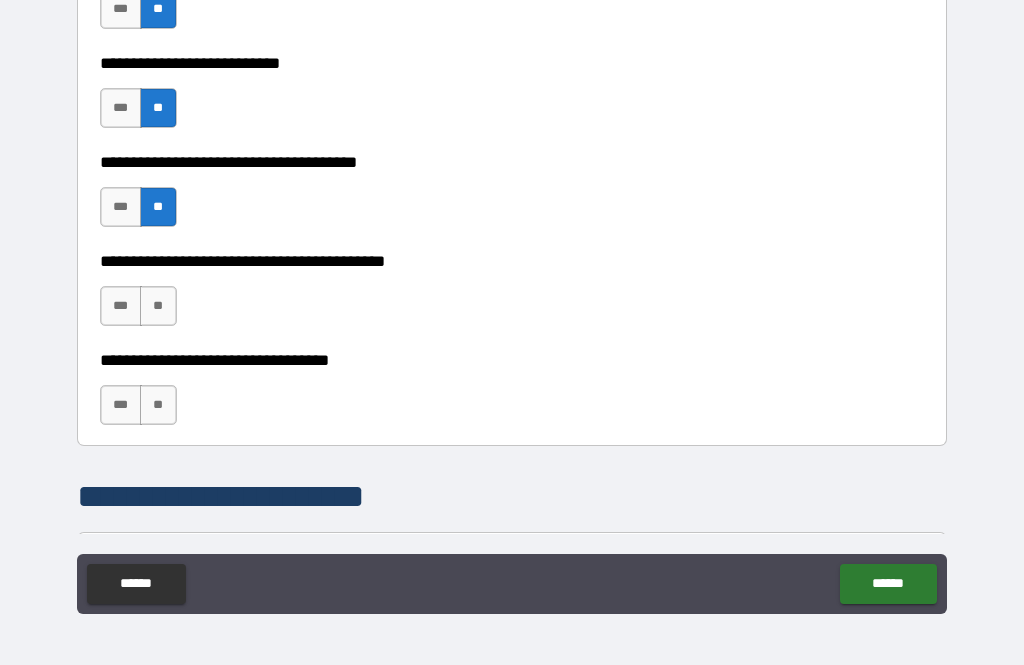 click on "***" at bounding box center [121, 306] 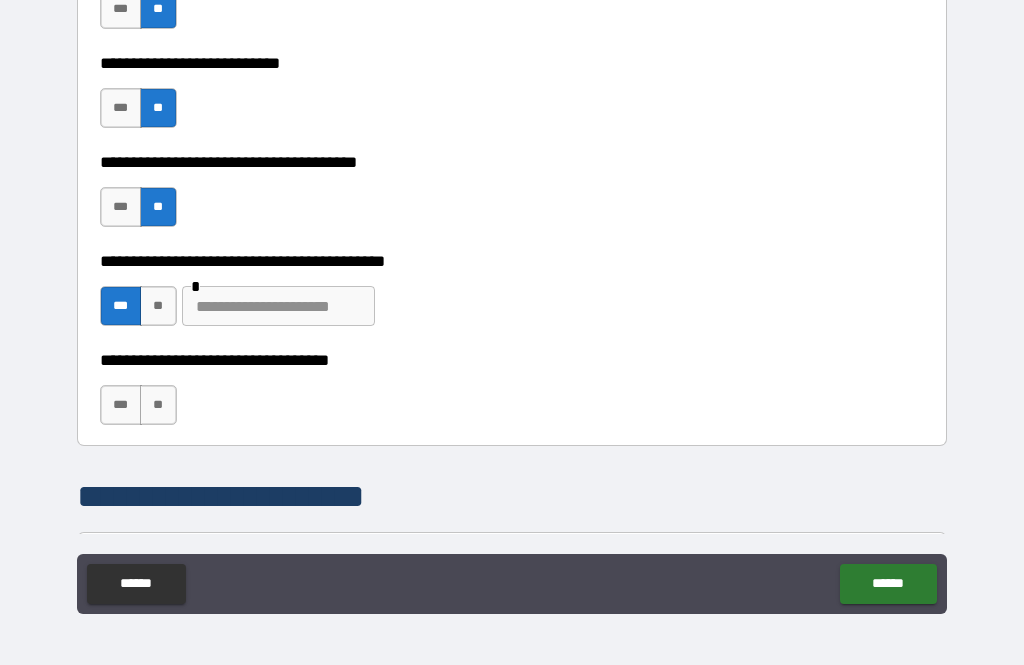 click at bounding box center (278, 306) 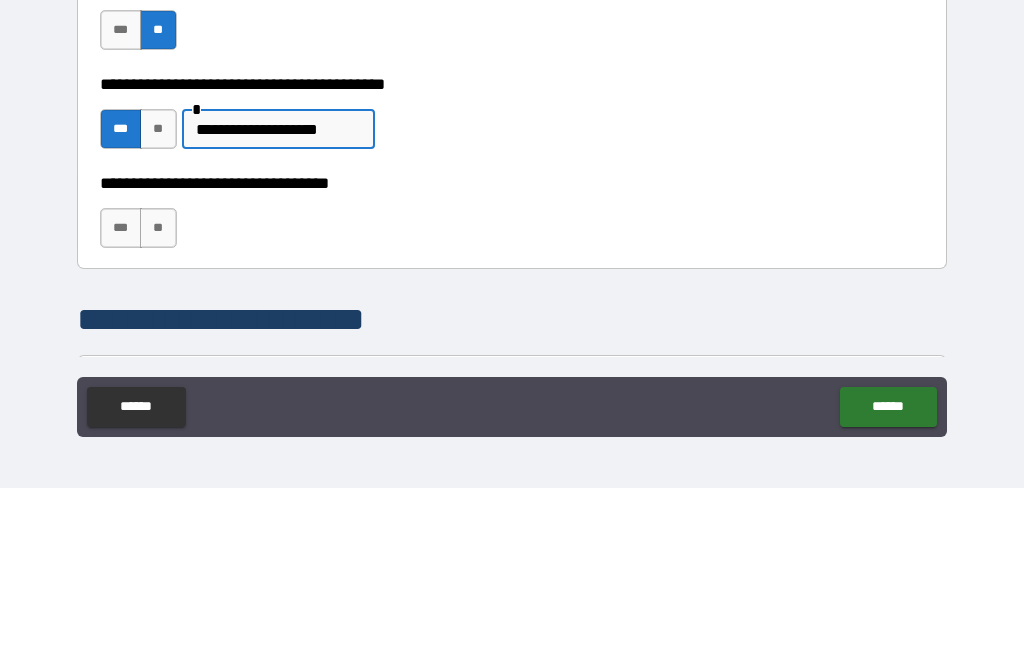 scroll, scrollTop: 1054, scrollLeft: 0, axis: vertical 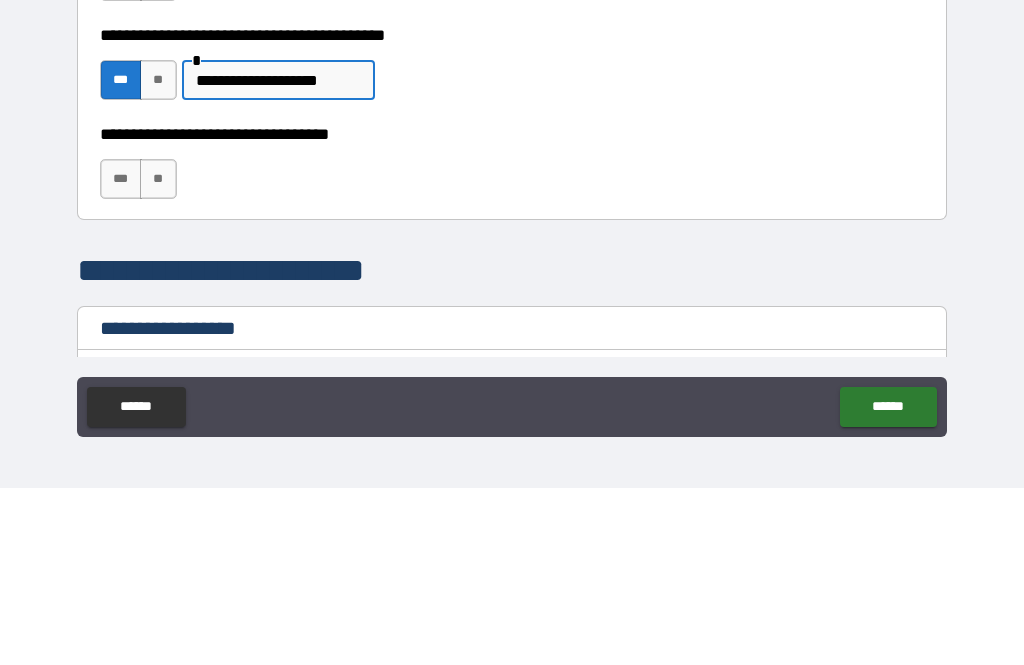 type on "**********" 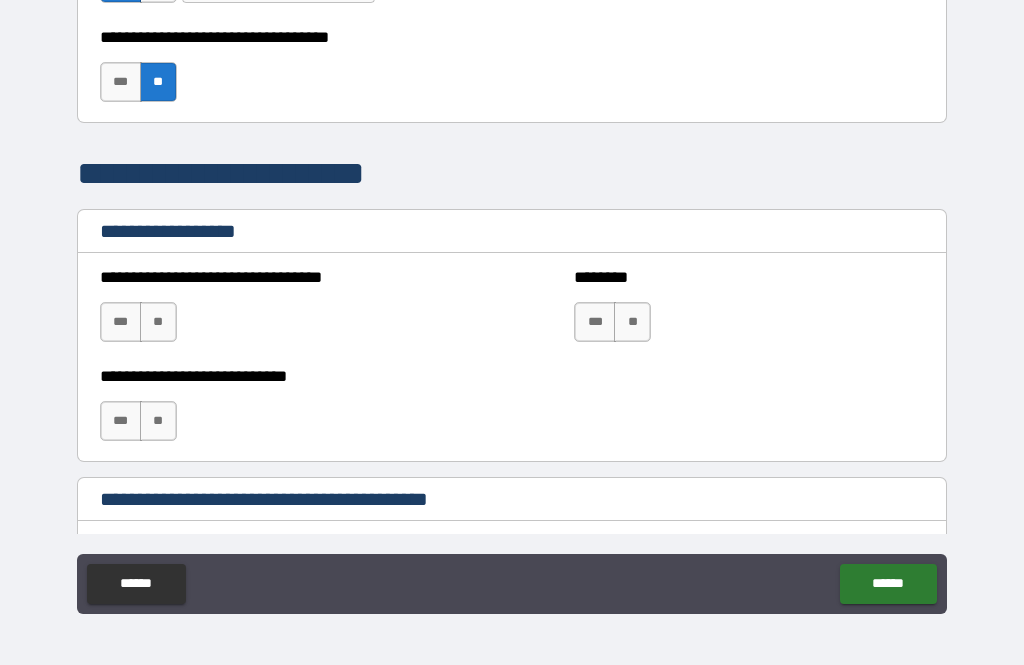 scroll, scrollTop: 1335, scrollLeft: 0, axis: vertical 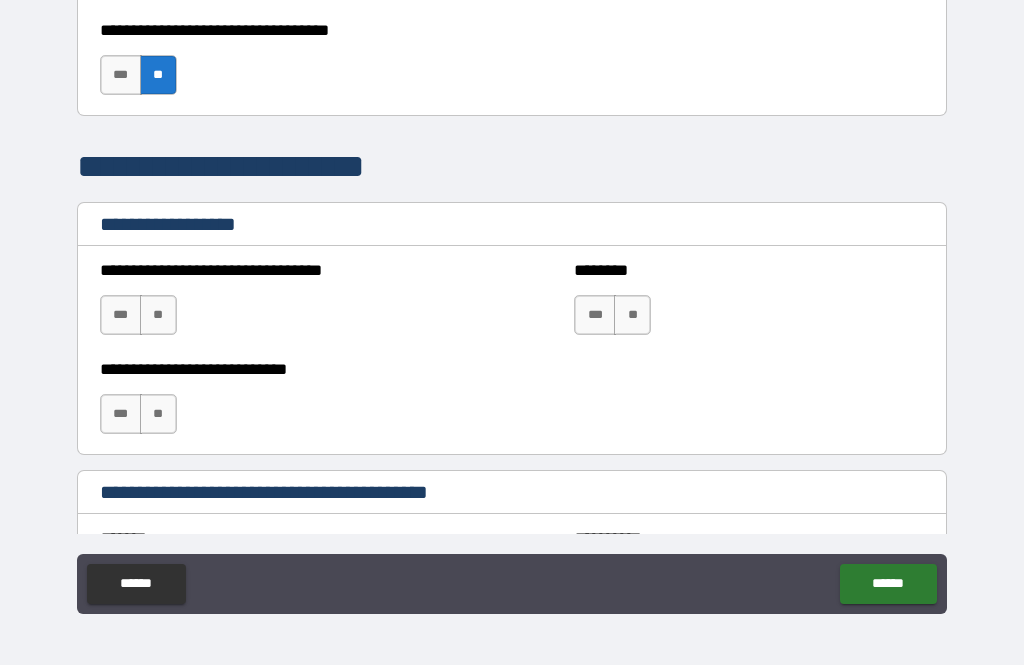 click on "**" at bounding box center [158, 315] 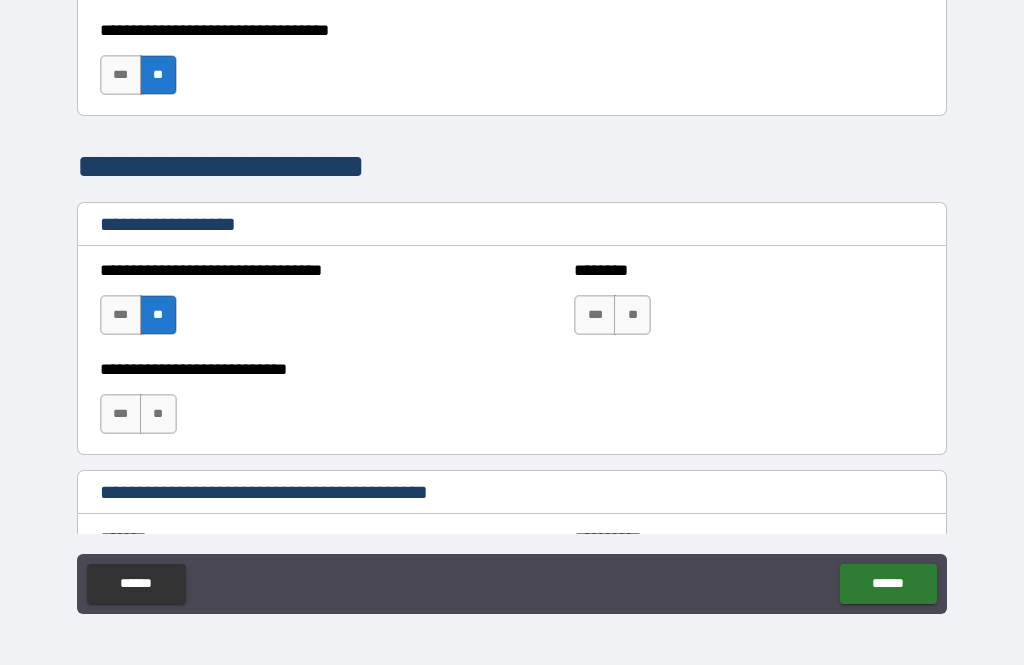 click on "***" at bounding box center (595, 315) 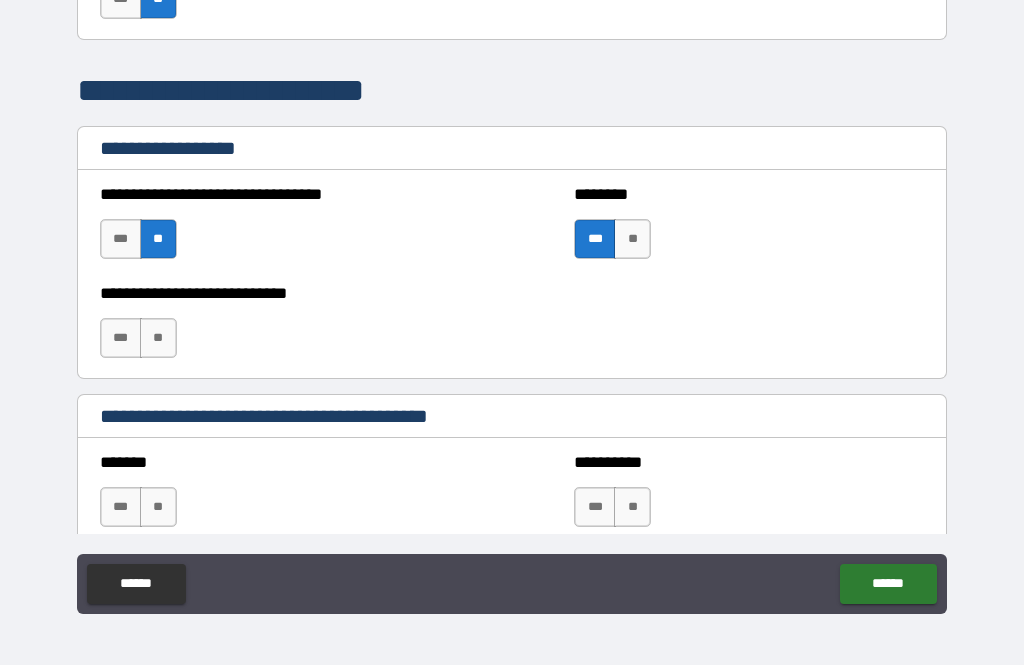 scroll, scrollTop: 1414, scrollLeft: 0, axis: vertical 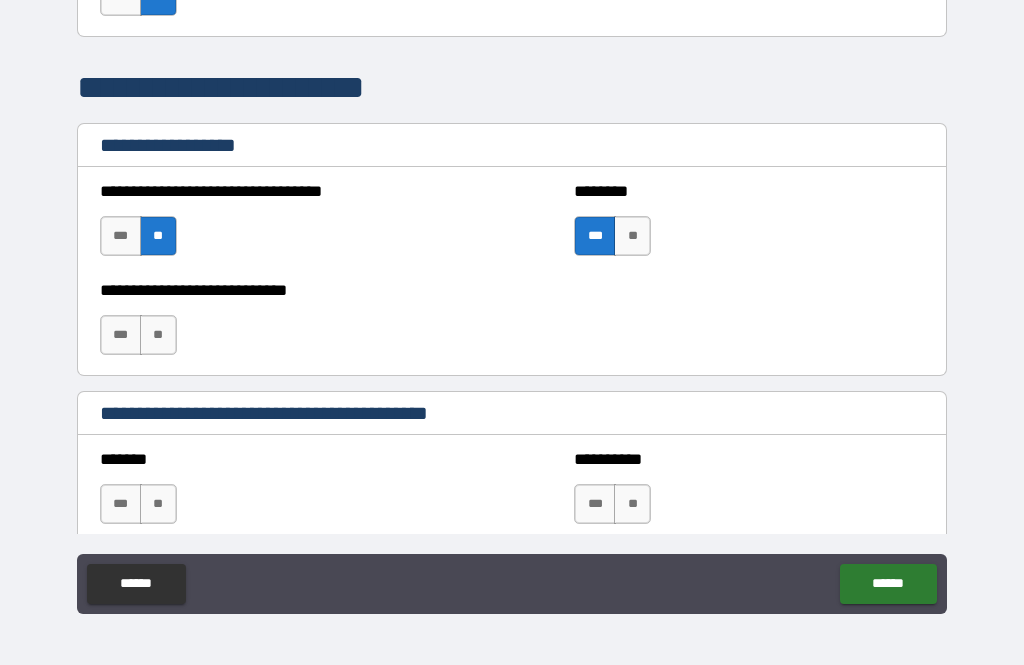 click on "**" at bounding box center [158, 335] 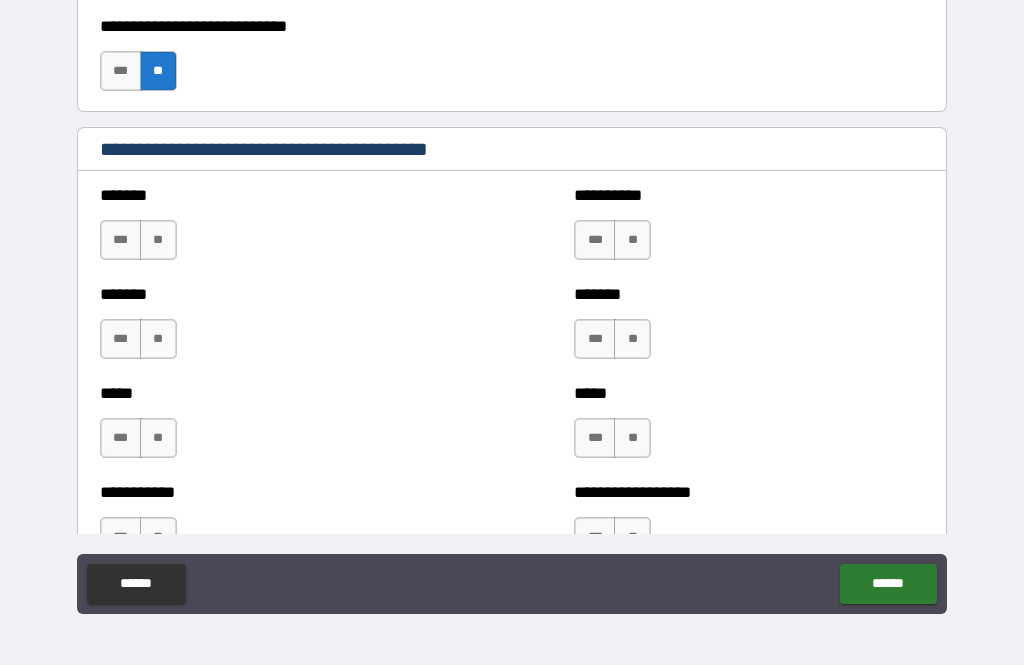 scroll, scrollTop: 1678, scrollLeft: 0, axis: vertical 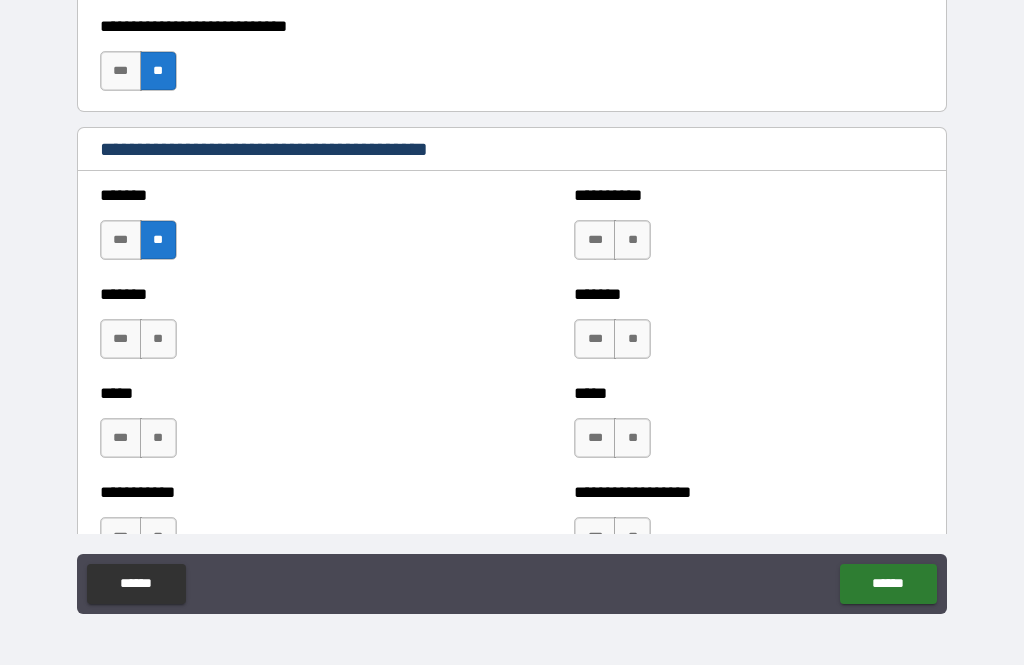 click on "**" at bounding box center (158, 339) 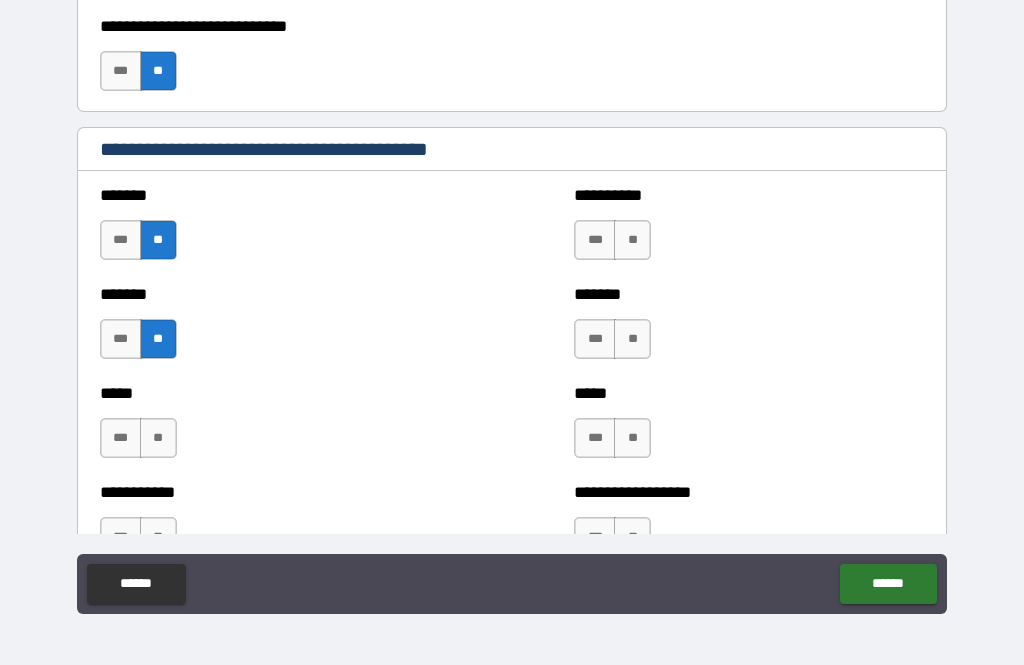 click on "**" at bounding box center [158, 438] 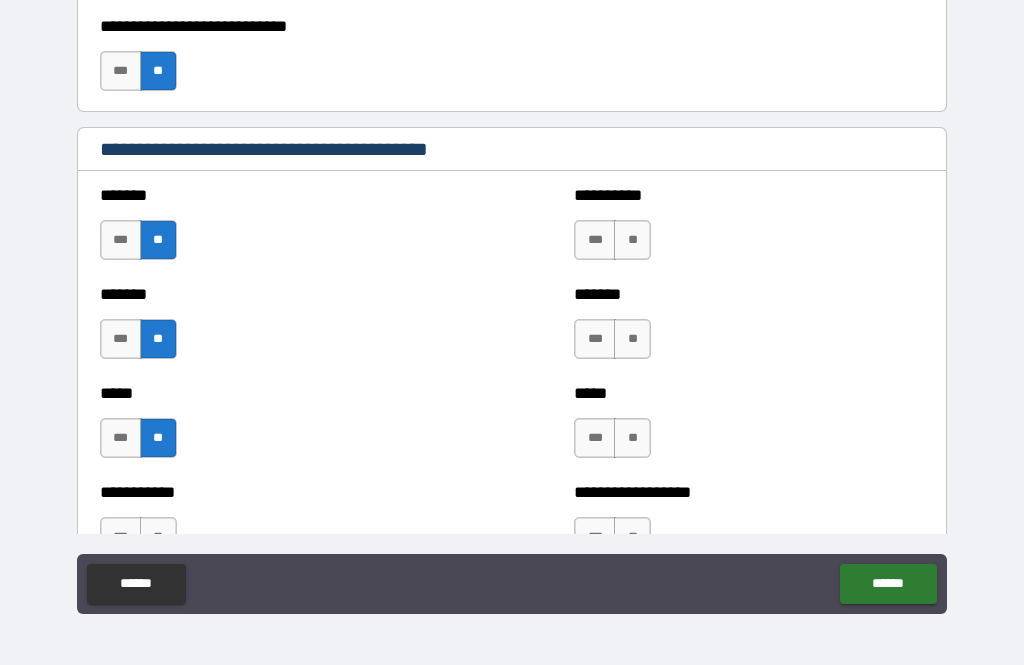 click on "**" at bounding box center [632, 240] 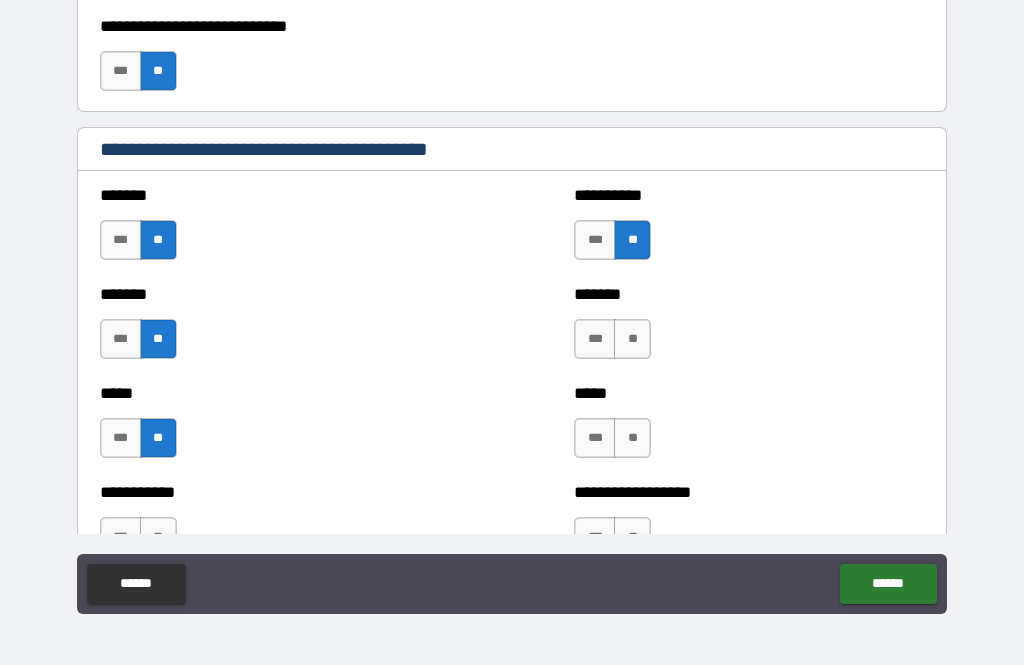 click on "**" at bounding box center [632, 339] 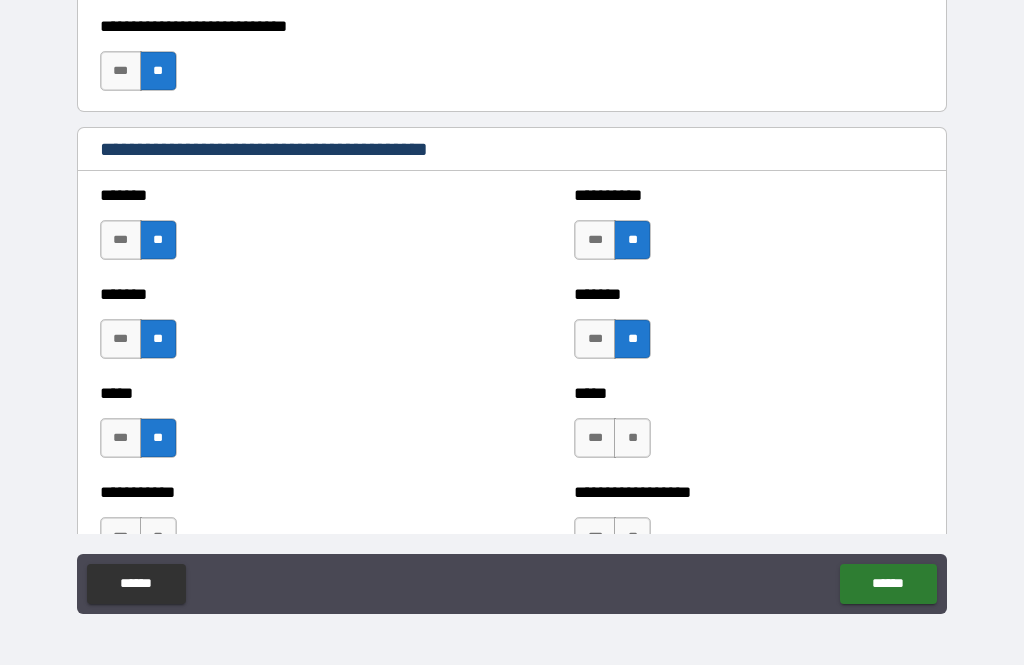 click on "**" at bounding box center [632, 438] 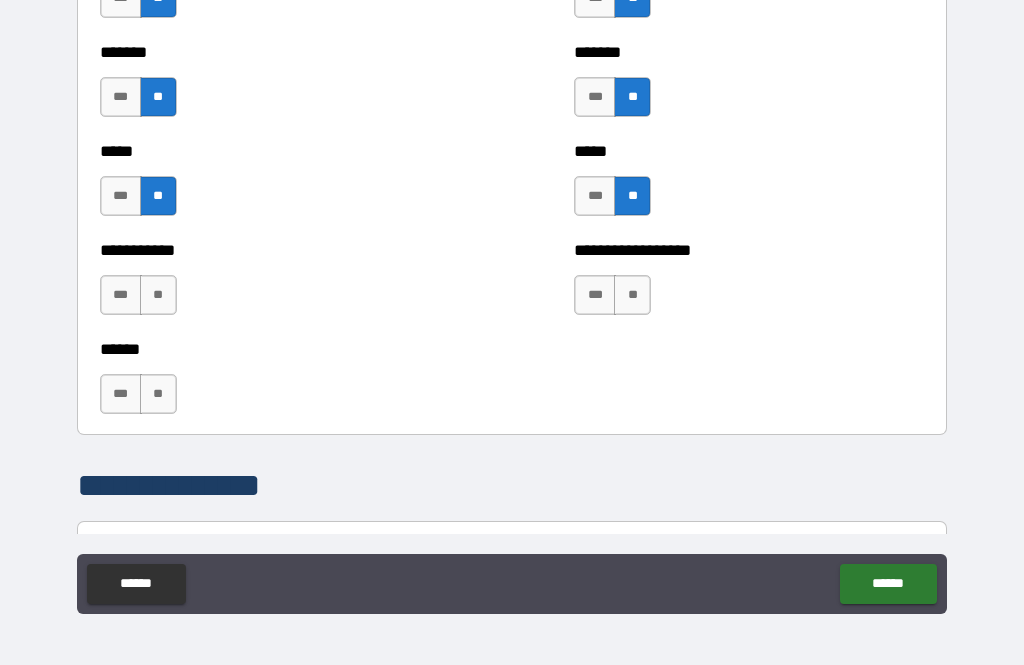 scroll, scrollTop: 1926, scrollLeft: 0, axis: vertical 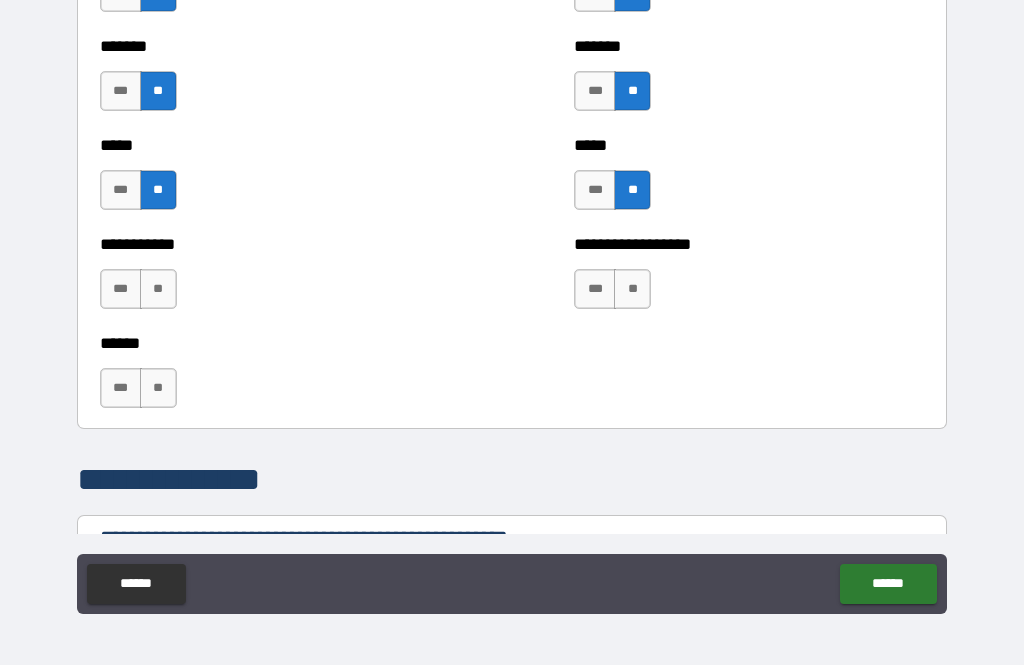 click on "**" at bounding box center (632, 289) 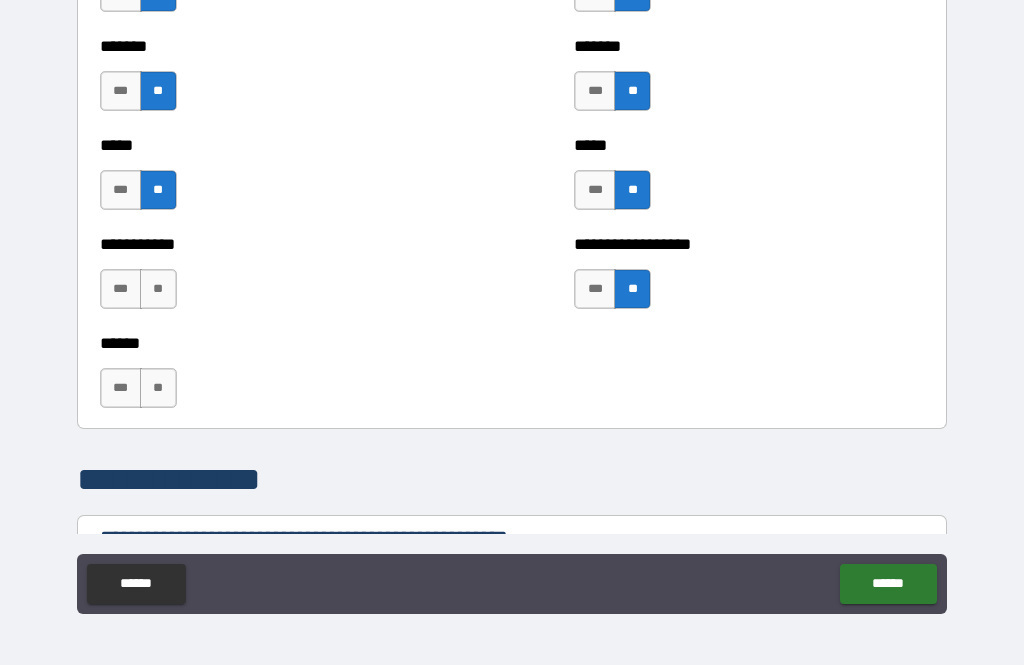 click on "**" at bounding box center (158, 289) 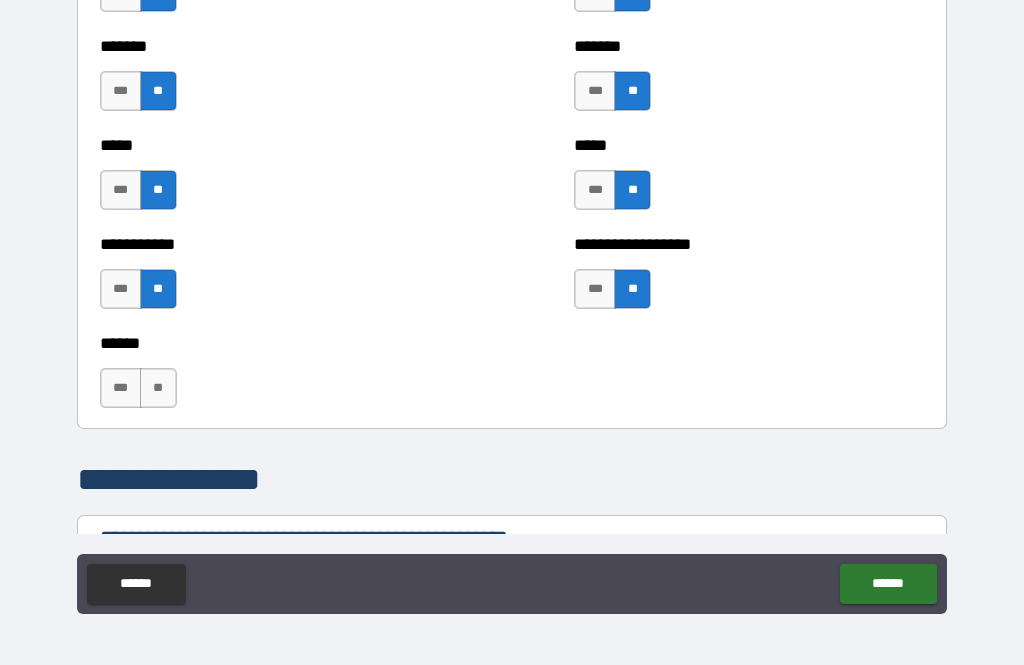 click on "**" at bounding box center (158, 388) 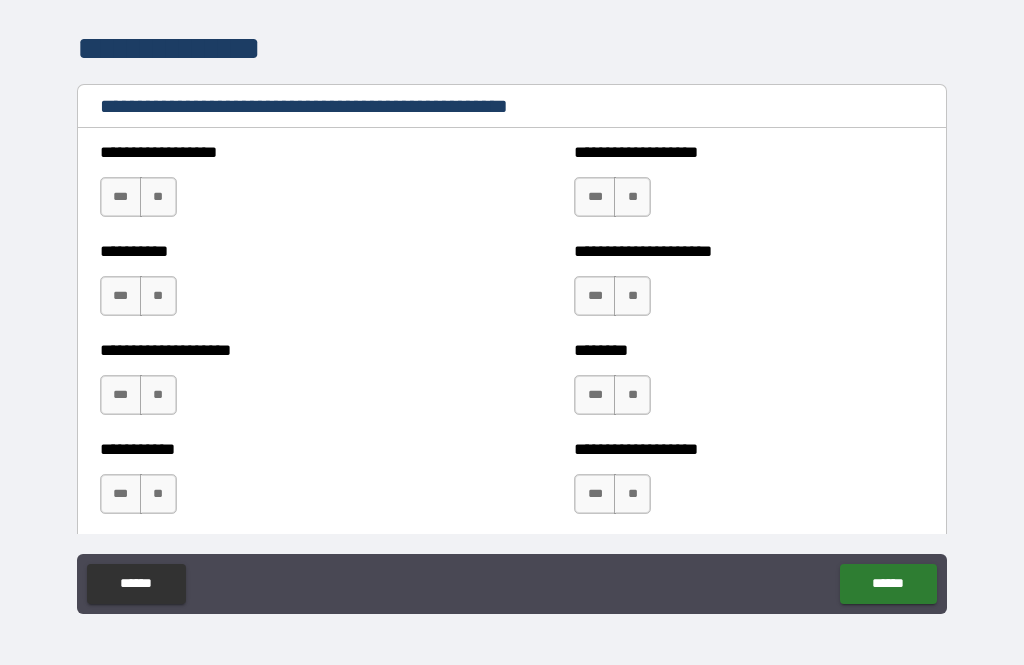 scroll, scrollTop: 2358, scrollLeft: 0, axis: vertical 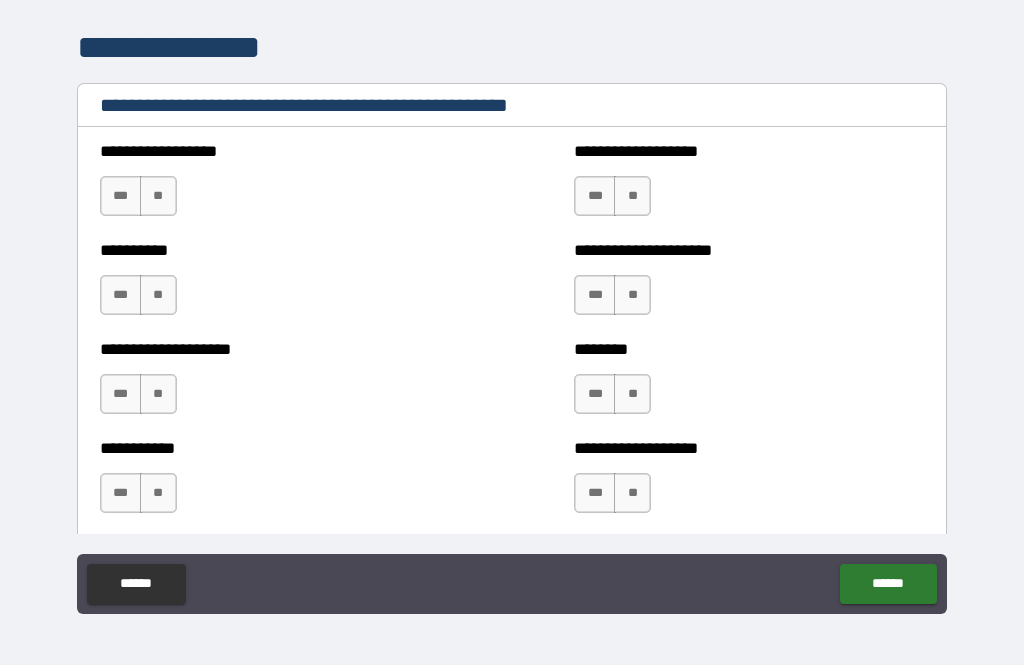 click on "**" at bounding box center (158, 196) 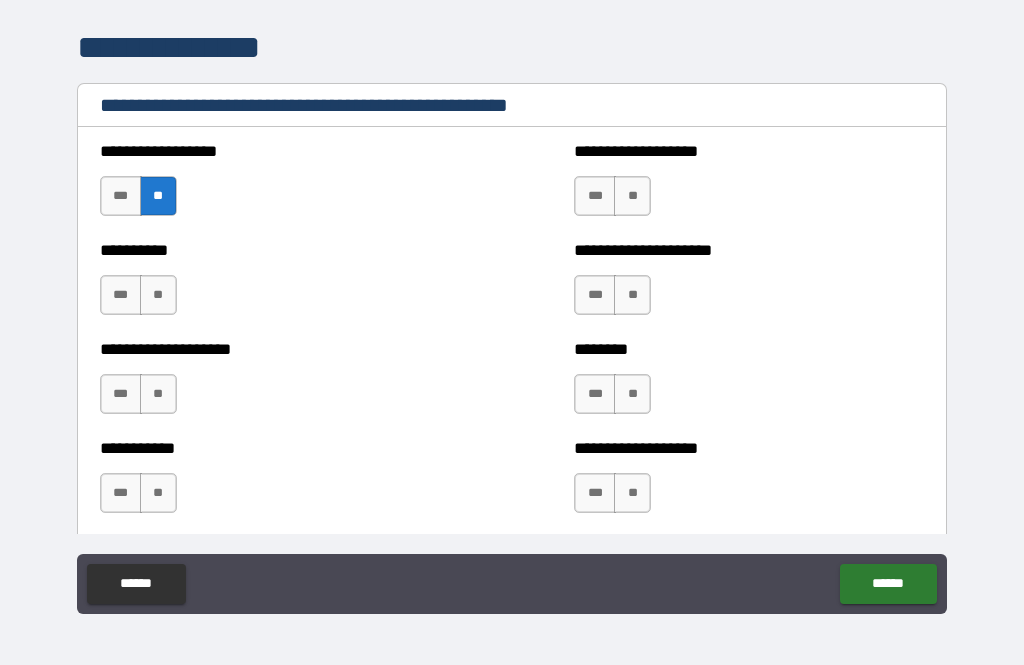 click on "**" at bounding box center (158, 295) 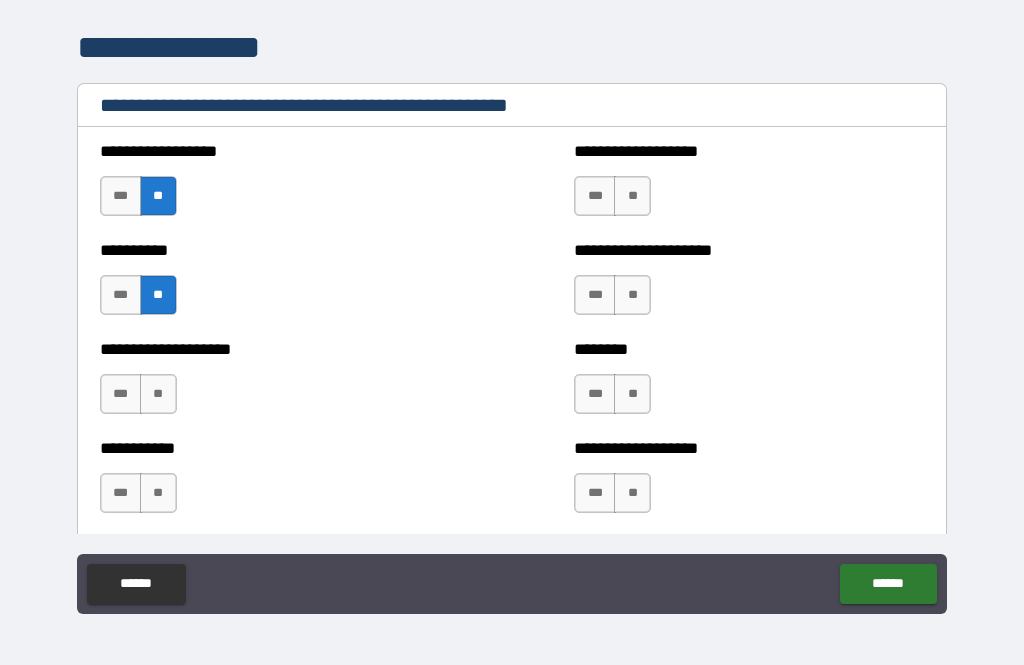 click on "**" at bounding box center (158, 394) 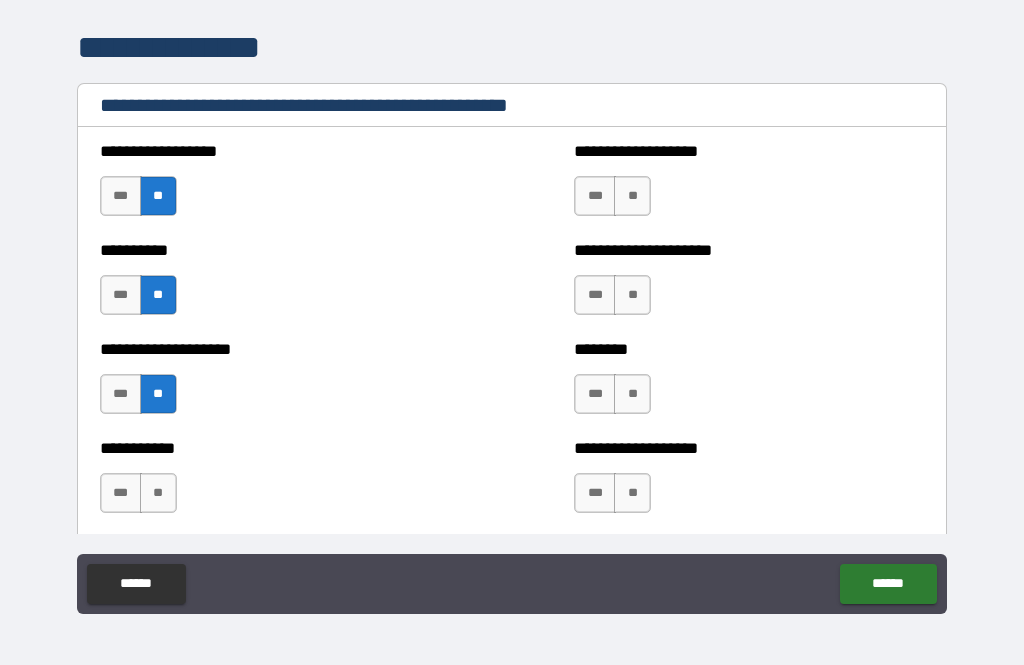 click on "**" at bounding box center (158, 493) 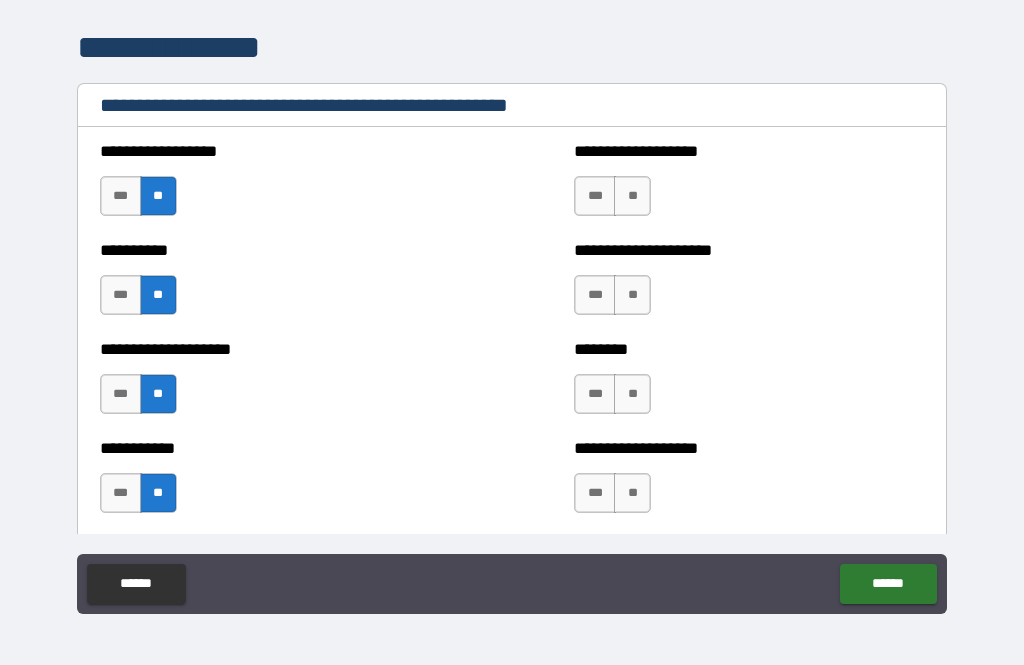 click on "**" at bounding box center [632, 196] 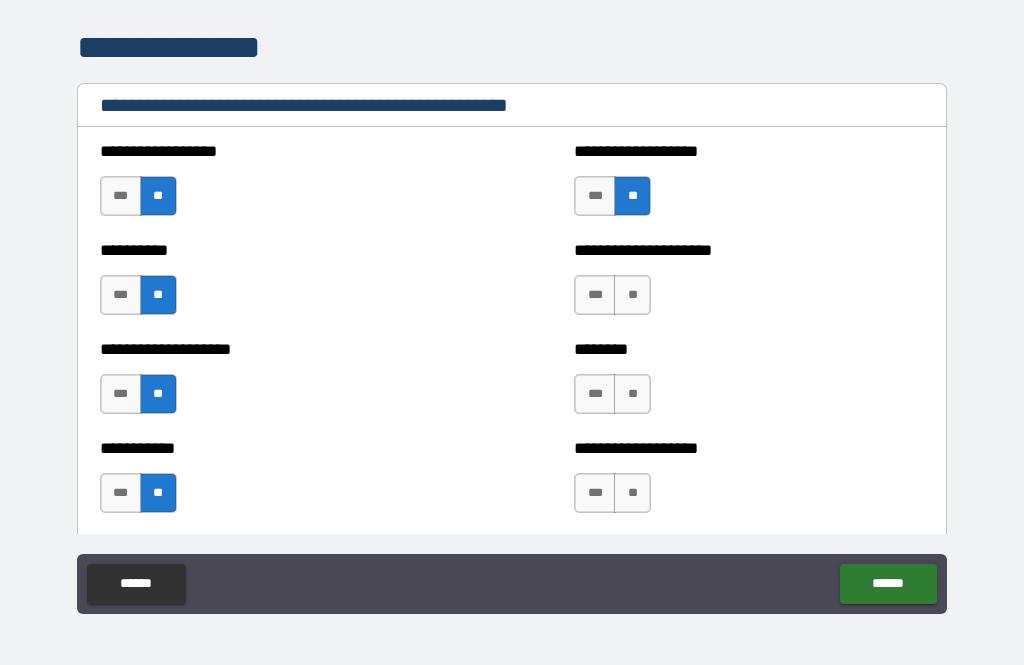 click on "**" at bounding box center (632, 295) 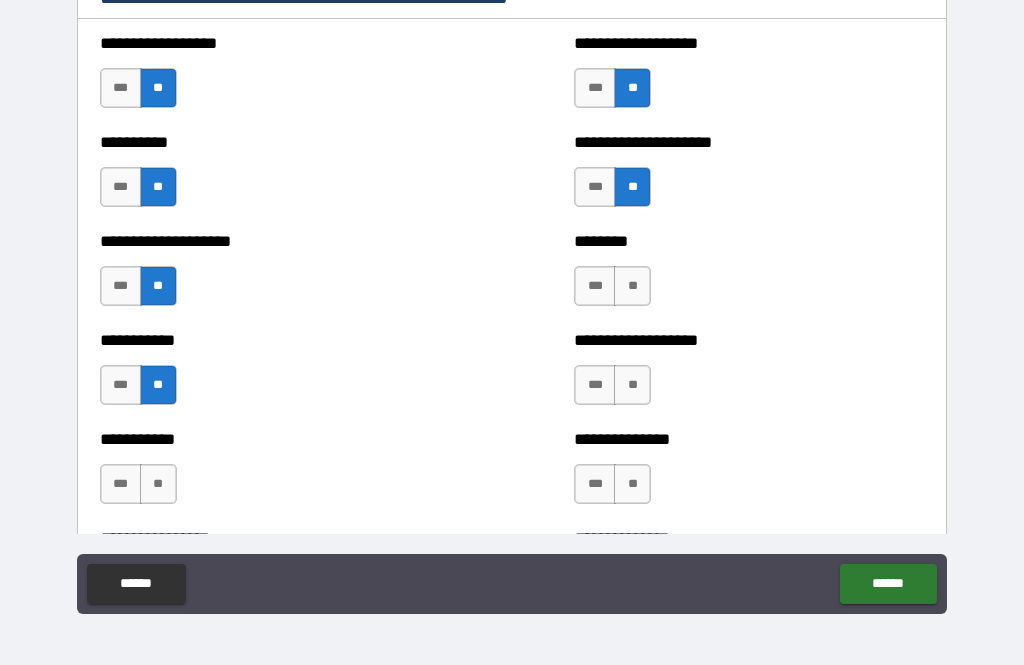 scroll, scrollTop: 2517, scrollLeft: 0, axis: vertical 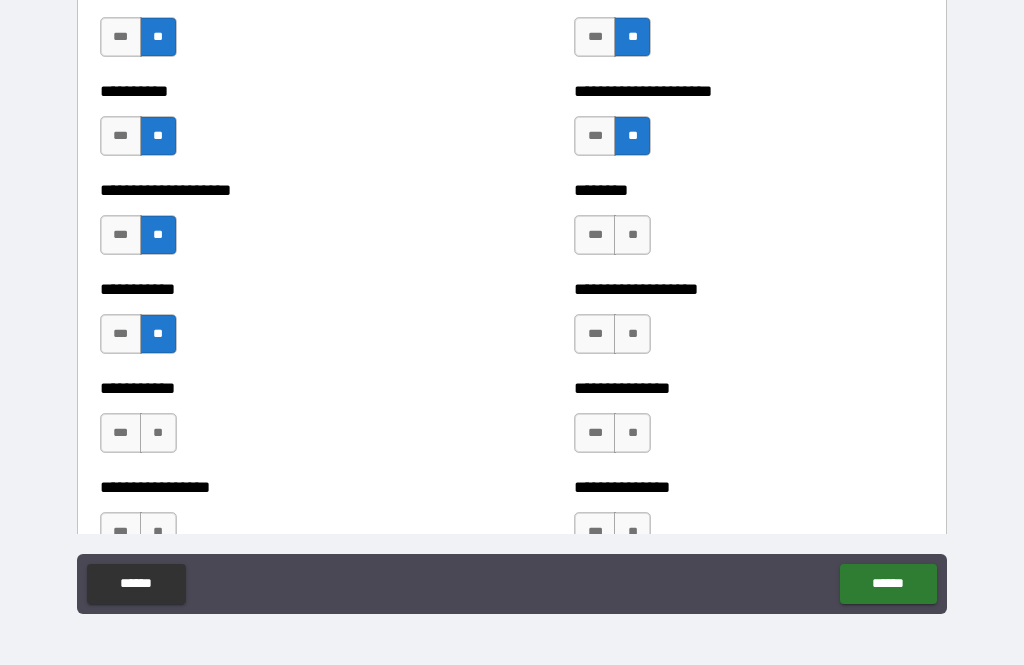 click on "**" at bounding box center [632, 235] 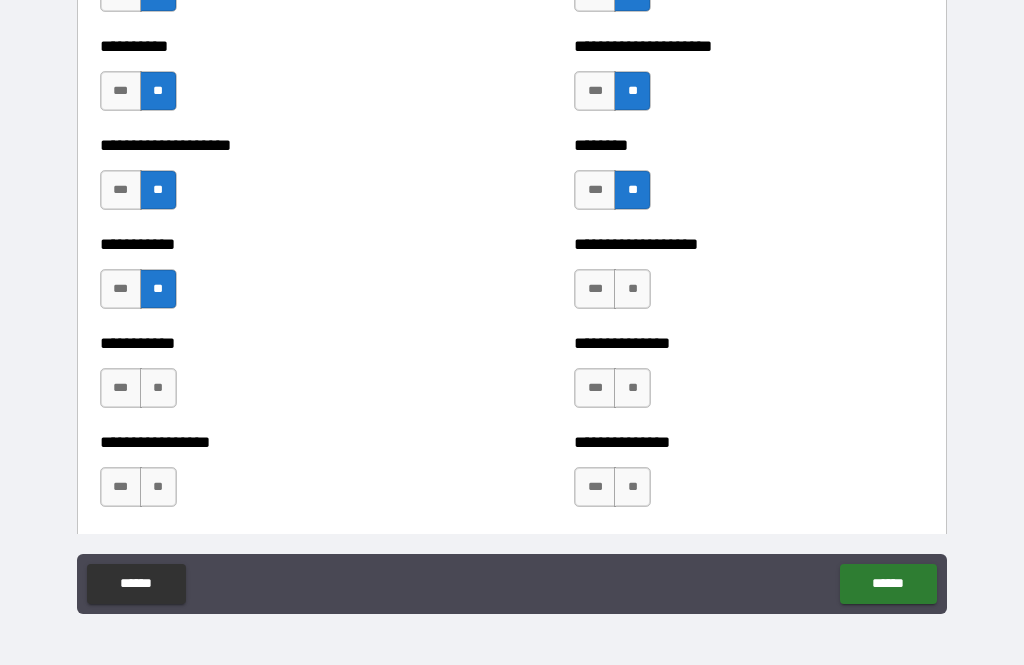 scroll, scrollTop: 2580, scrollLeft: 0, axis: vertical 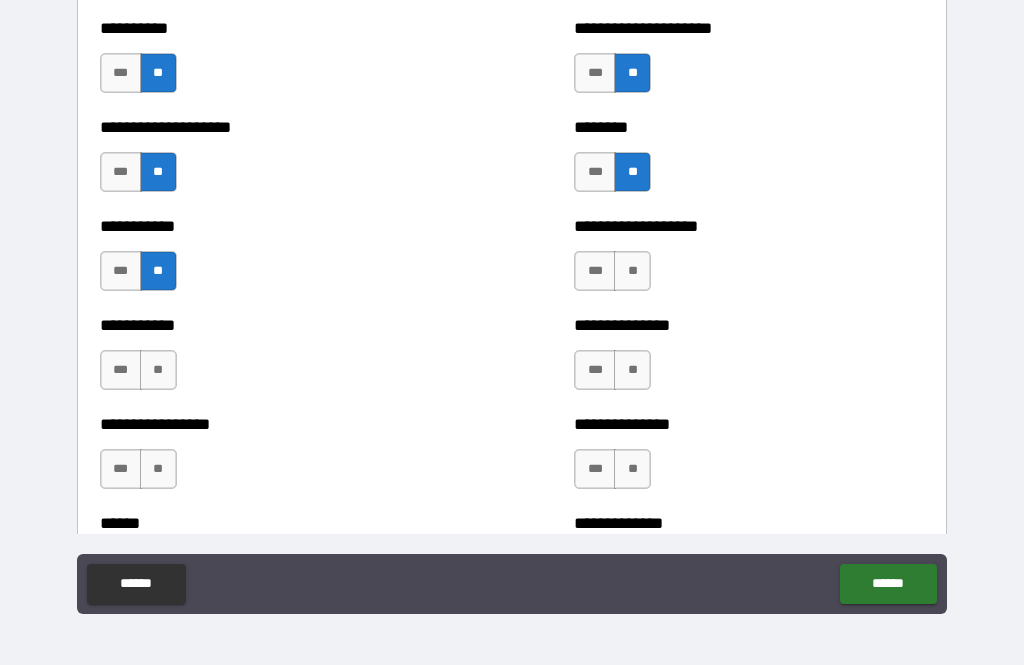 click on "**" at bounding box center (632, 271) 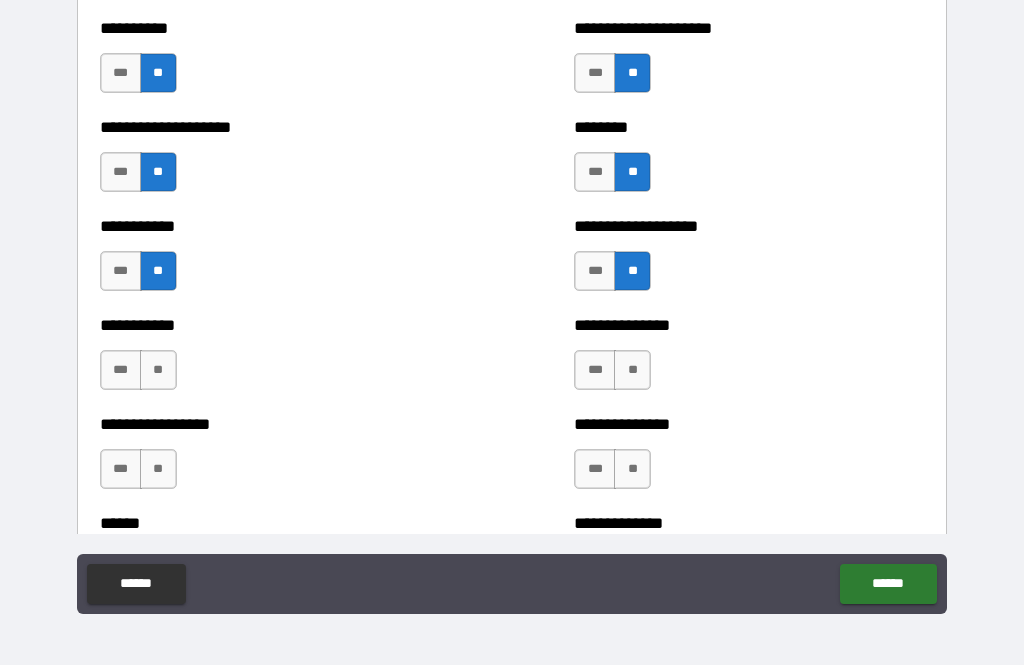 click on "**" at bounding box center [632, 370] 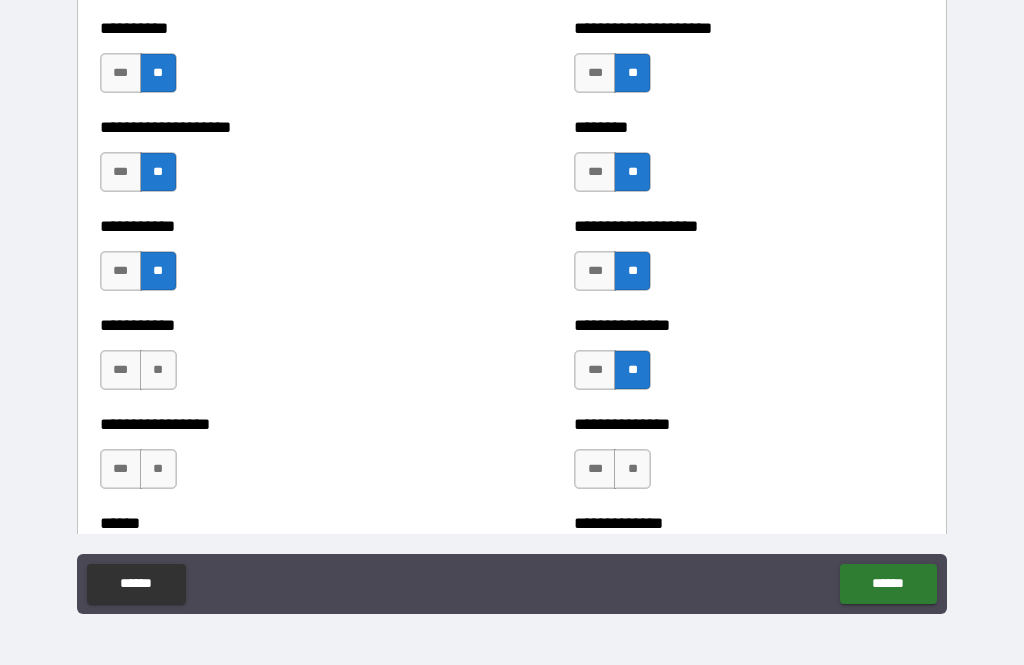 click on "**" at bounding box center (632, 469) 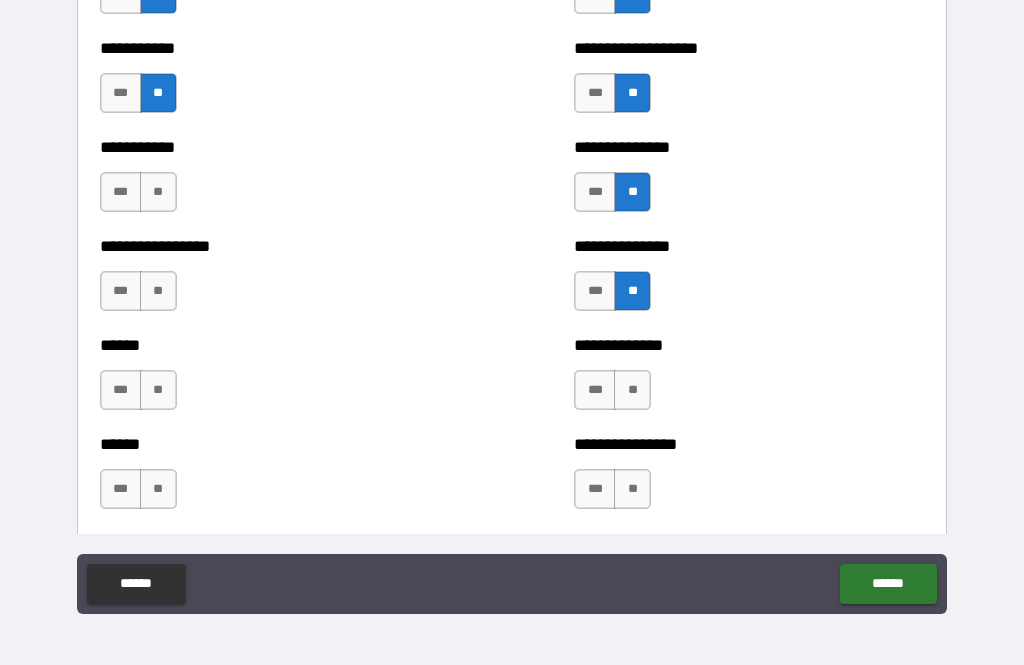 scroll, scrollTop: 2781, scrollLeft: 0, axis: vertical 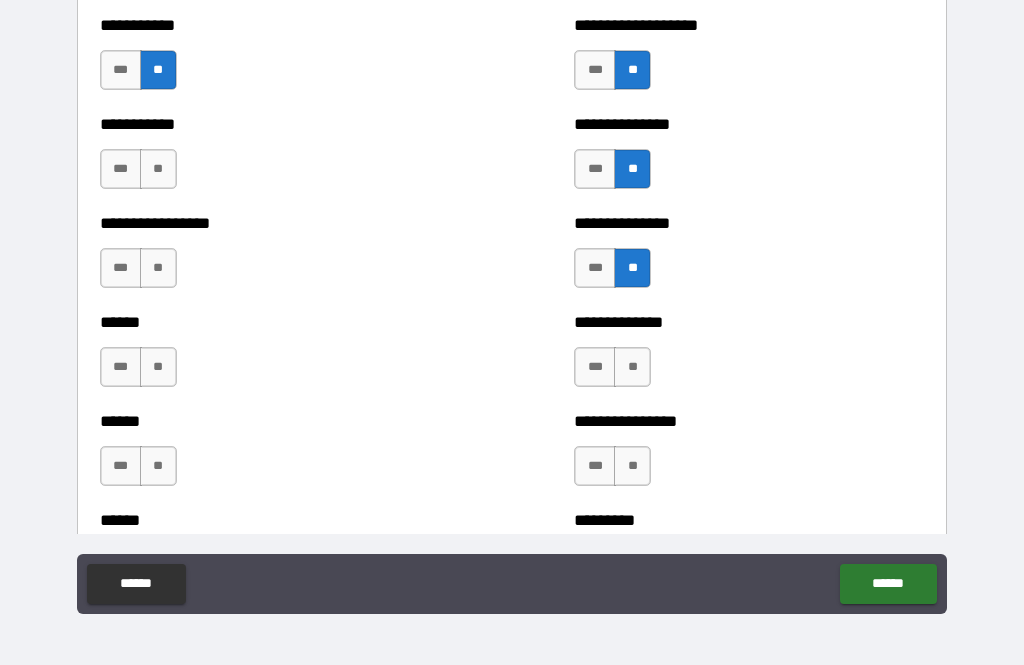 click on "**" at bounding box center (158, 169) 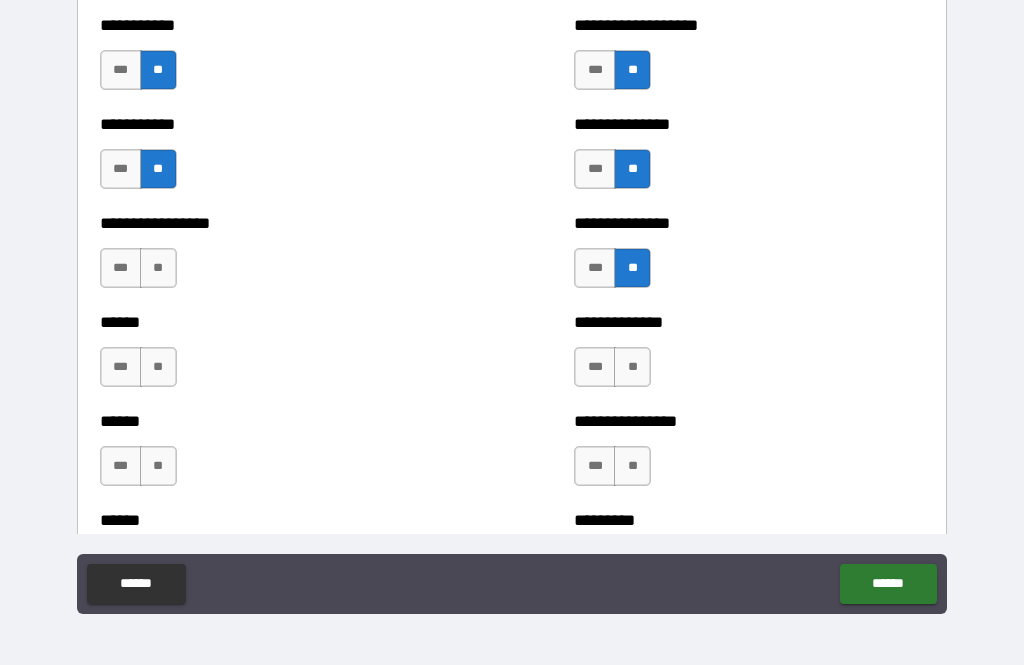 click on "**" at bounding box center (158, 268) 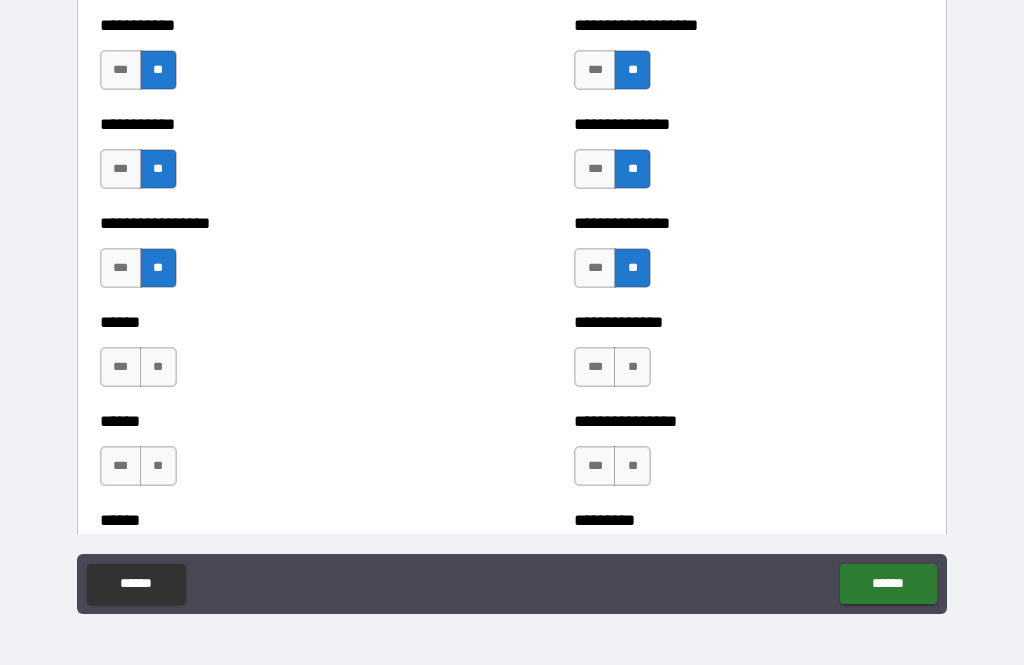 click on "**" at bounding box center (158, 367) 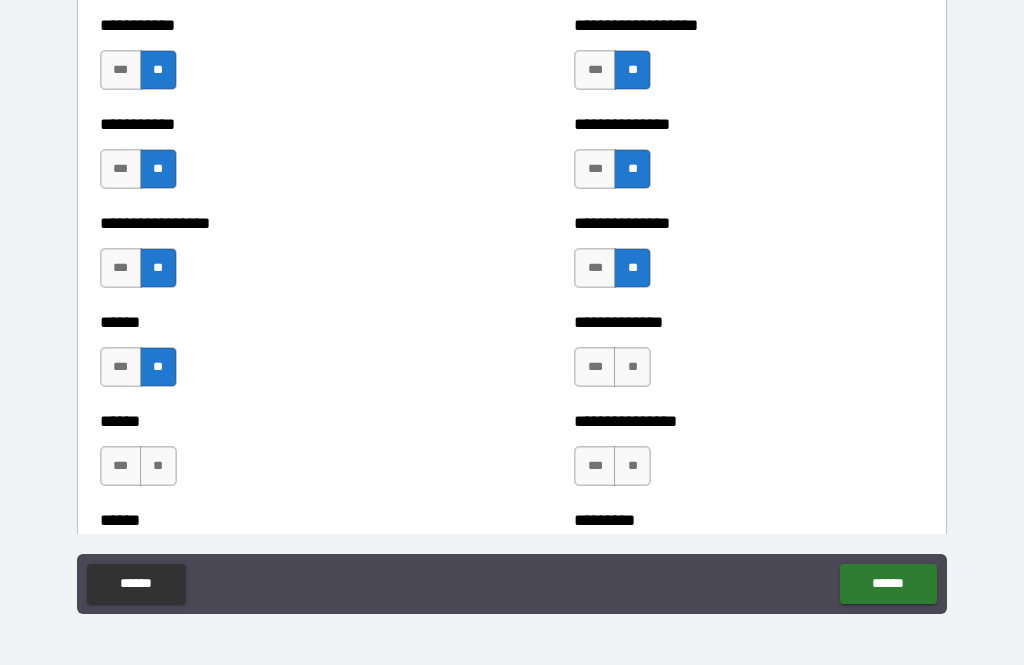 click on "**" at bounding box center (158, 466) 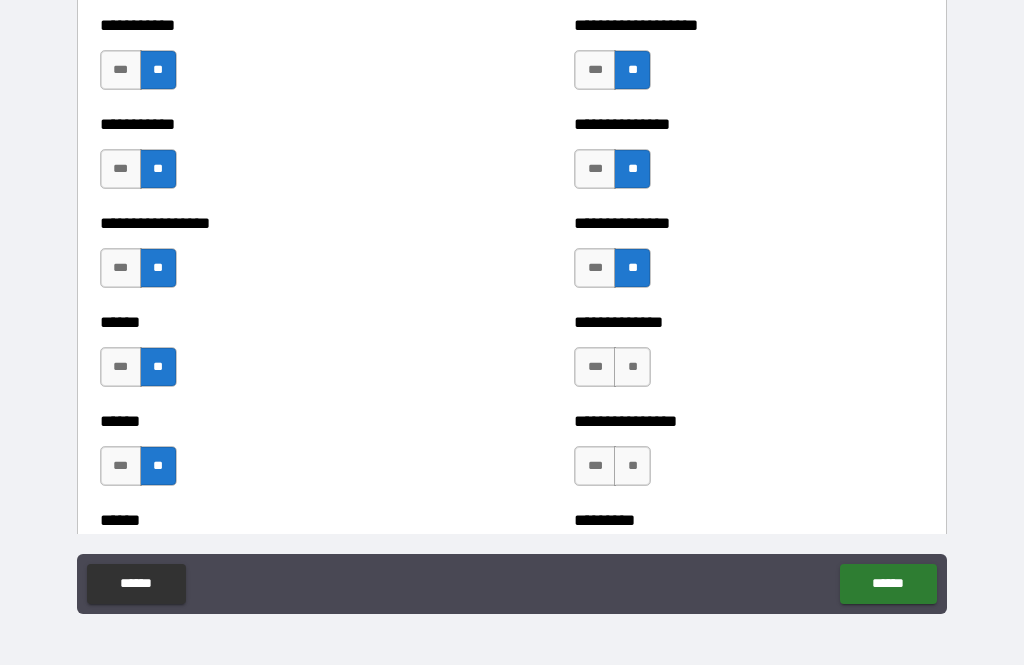 scroll, scrollTop: 2901, scrollLeft: 0, axis: vertical 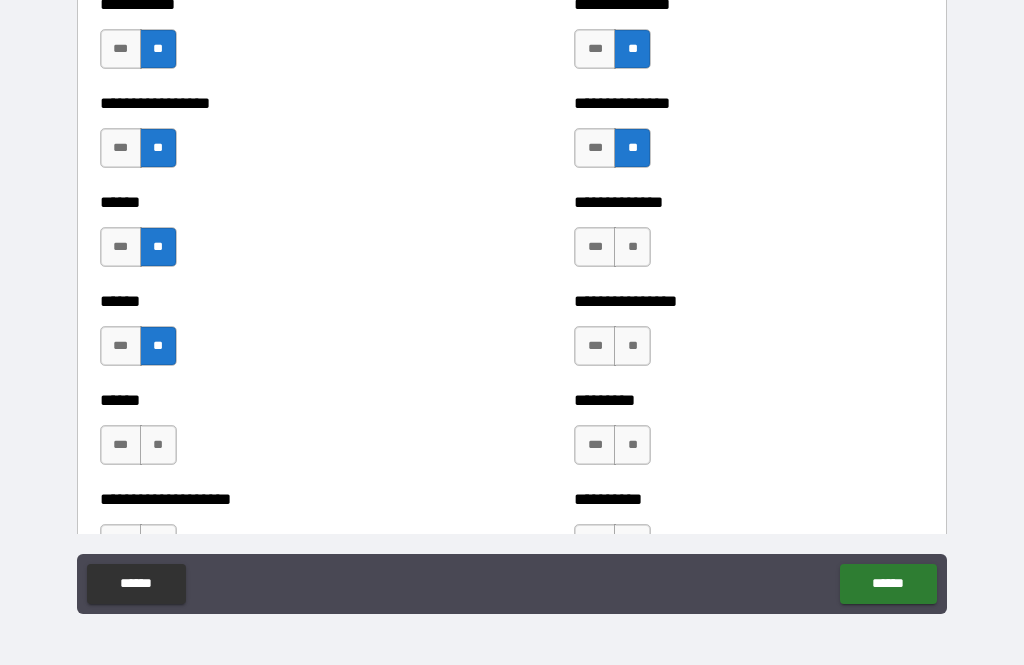 click on "**" at bounding box center (632, 247) 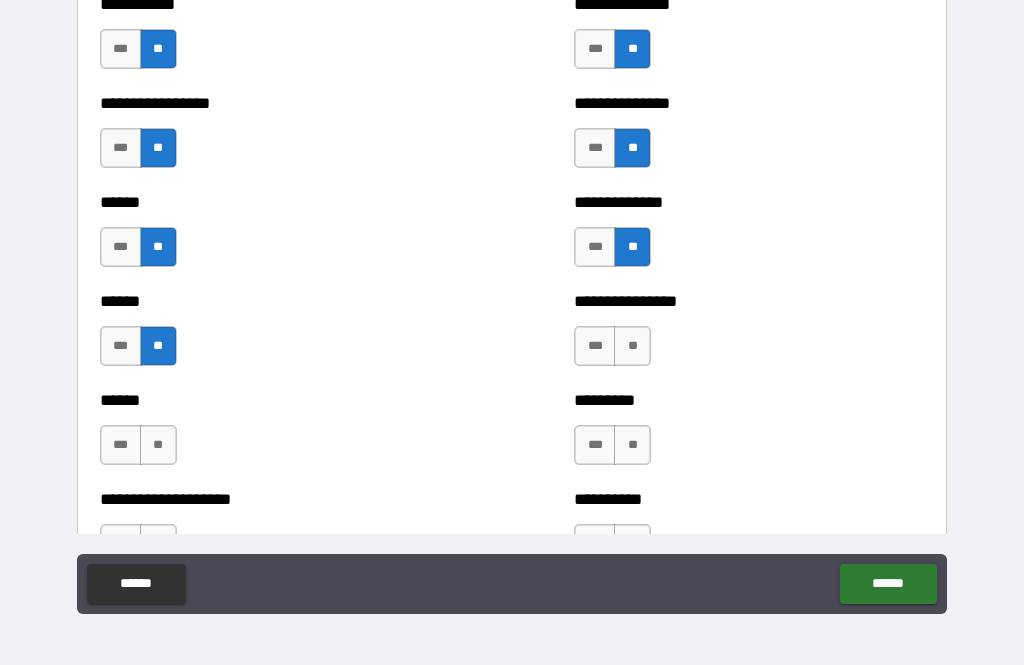 click on "**" at bounding box center (632, 346) 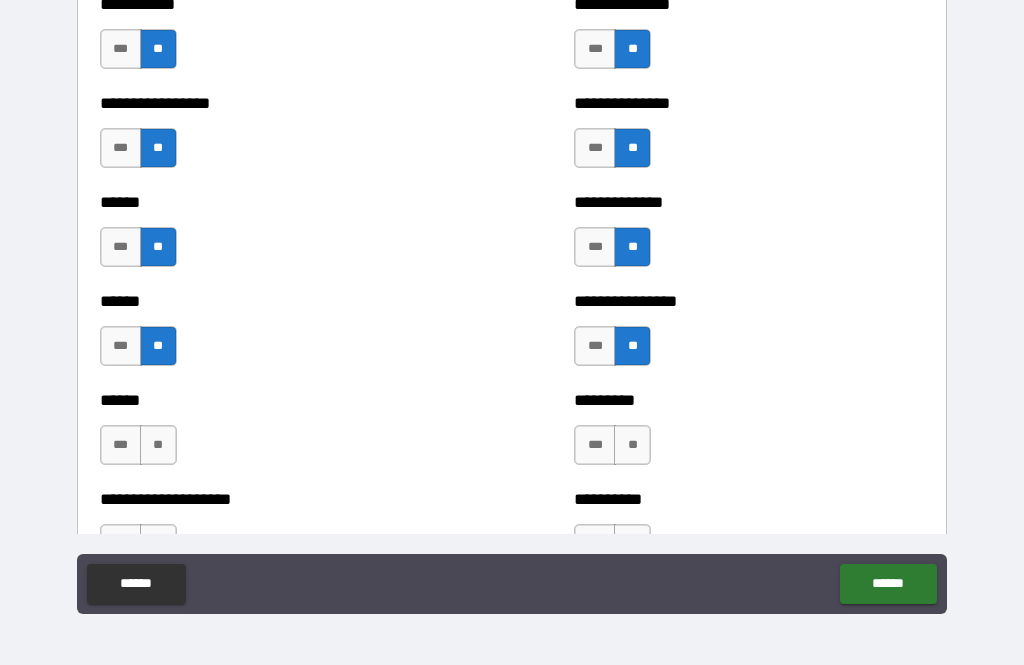 click on "**" at bounding box center (632, 445) 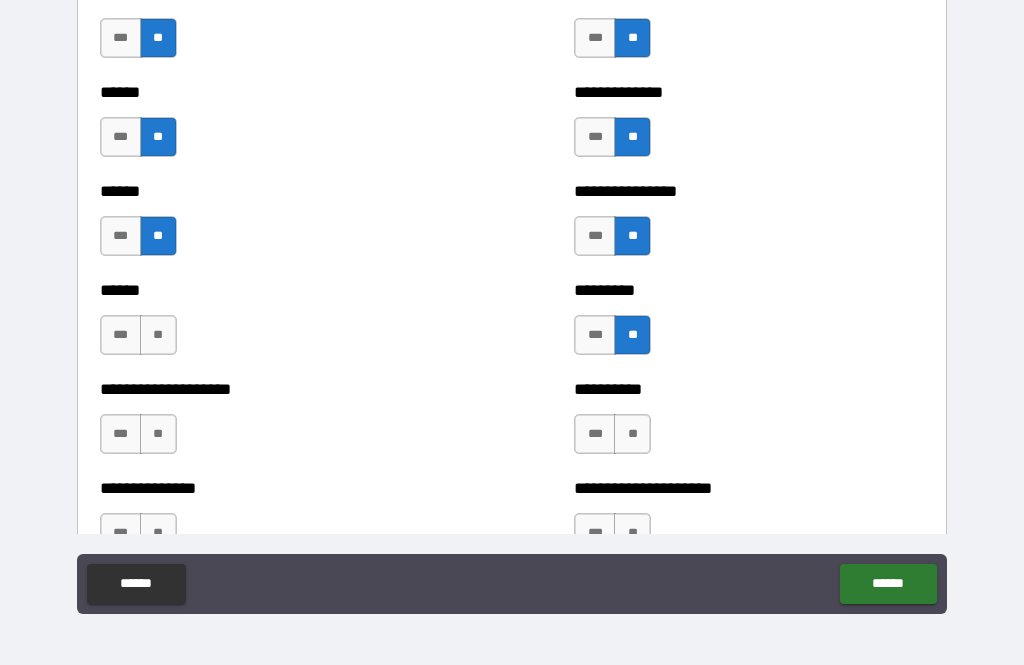 scroll, scrollTop: 3031, scrollLeft: 0, axis: vertical 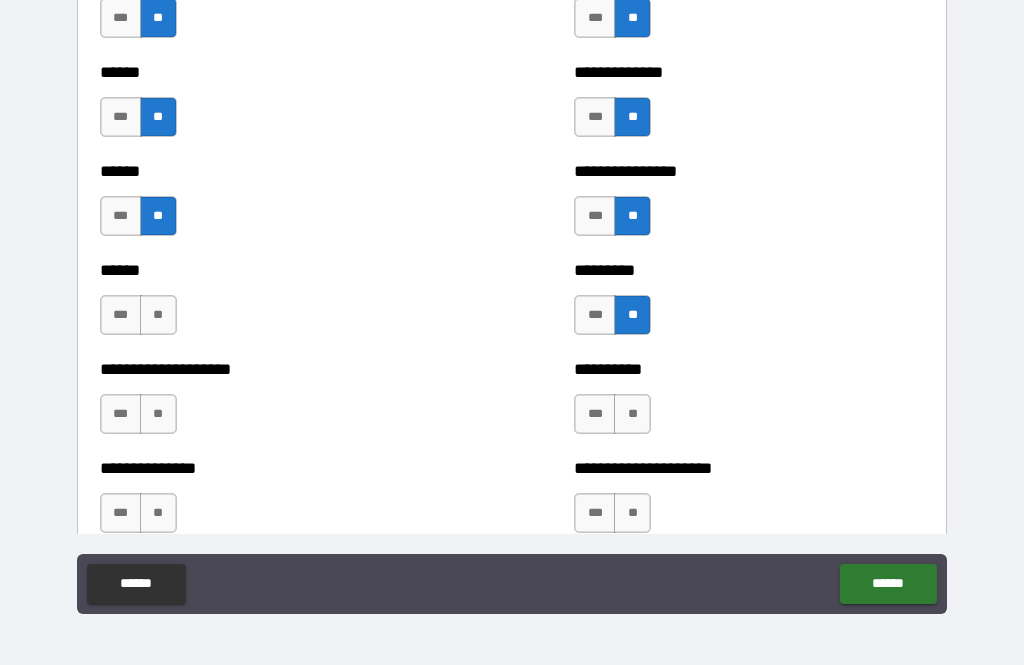 click on "**" at bounding box center [158, 315] 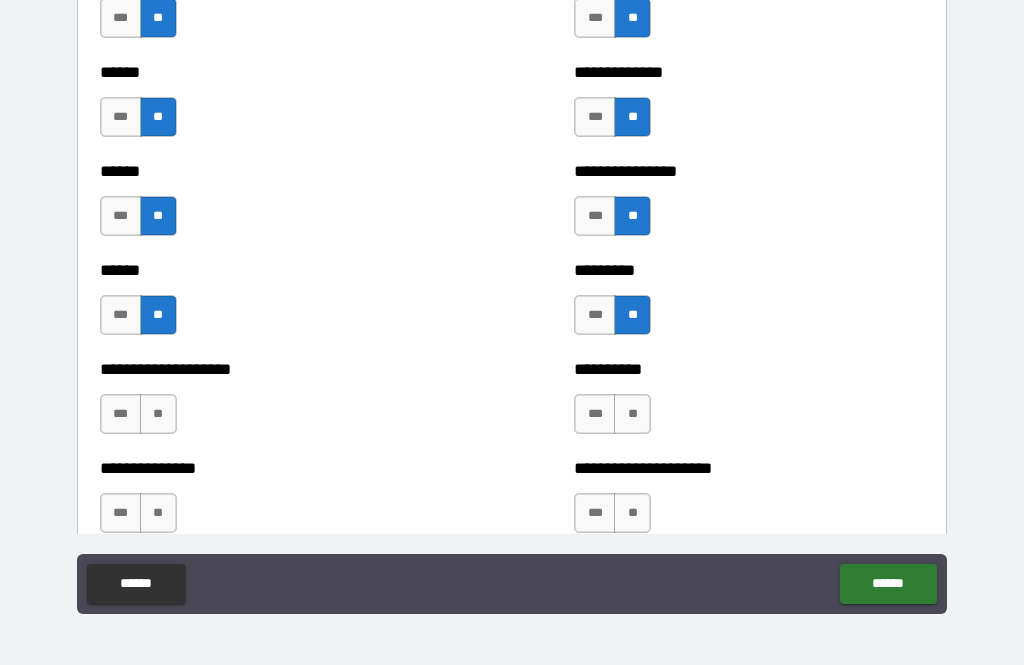 click on "**" at bounding box center (158, 414) 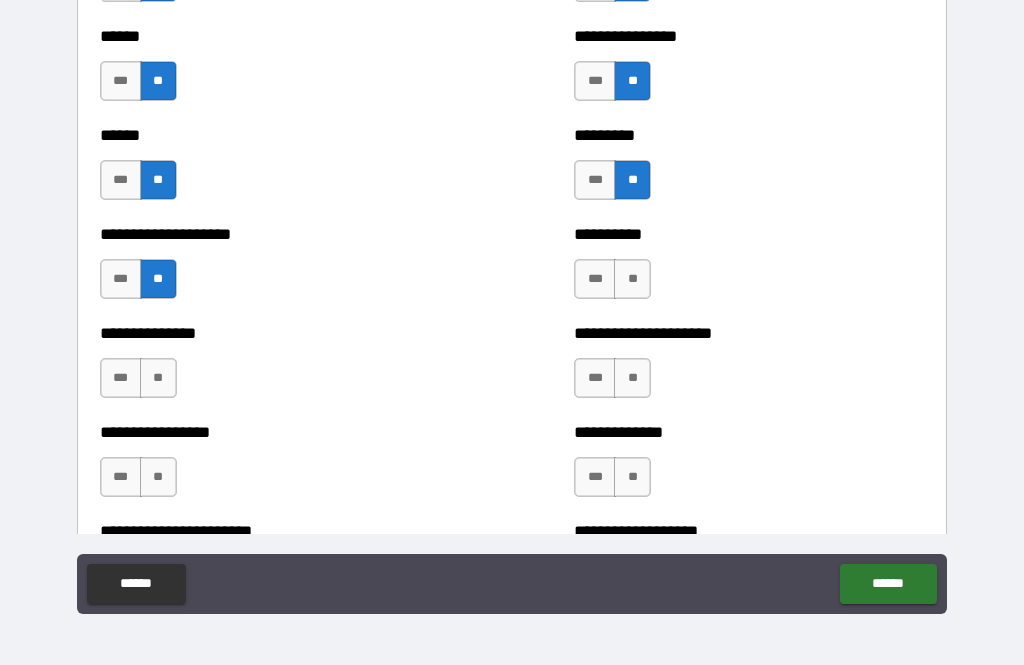 scroll, scrollTop: 3166, scrollLeft: 0, axis: vertical 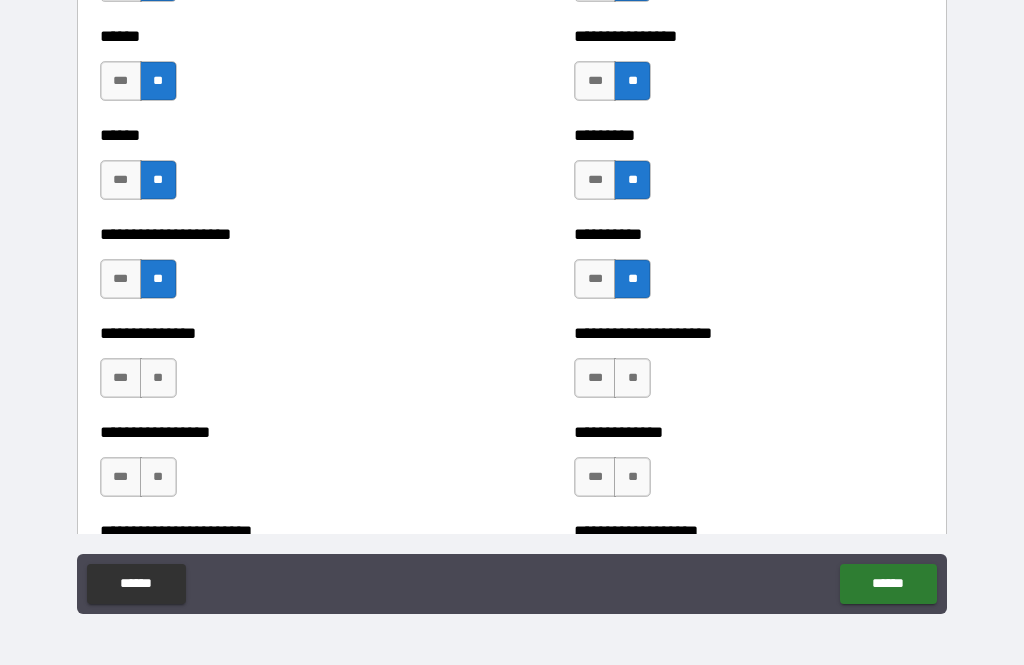 click on "**" at bounding box center (632, 378) 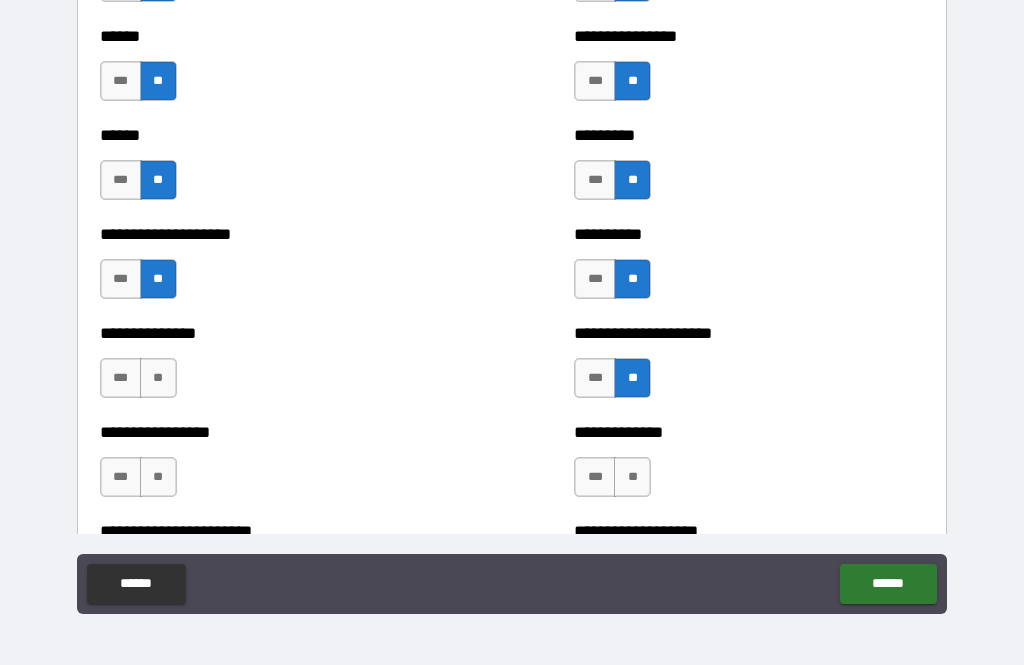click on "**" at bounding box center (158, 378) 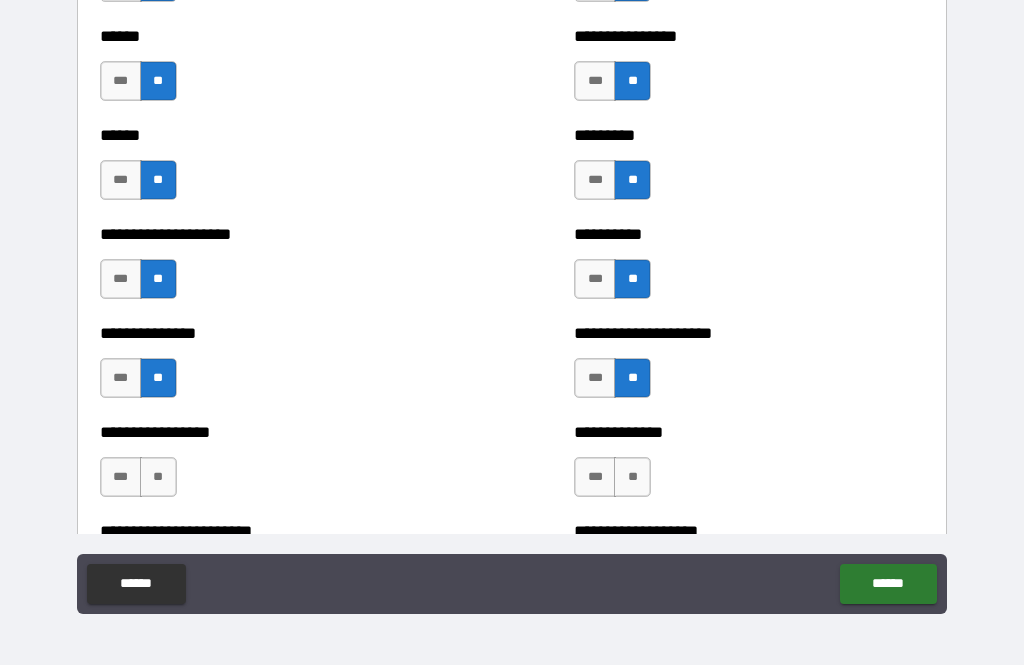 click on "**" at bounding box center (158, 477) 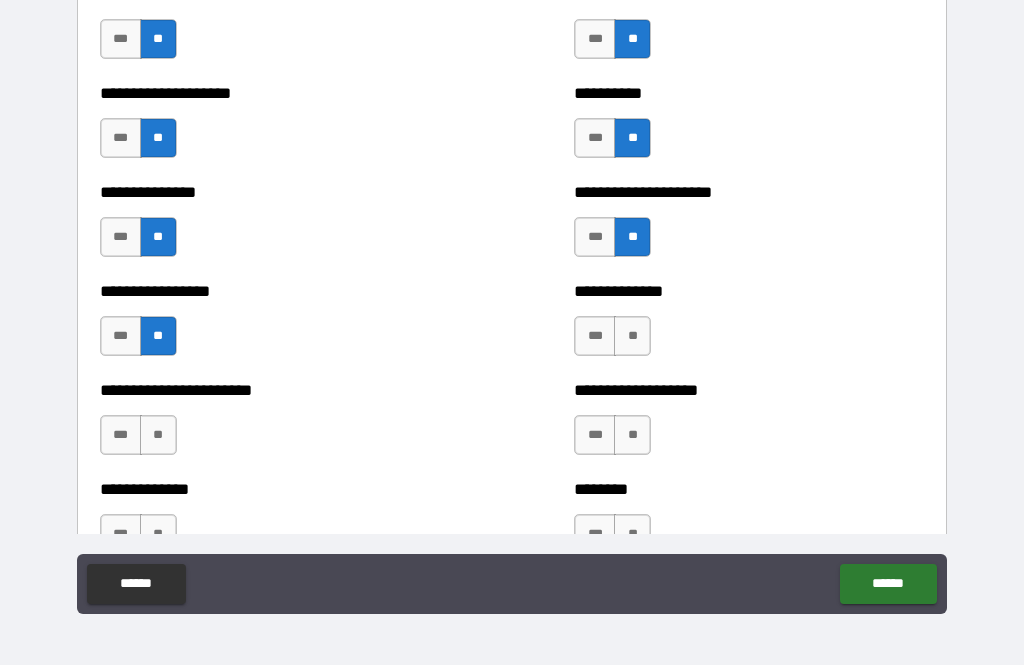 scroll, scrollTop: 3332, scrollLeft: 0, axis: vertical 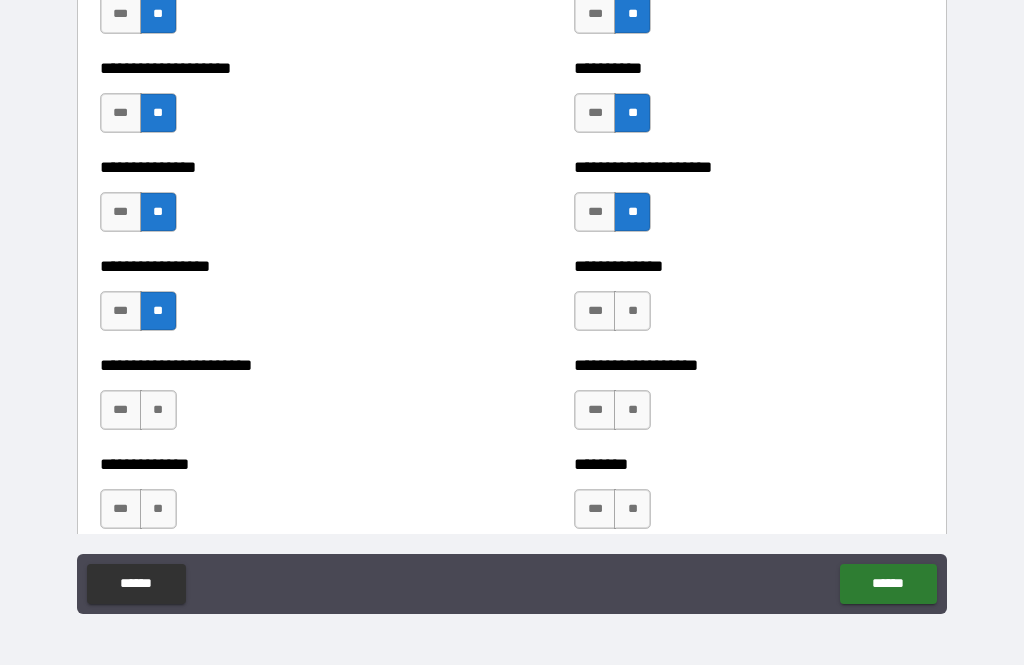 click on "**" at bounding box center [632, 311] 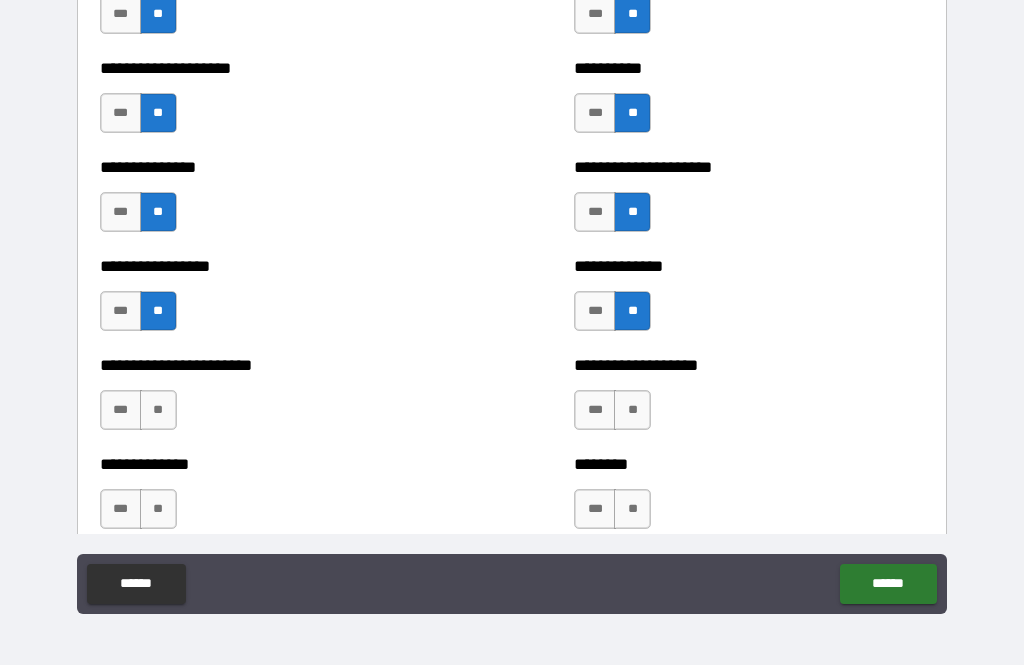 click on "**" at bounding box center [632, 410] 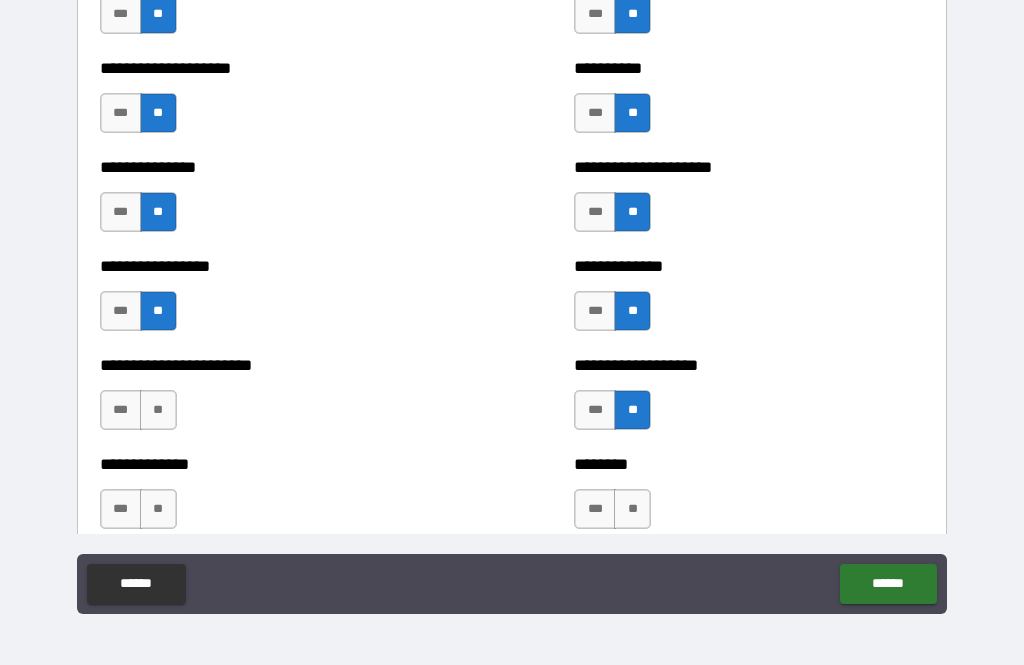 click on "**" at bounding box center (632, 509) 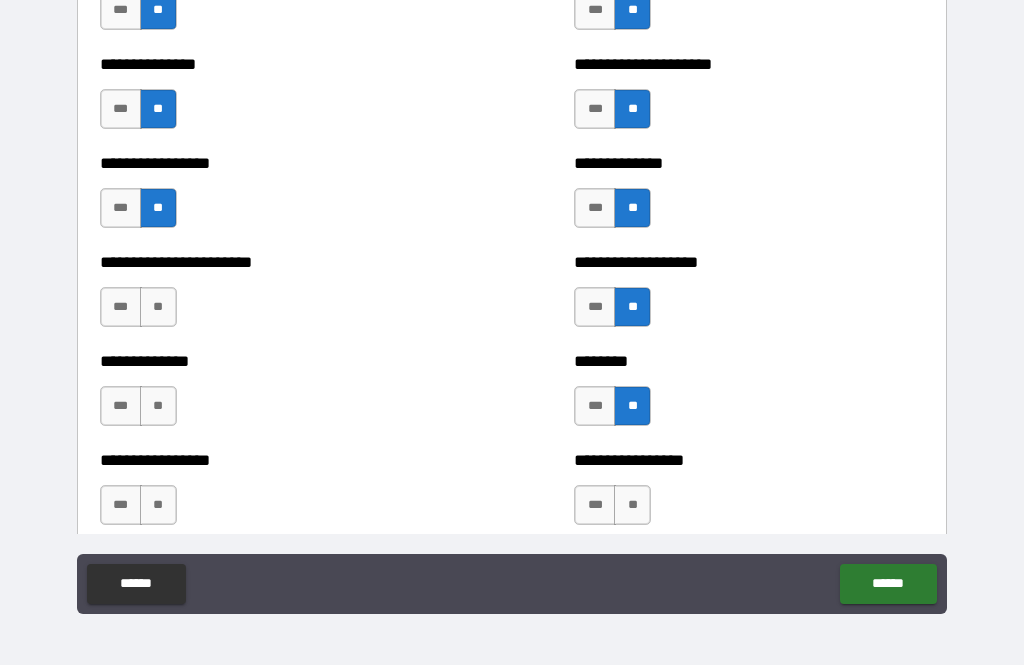scroll, scrollTop: 3474, scrollLeft: 0, axis: vertical 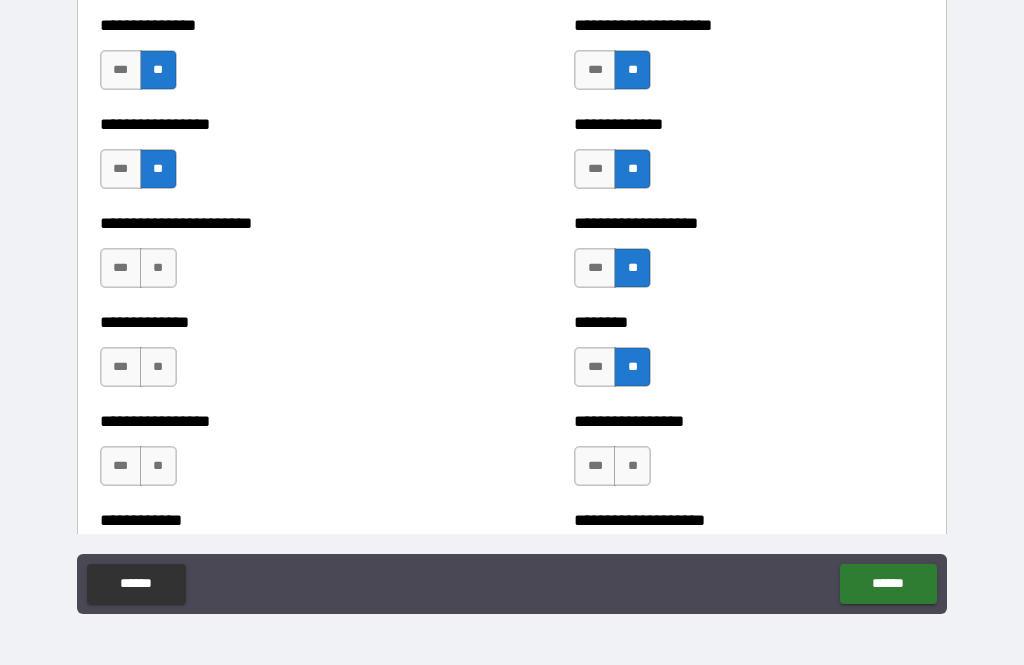 click on "**" at bounding box center (158, 268) 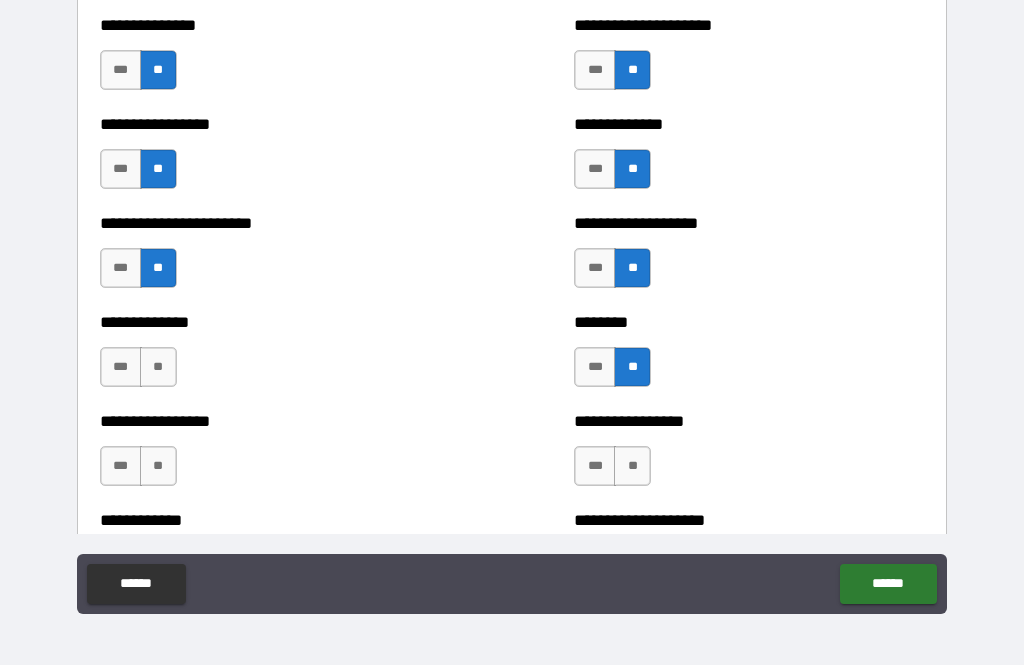 click on "**" at bounding box center [158, 367] 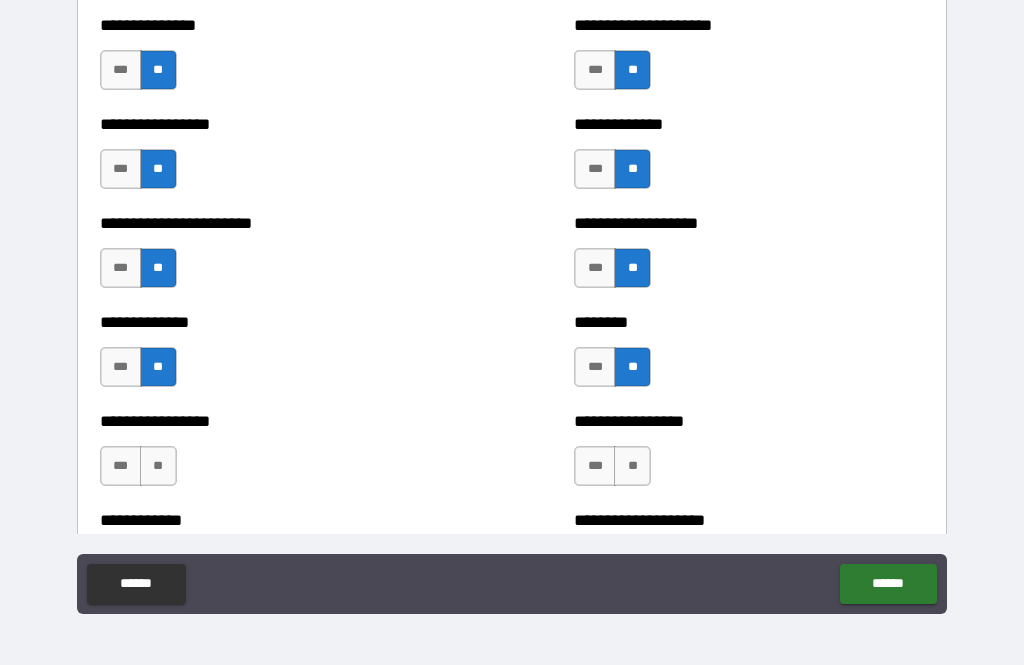 click on "**" at bounding box center [158, 466] 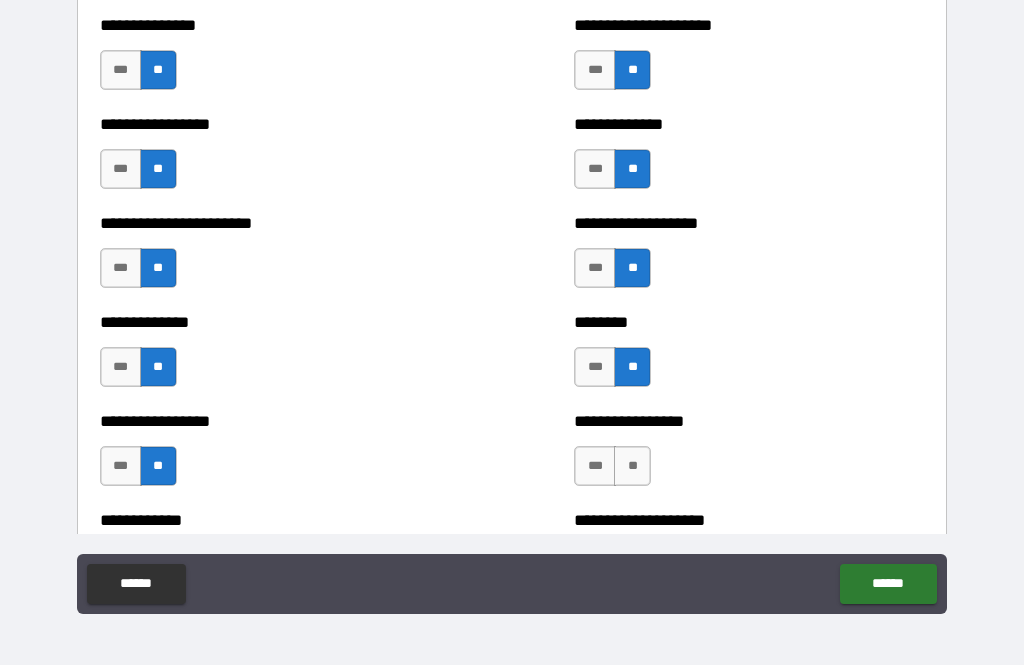 click on "**" at bounding box center (632, 466) 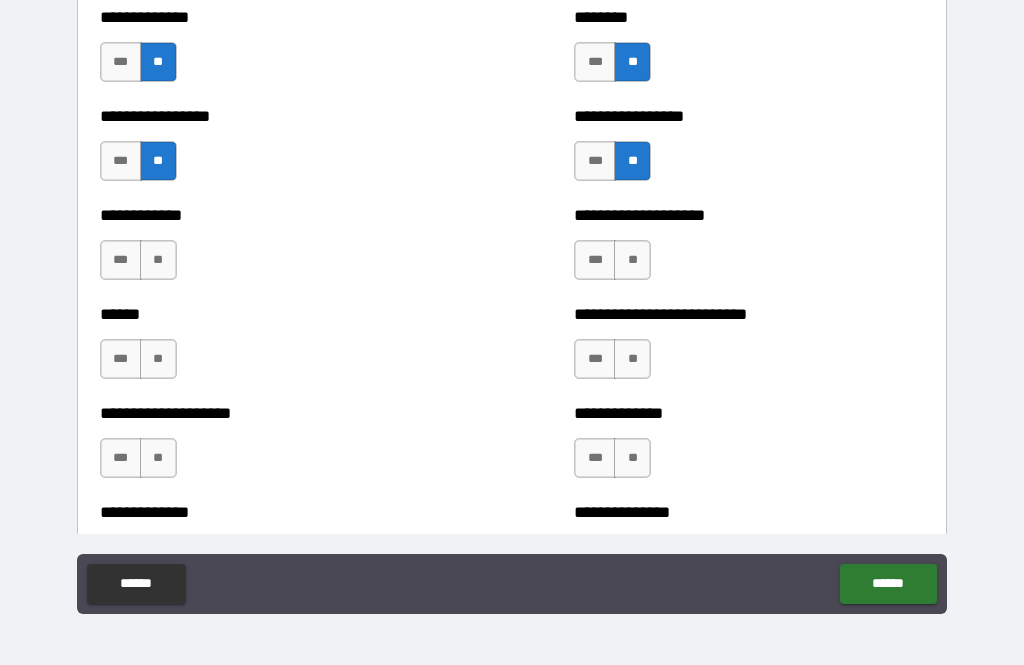 scroll, scrollTop: 3786, scrollLeft: 0, axis: vertical 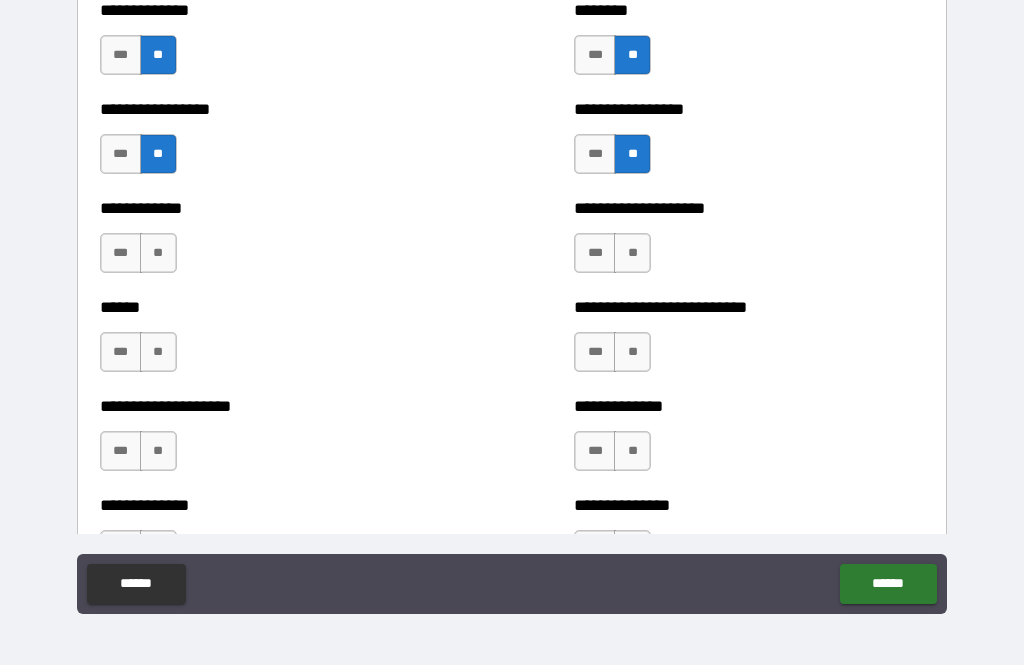click on "**" at bounding box center (632, 253) 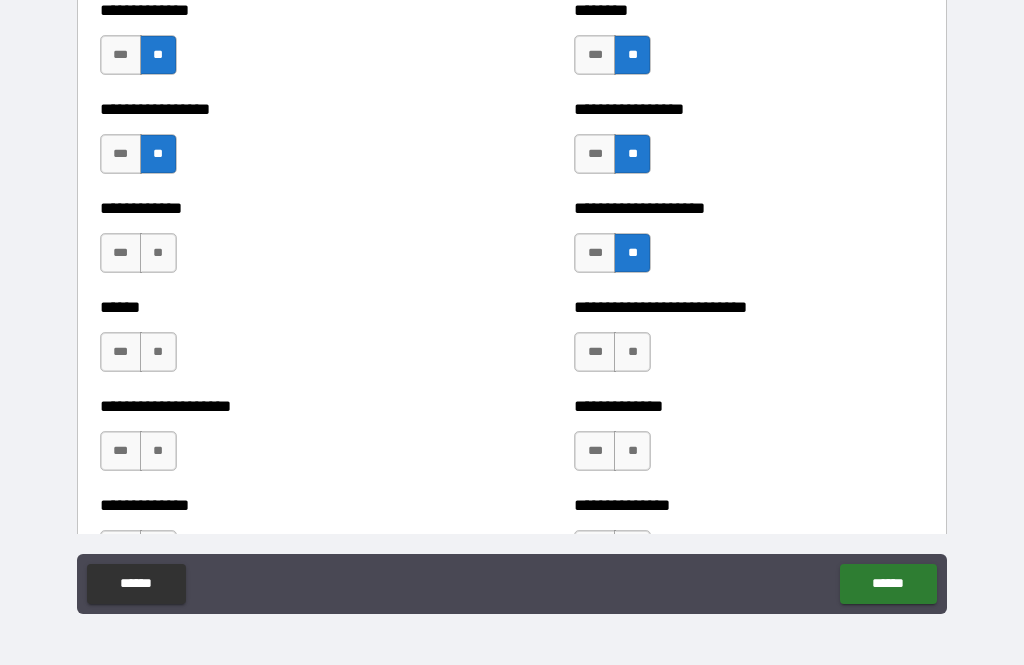 click on "**" at bounding box center [632, 352] 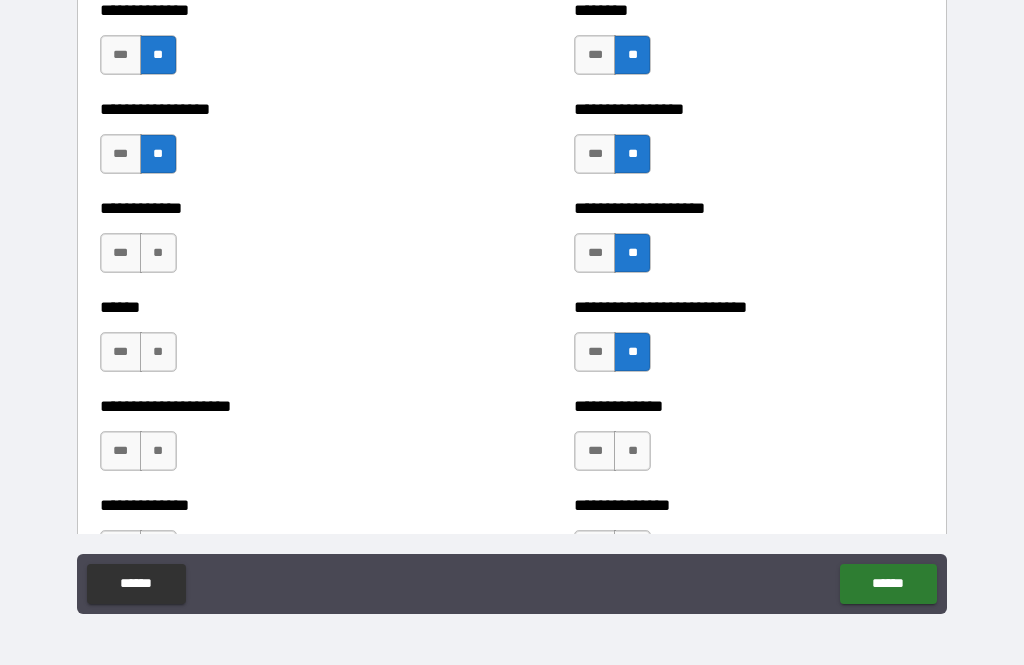 click on "**" at bounding box center [632, 451] 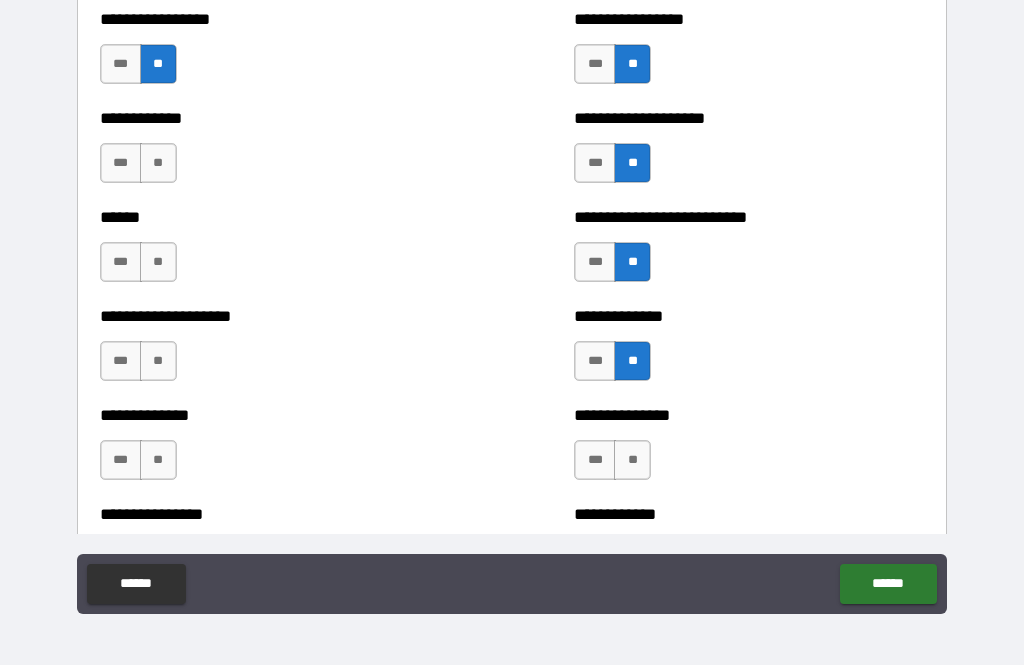 scroll, scrollTop: 3886, scrollLeft: 0, axis: vertical 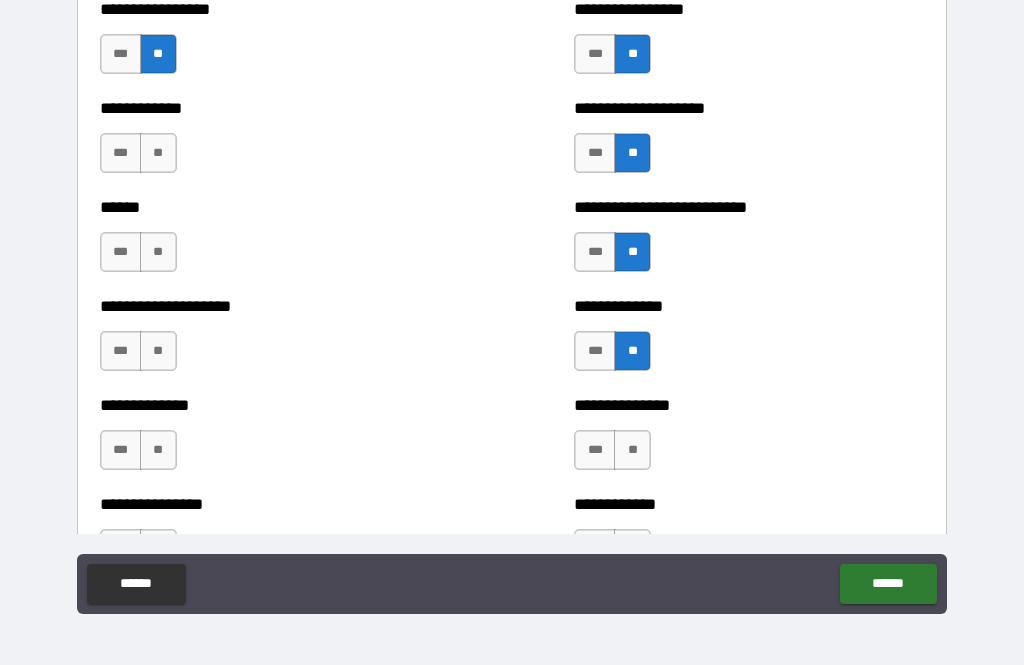 click on "**" at bounding box center [158, 153] 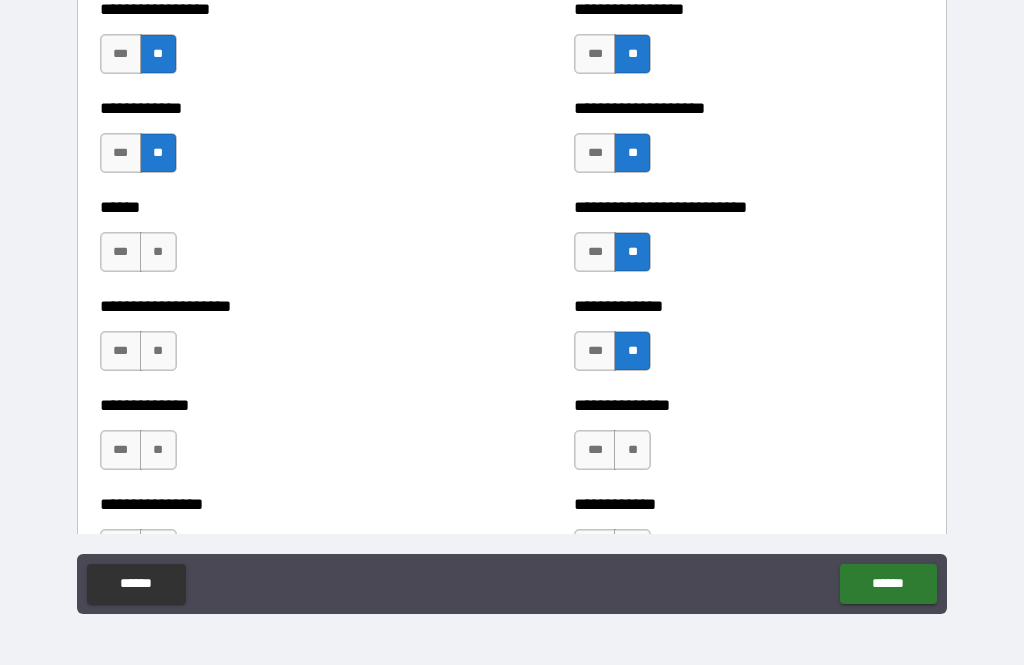 click on "**" at bounding box center [158, 252] 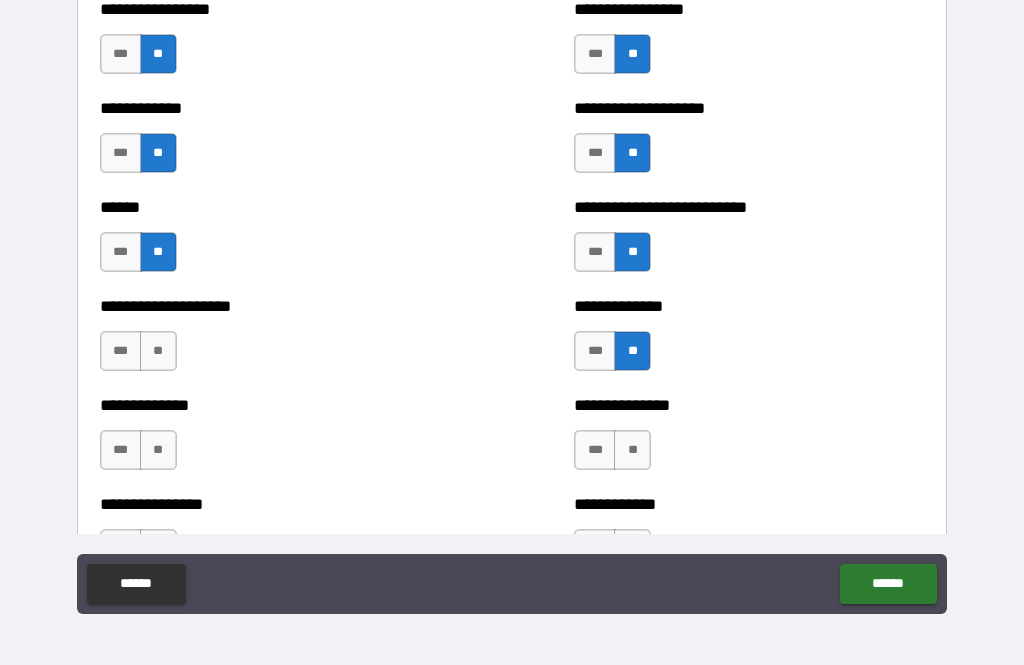 click on "**" at bounding box center [158, 351] 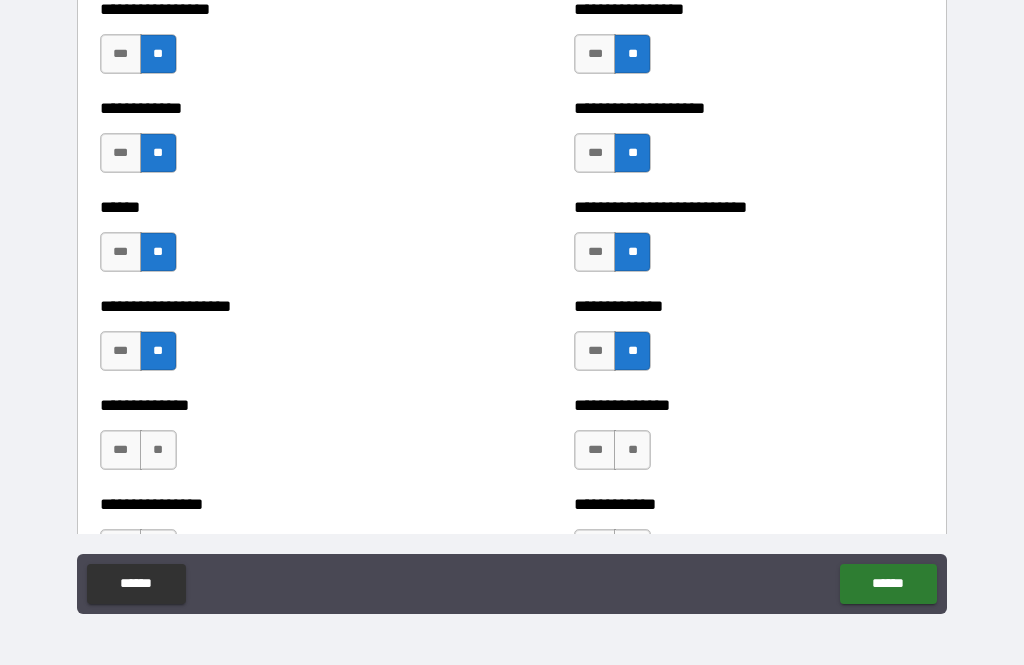 click on "**" at bounding box center (158, 450) 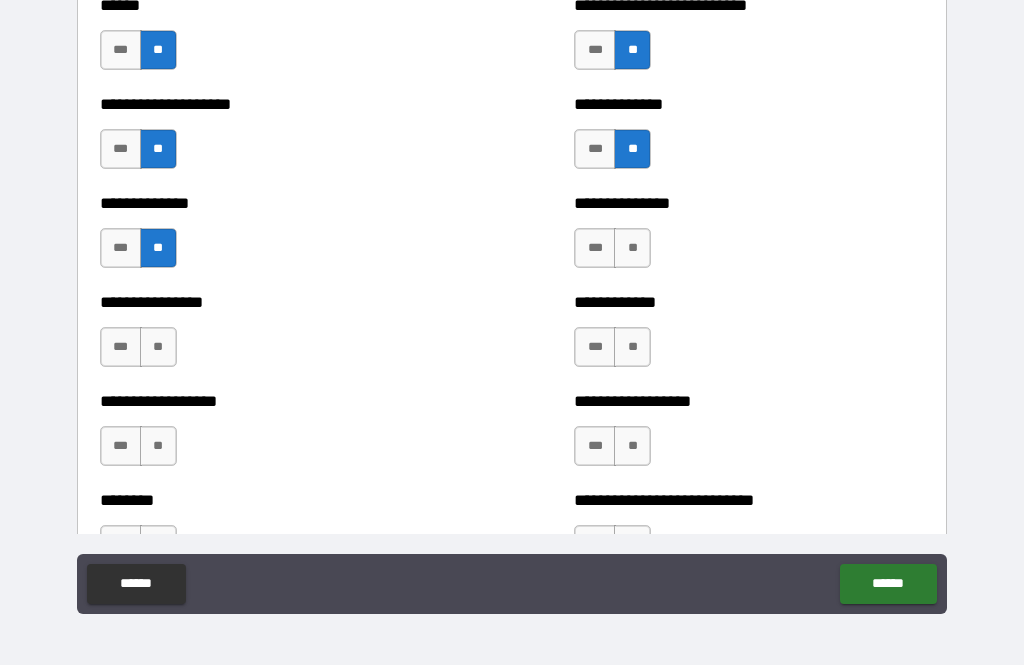 scroll, scrollTop: 4171, scrollLeft: 0, axis: vertical 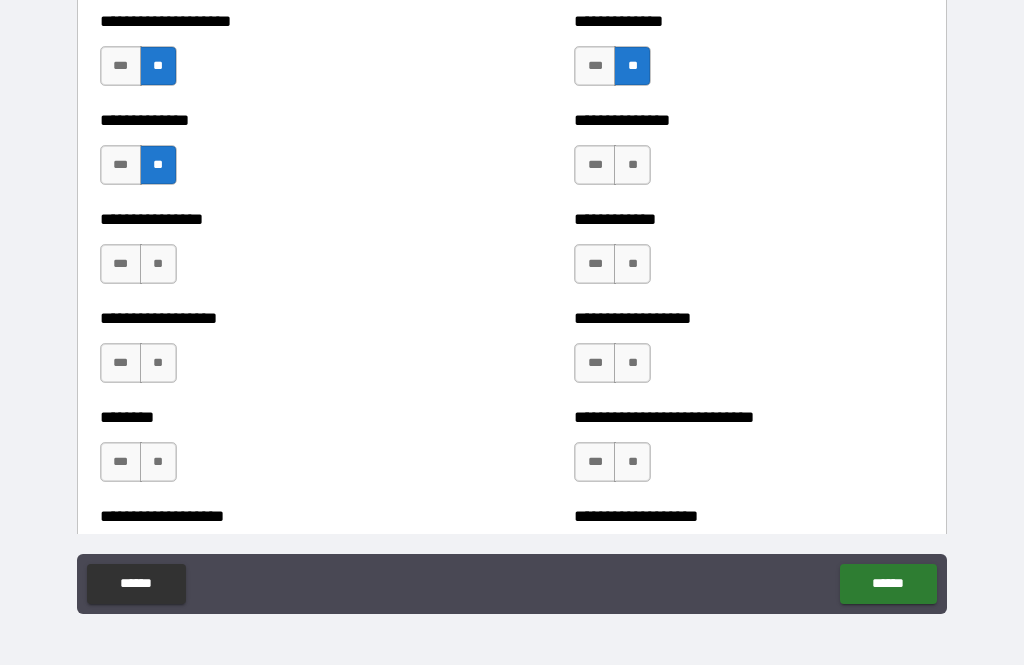 click on "**" at bounding box center [632, 165] 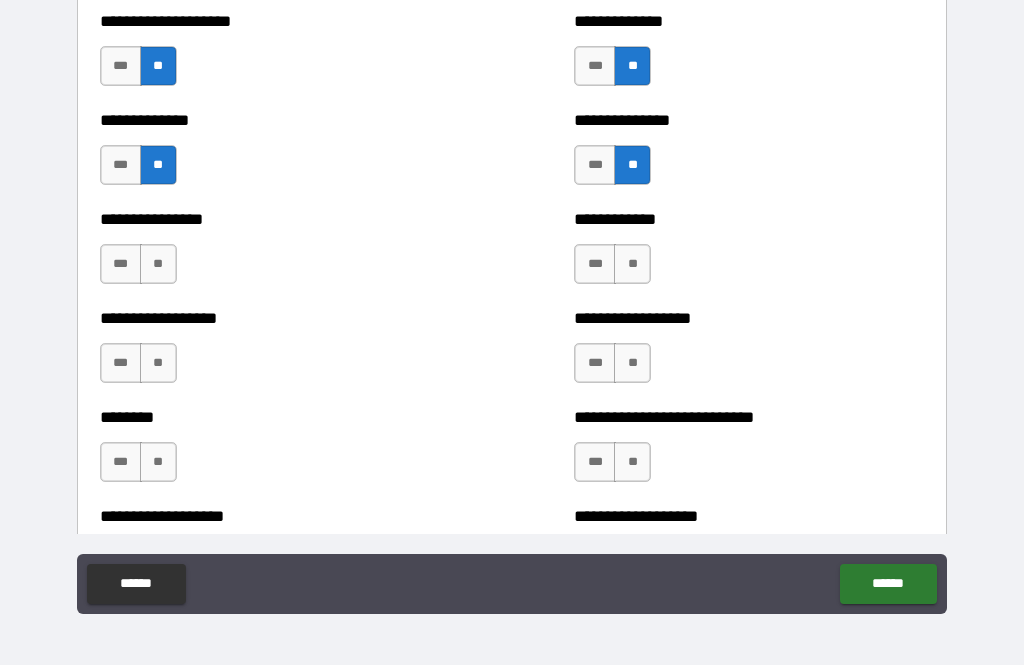 click on "**" at bounding box center [632, 264] 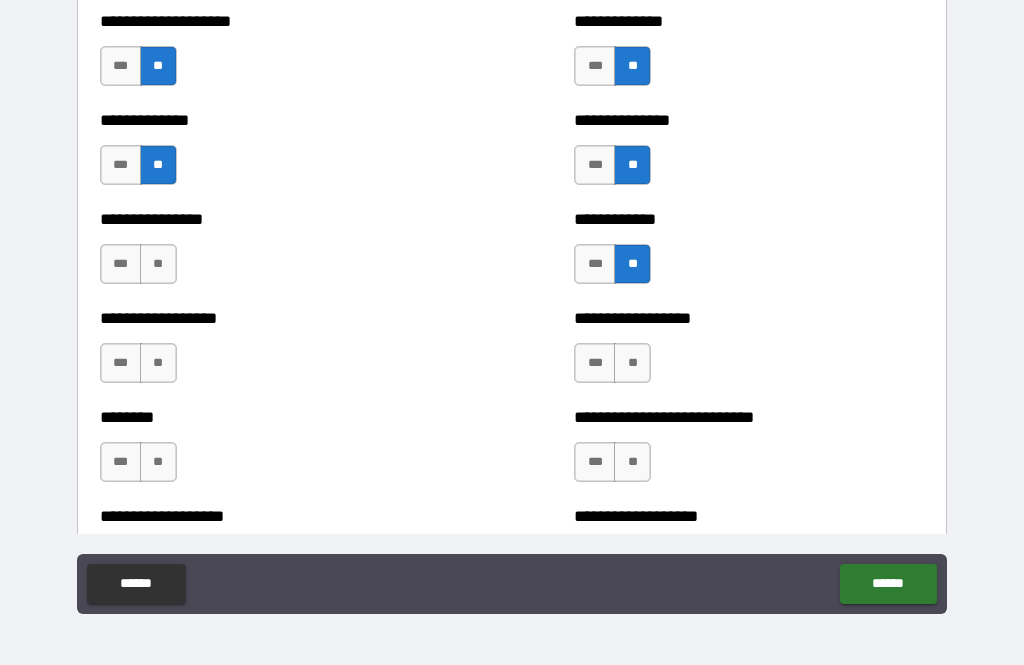 click on "**" at bounding box center (632, 363) 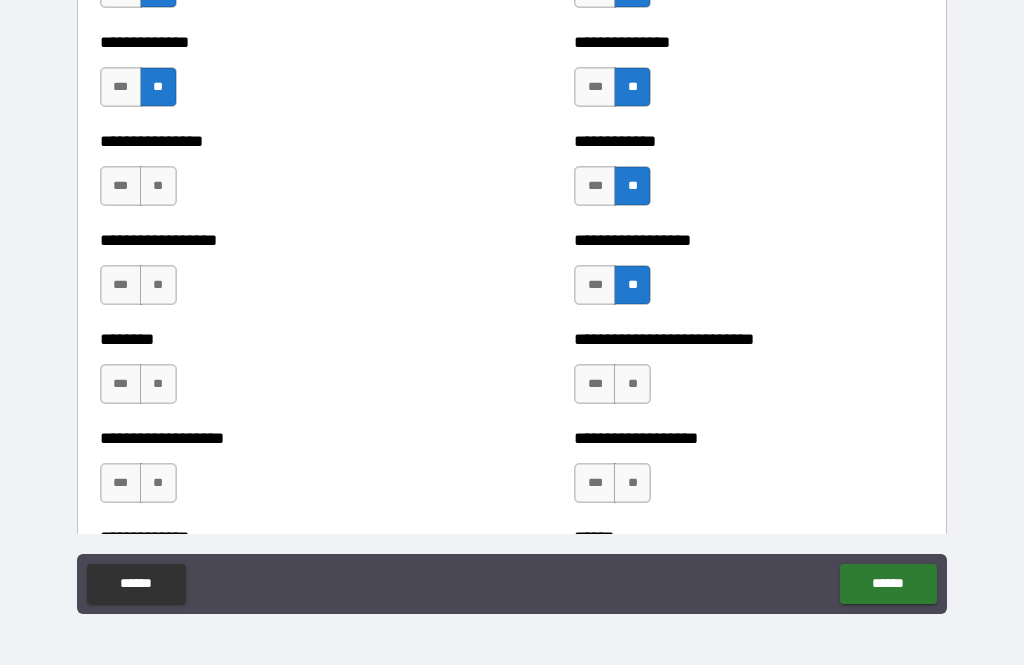 scroll, scrollTop: 4314, scrollLeft: 0, axis: vertical 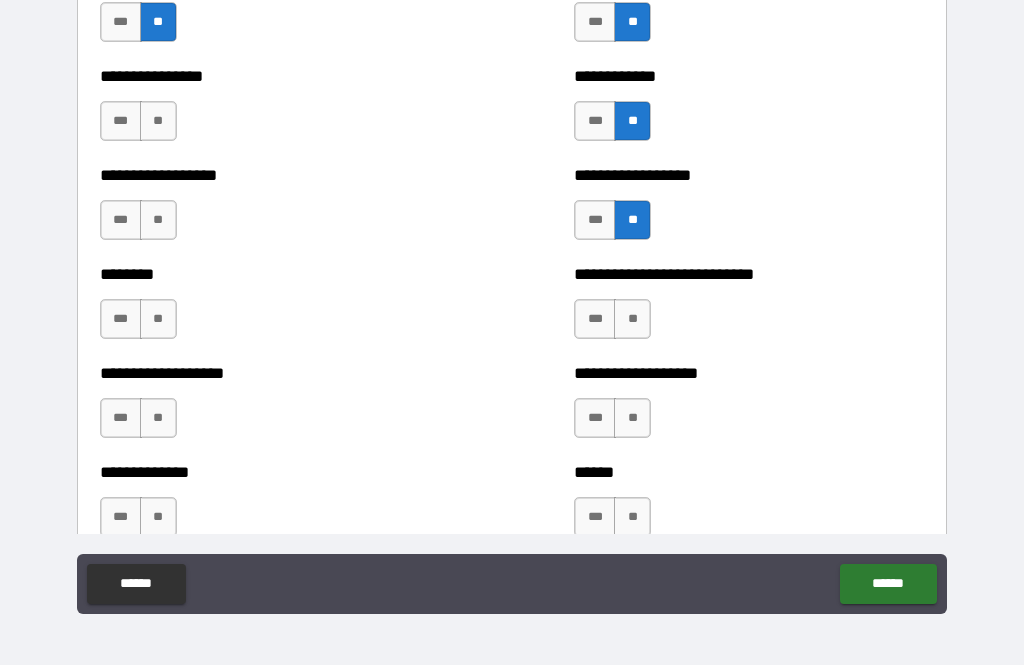 click on "**" at bounding box center (632, 319) 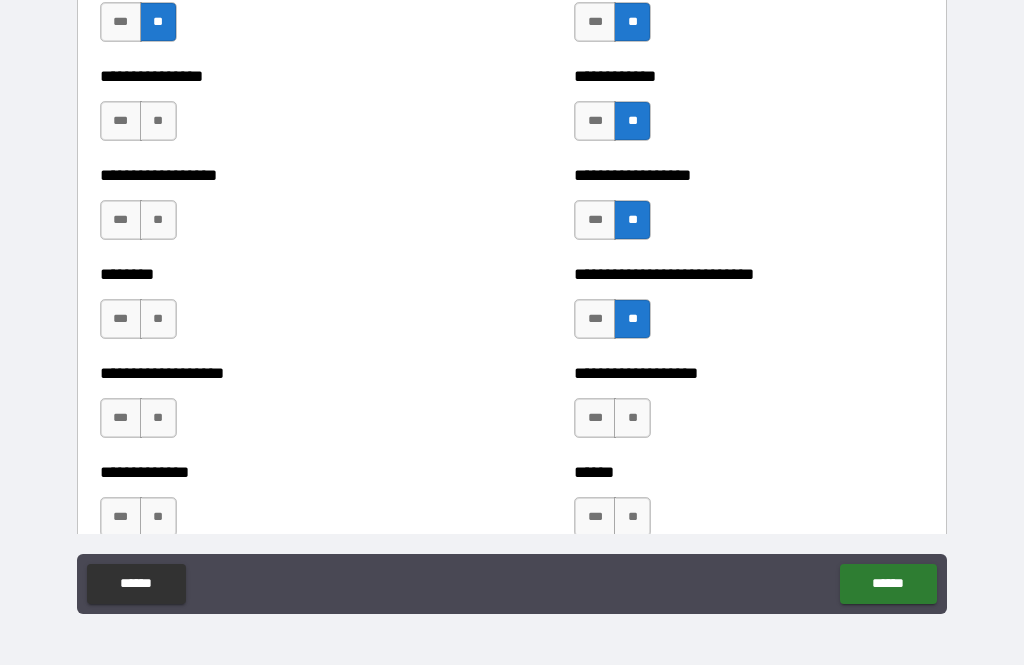 click on "**" at bounding box center (158, 220) 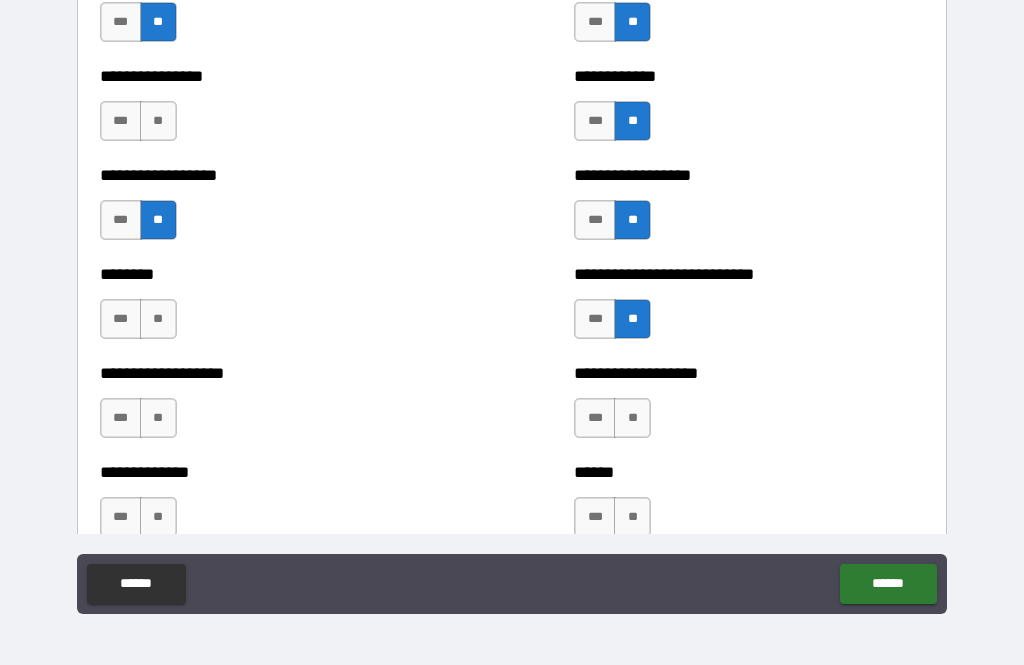 click on "**" at bounding box center (158, 319) 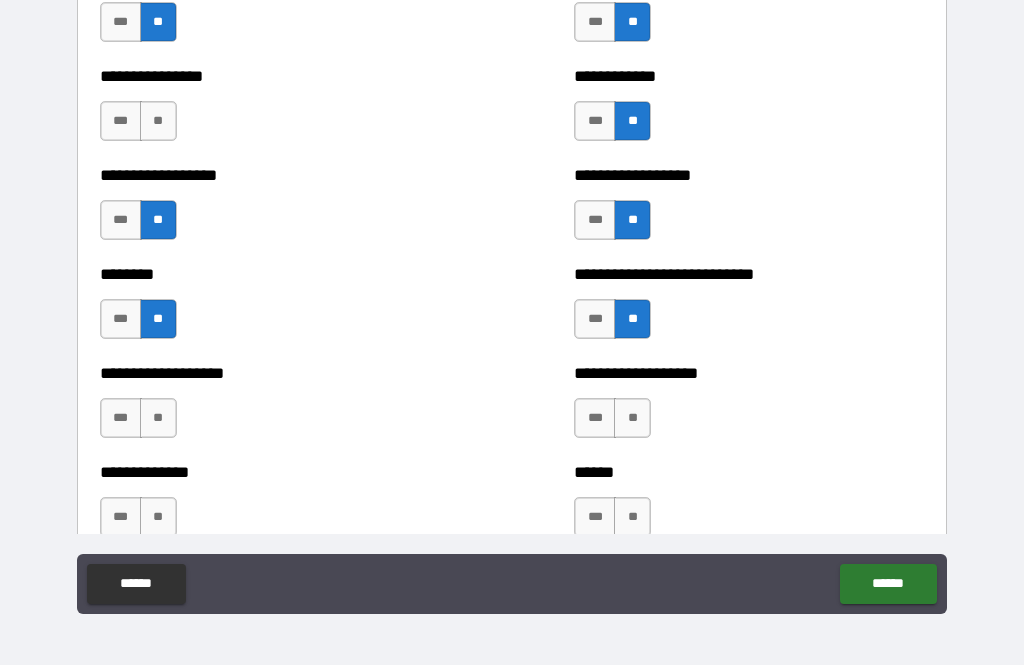 click on "**" at bounding box center [158, 418] 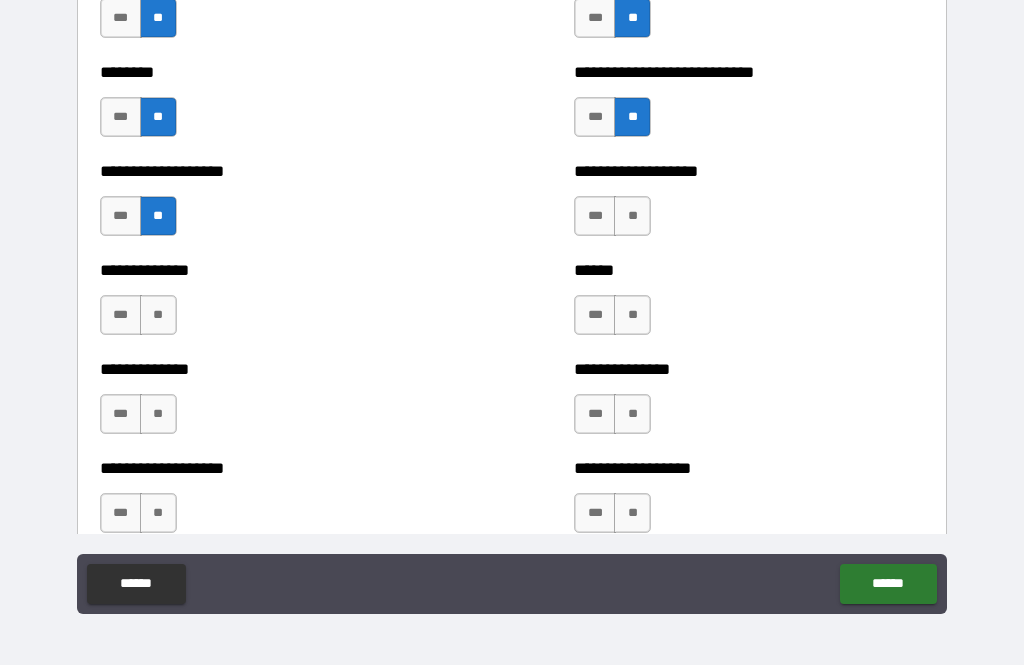 scroll, scrollTop: 4531, scrollLeft: 0, axis: vertical 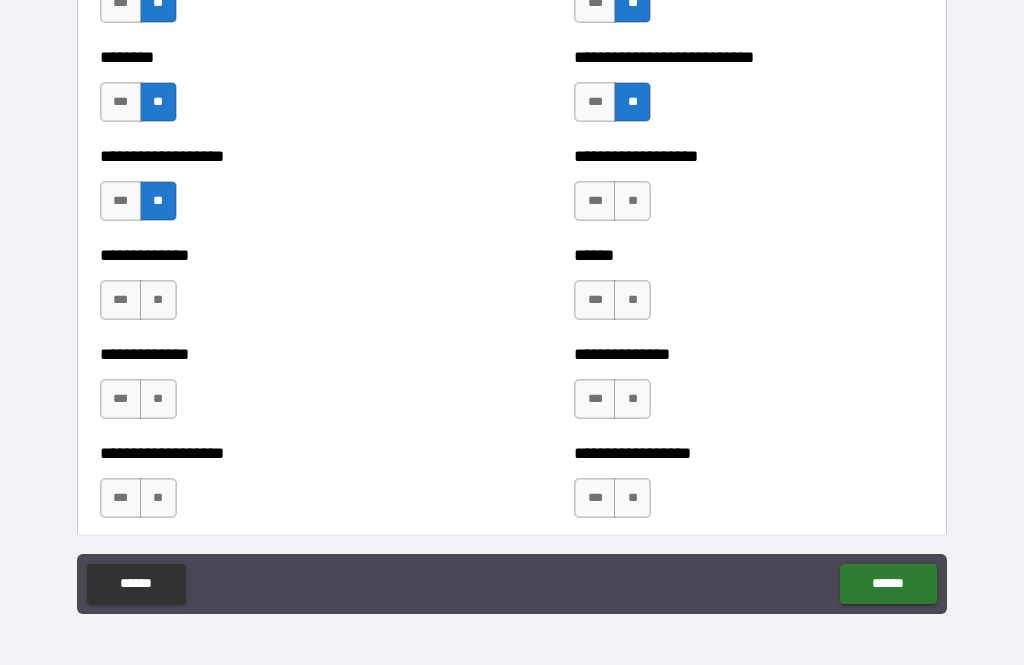 click on "**" at bounding box center [158, 300] 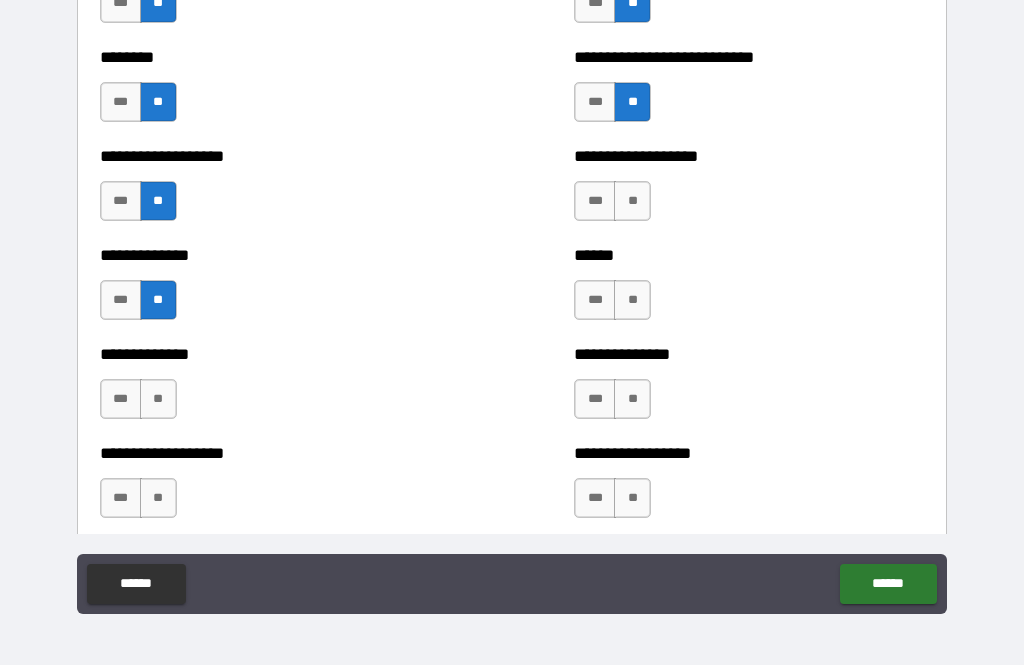 click on "**" at bounding box center (158, 399) 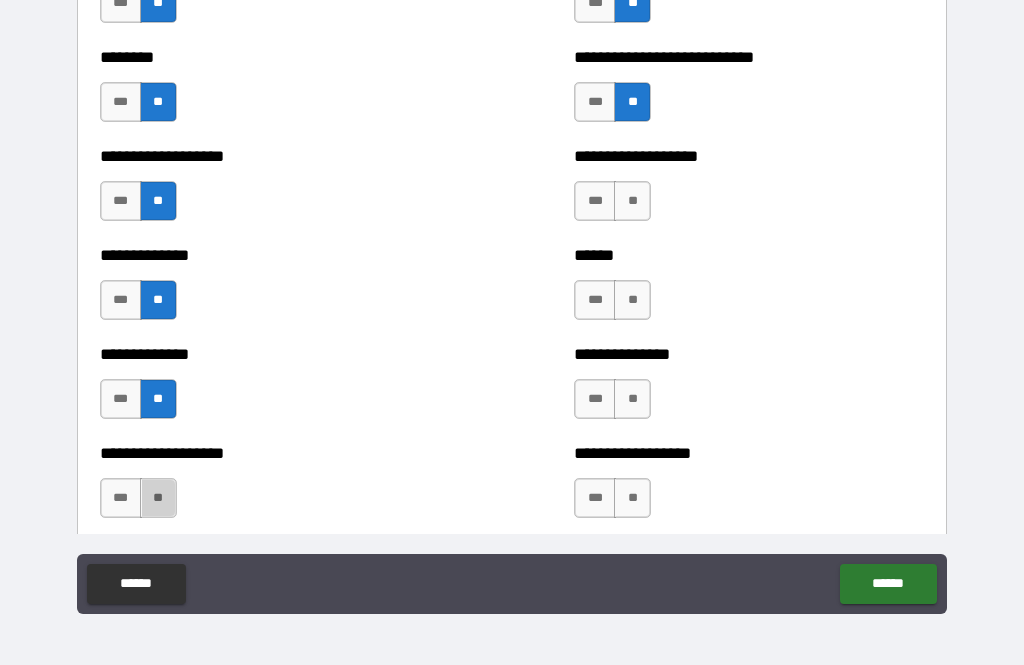 click on "**" at bounding box center (158, 498) 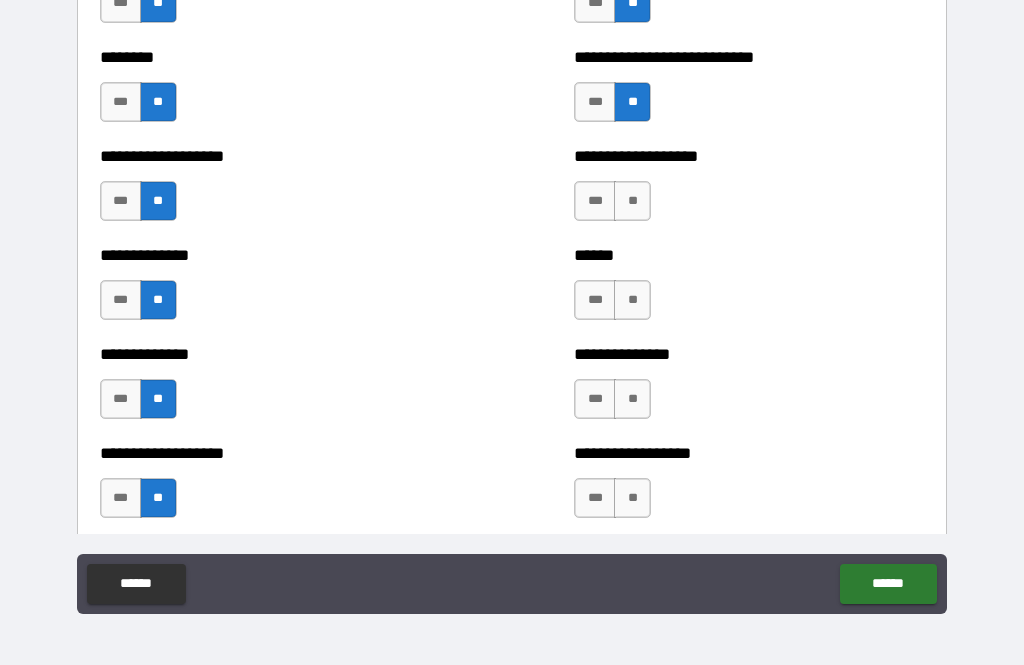 click on "**" at bounding box center (632, 399) 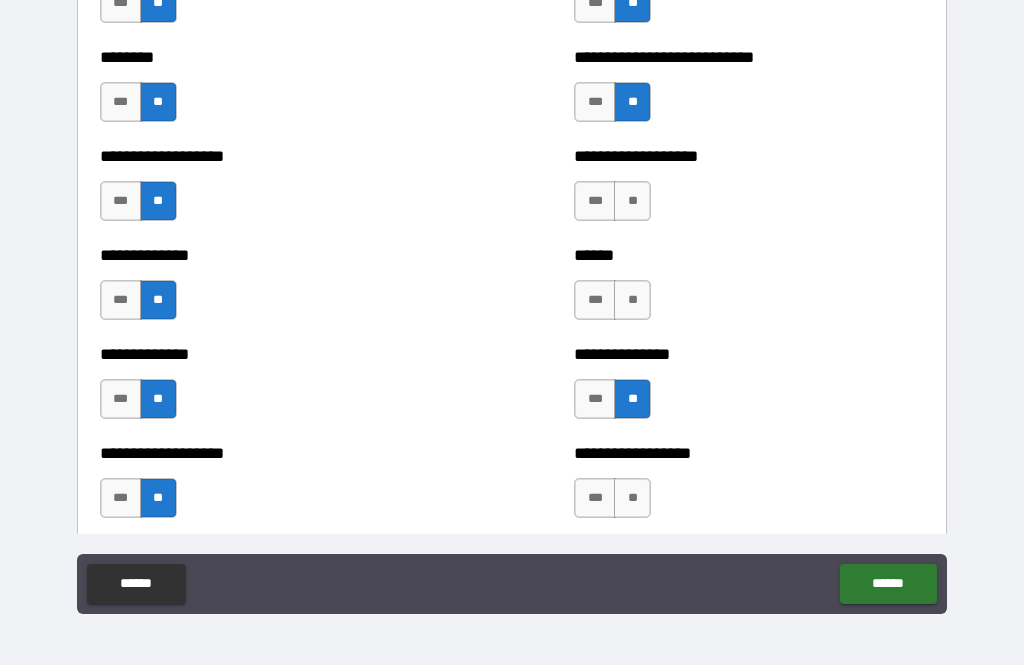 click on "**" at bounding box center [632, 300] 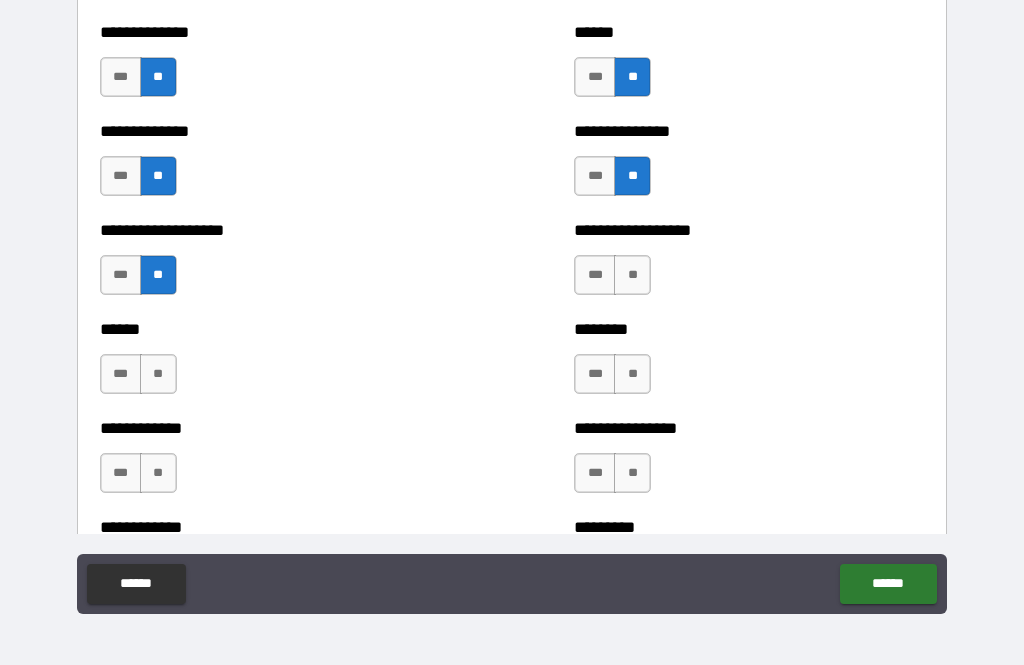scroll, scrollTop: 4756, scrollLeft: 0, axis: vertical 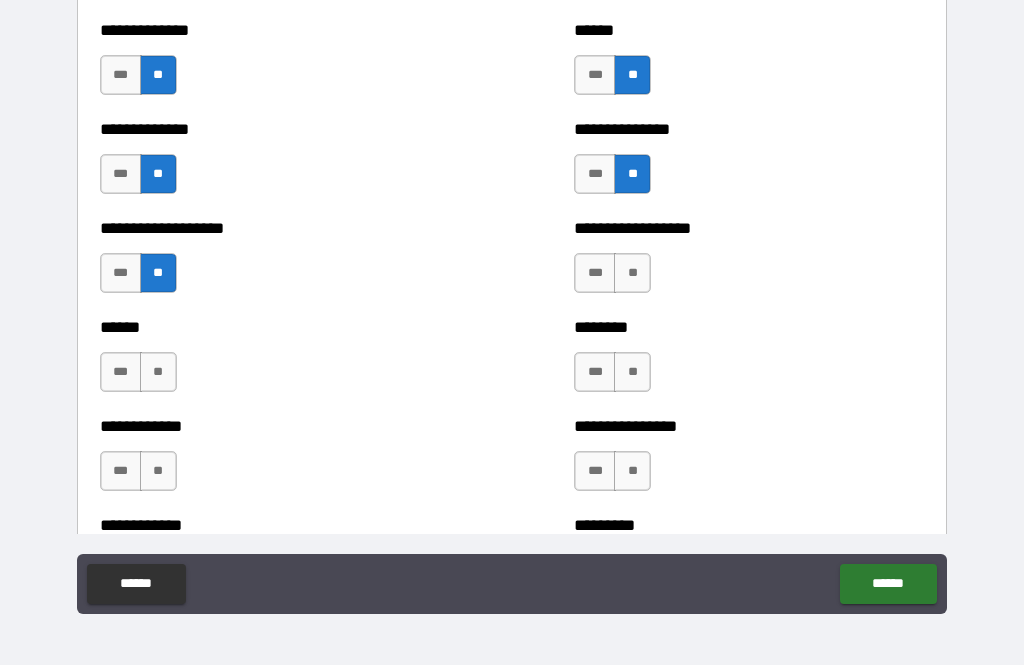 click on "**" at bounding box center [632, 273] 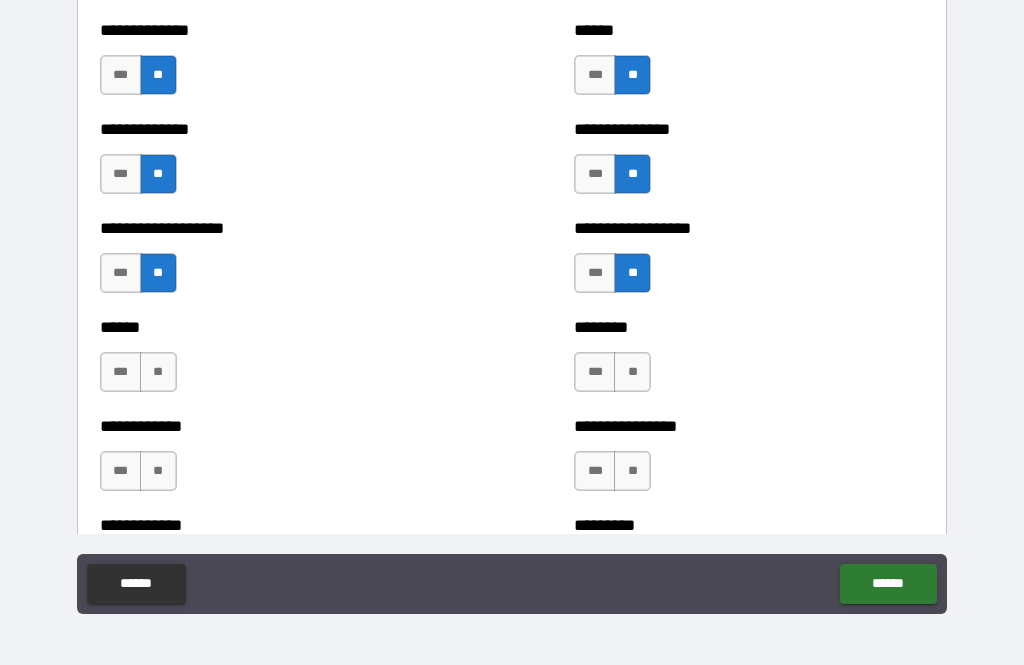 click on "**" at bounding box center (632, 372) 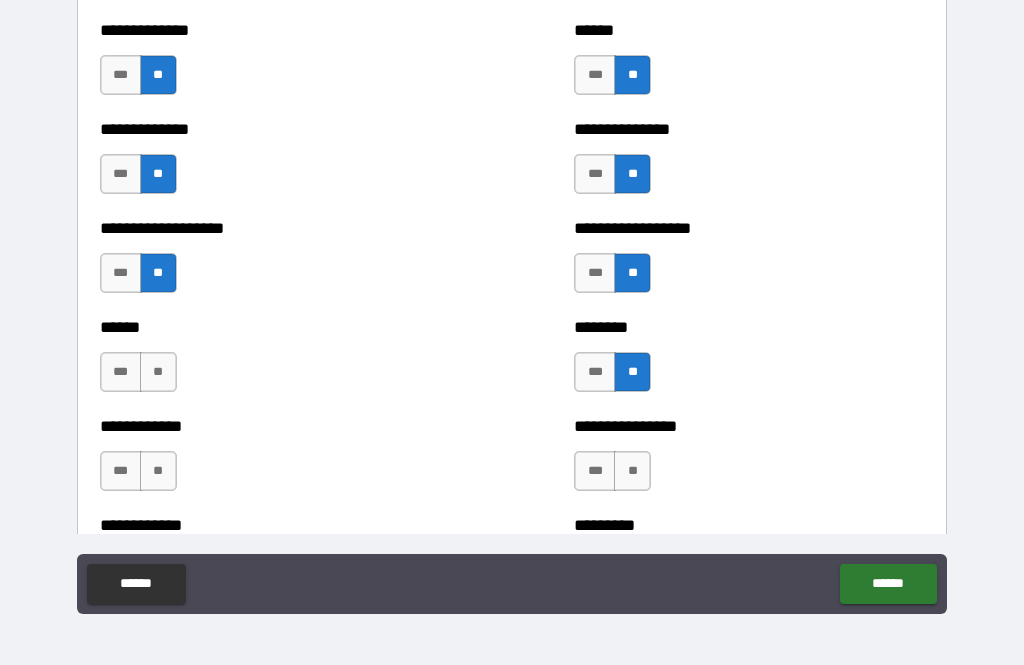click on "**" at bounding box center [632, 471] 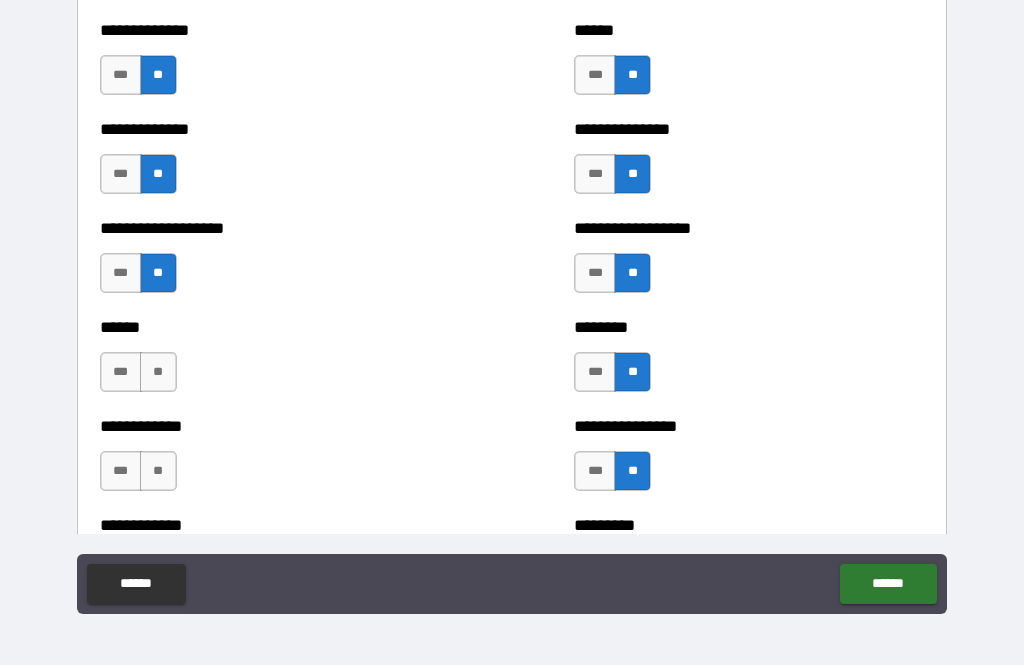 click on "**" at bounding box center (158, 372) 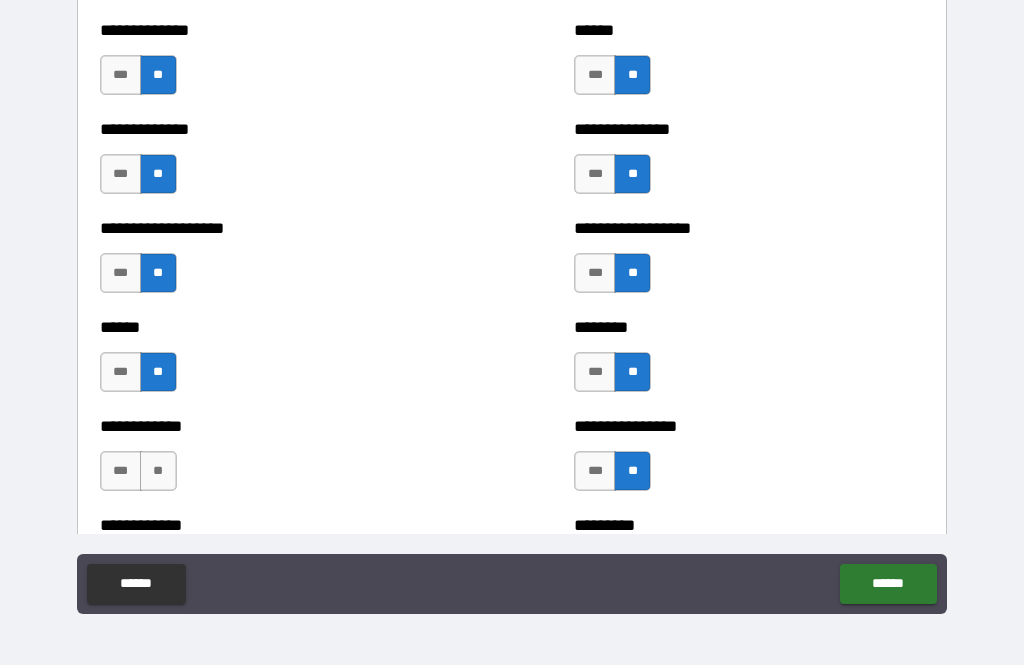 click on "**" at bounding box center (158, 471) 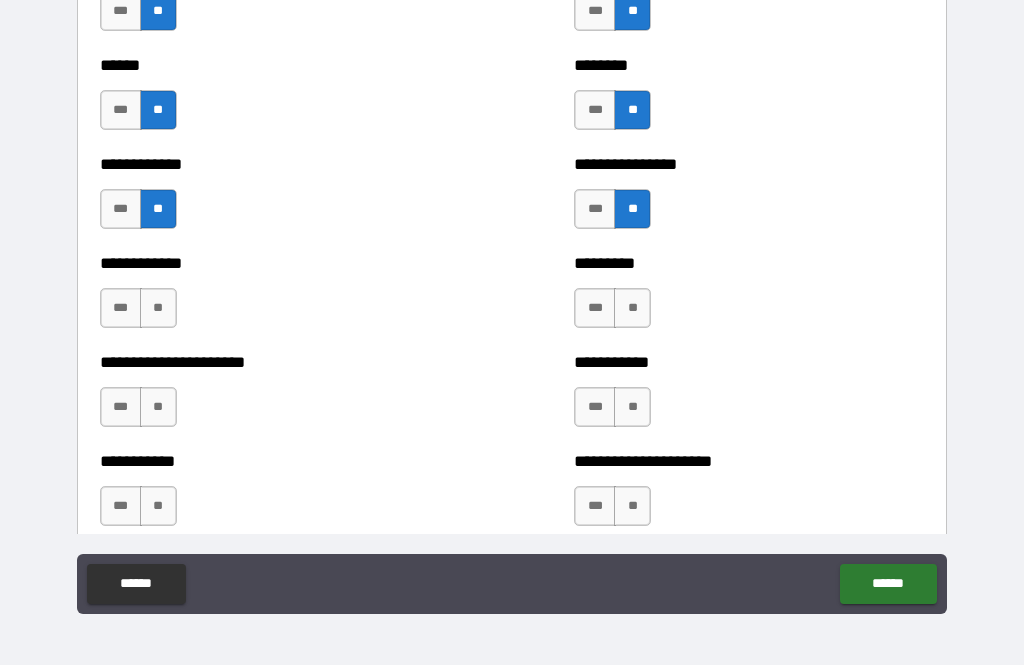 scroll, scrollTop: 5015, scrollLeft: 0, axis: vertical 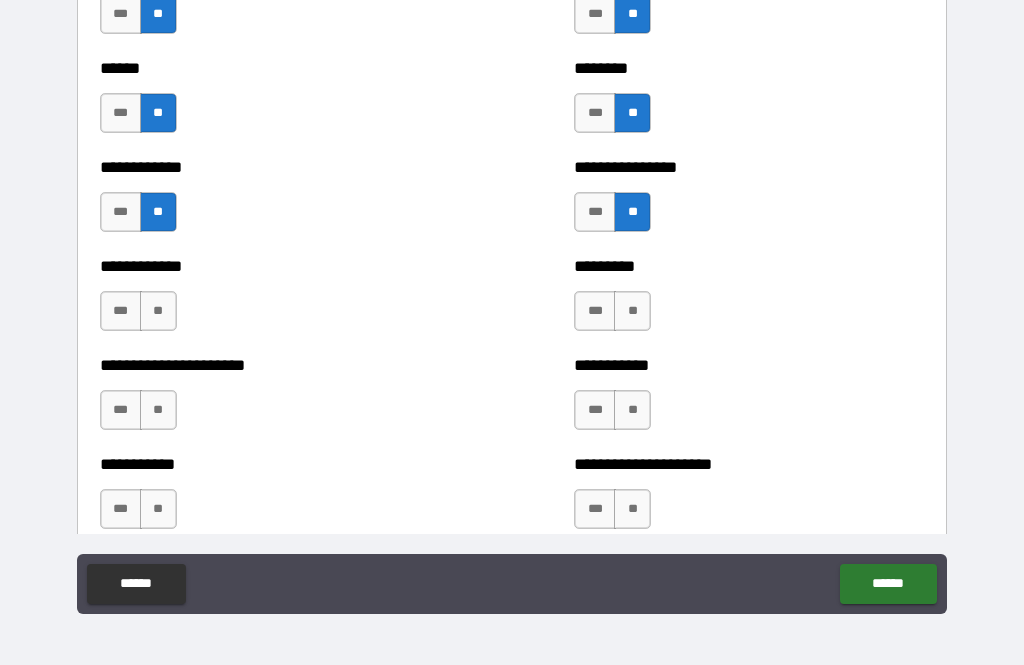 click on "**" at bounding box center (158, 311) 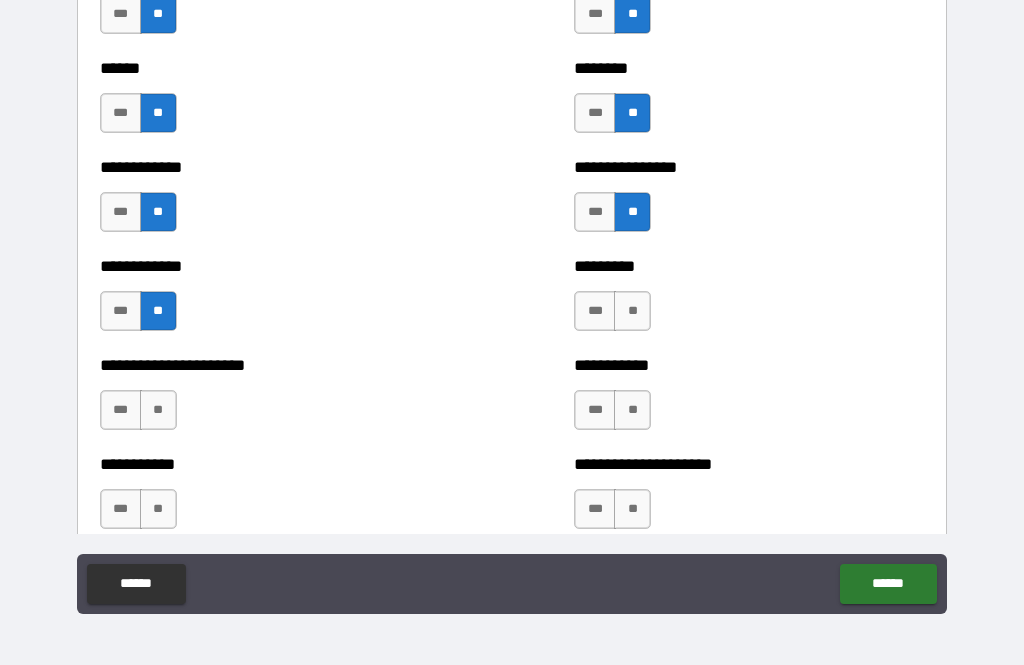 click on "**" at bounding box center (158, 410) 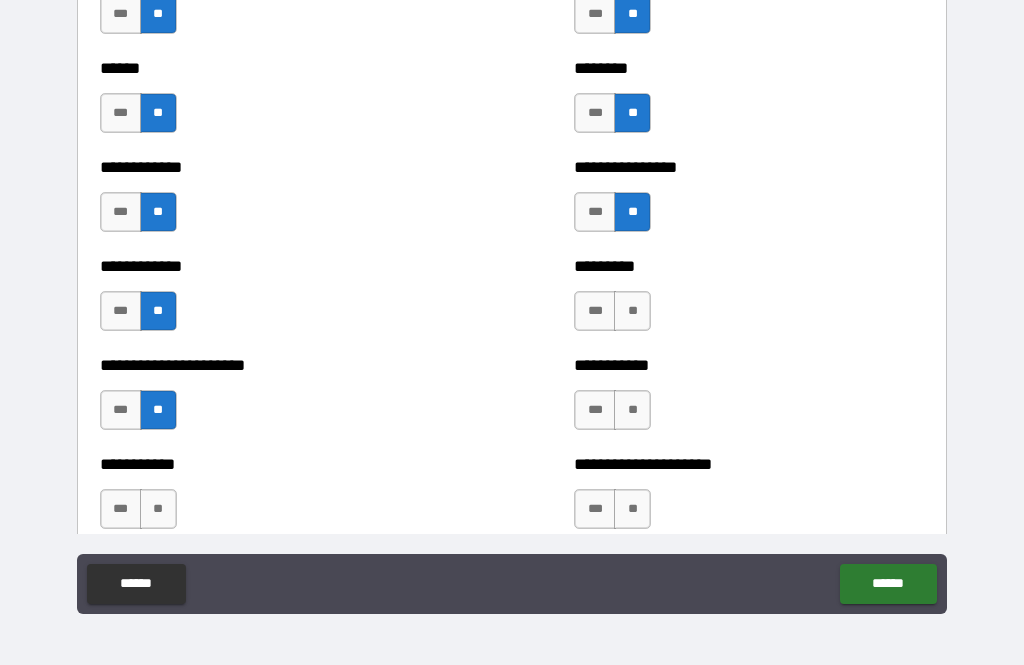 click on "**" at bounding box center [158, 509] 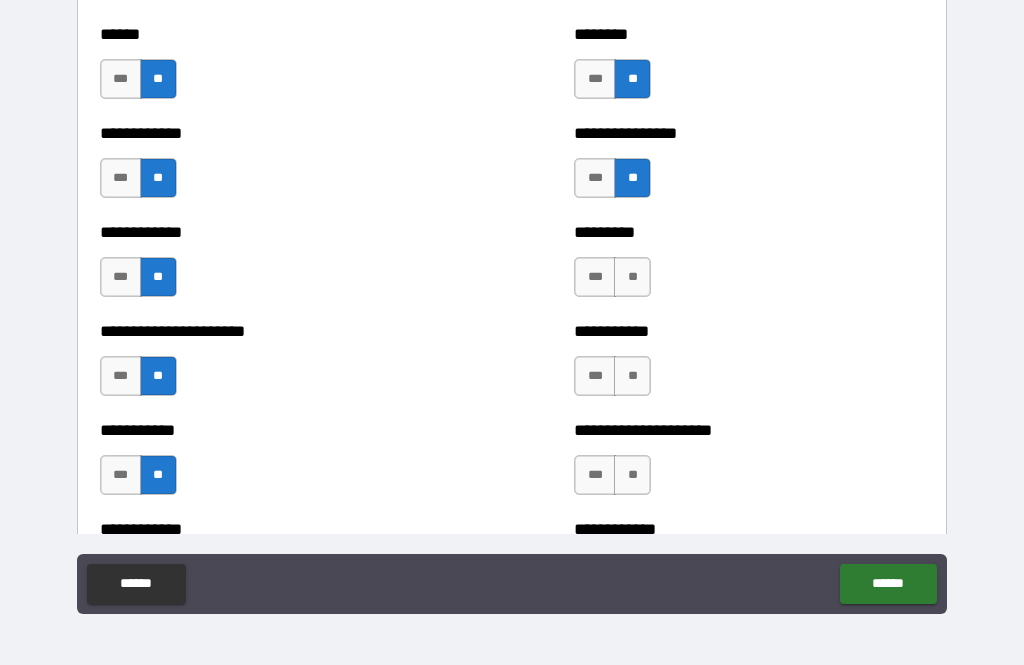 scroll, scrollTop: 5052, scrollLeft: 0, axis: vertical 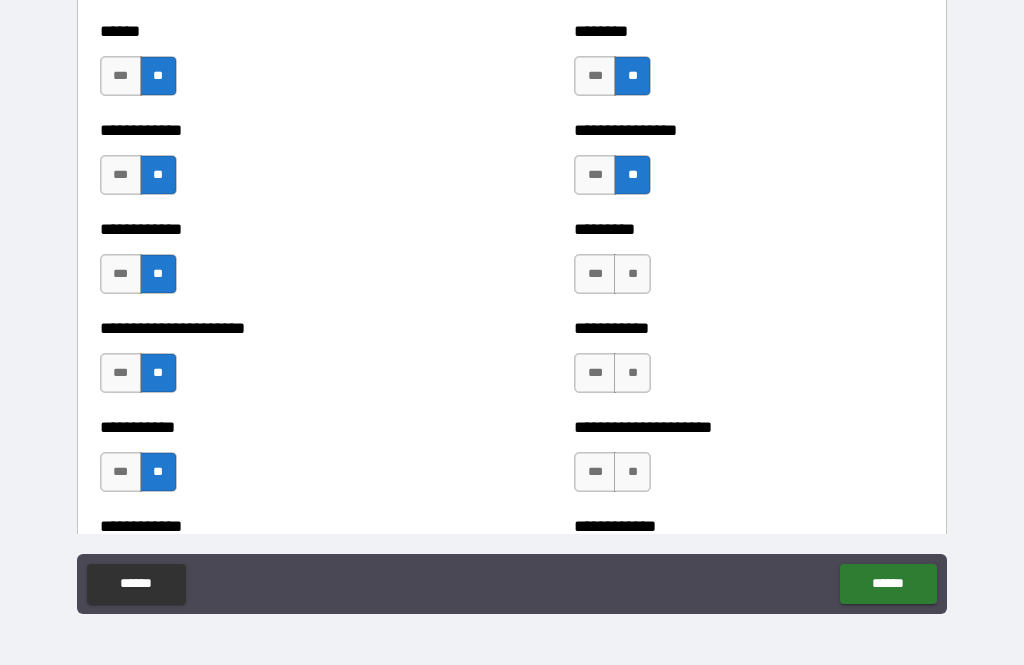 click on "**" at bounding box center (632, 274) 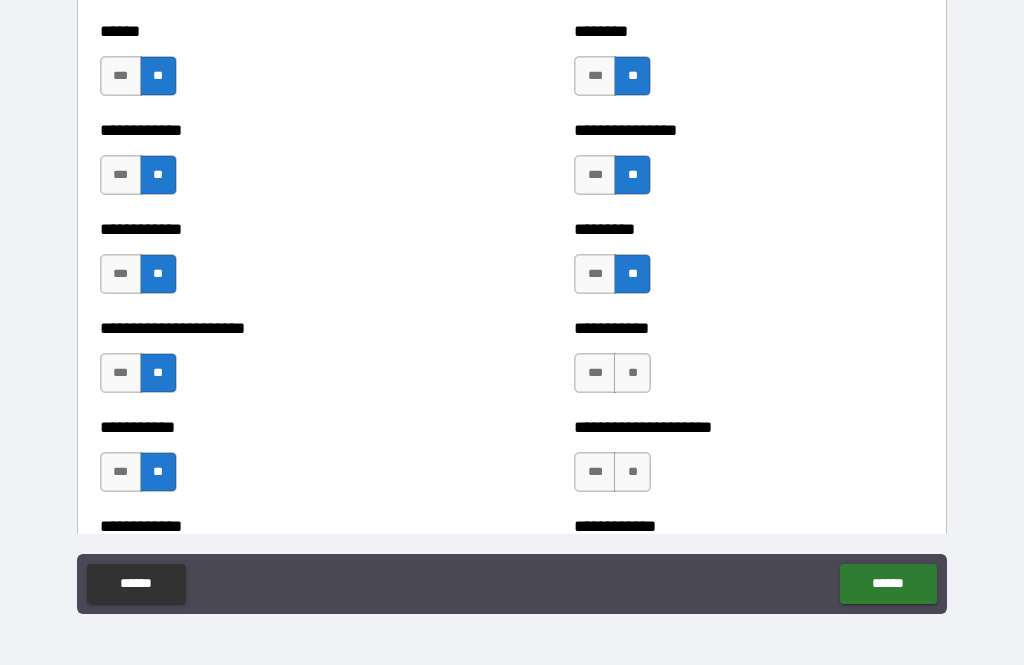 click on "**" at bounding box center [632, 373] 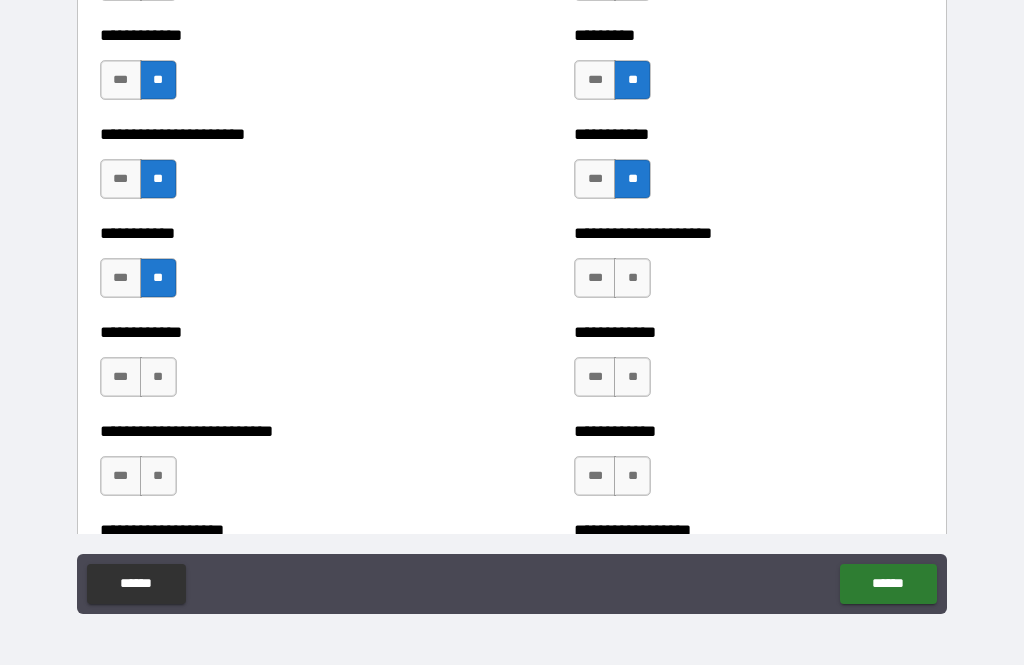scroll, scrollTop: 5245, scrollLeft: 0, axis: vertical 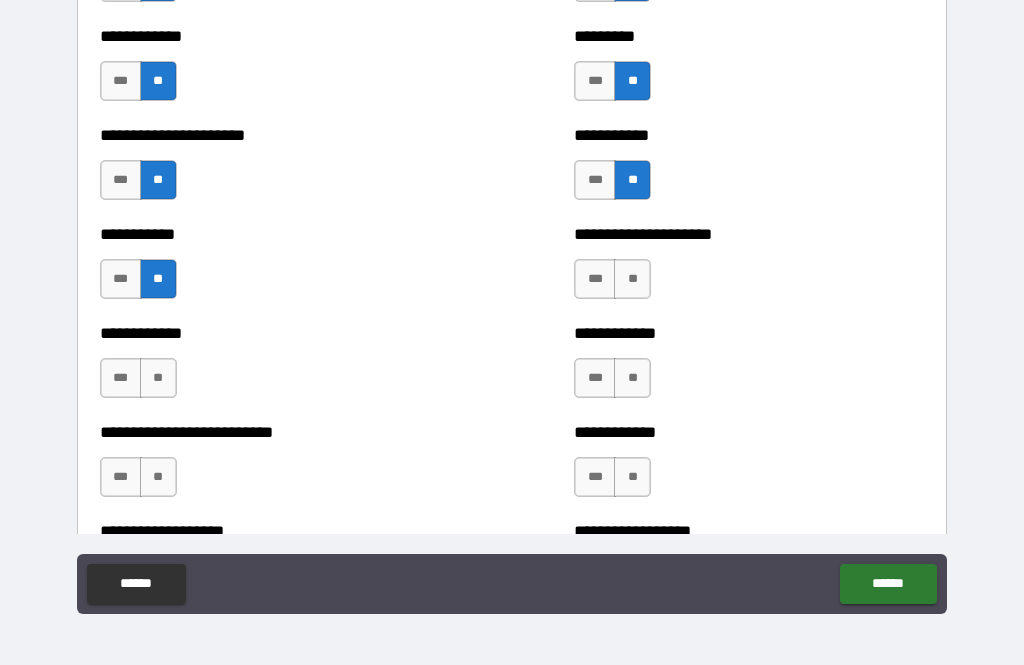 click on "**" at bounding box center (632, 279) 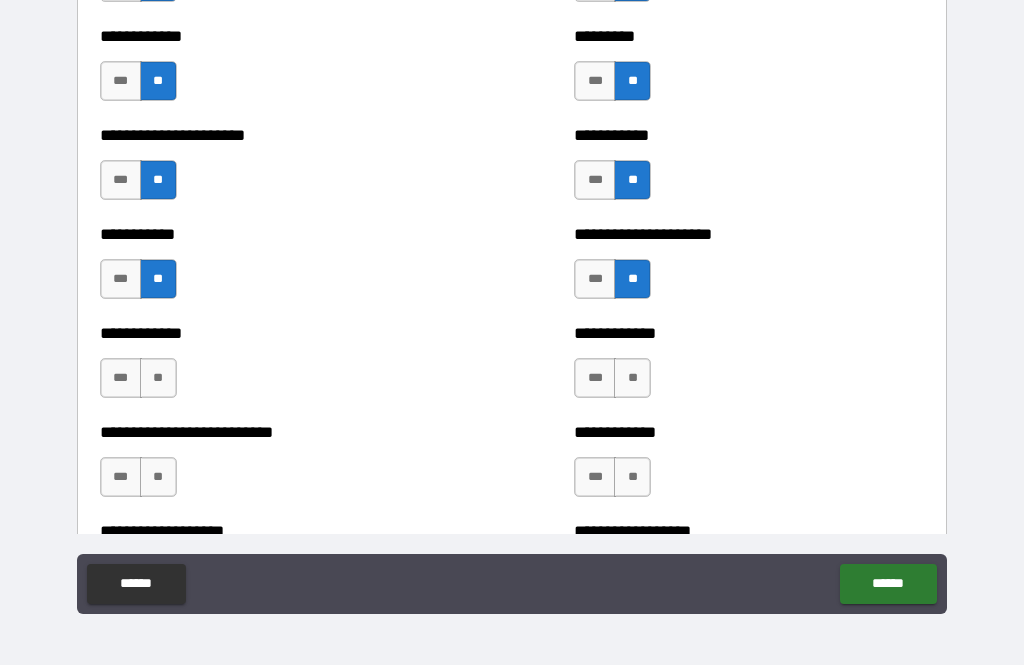 click on "**" at bounding box center (632, 378) 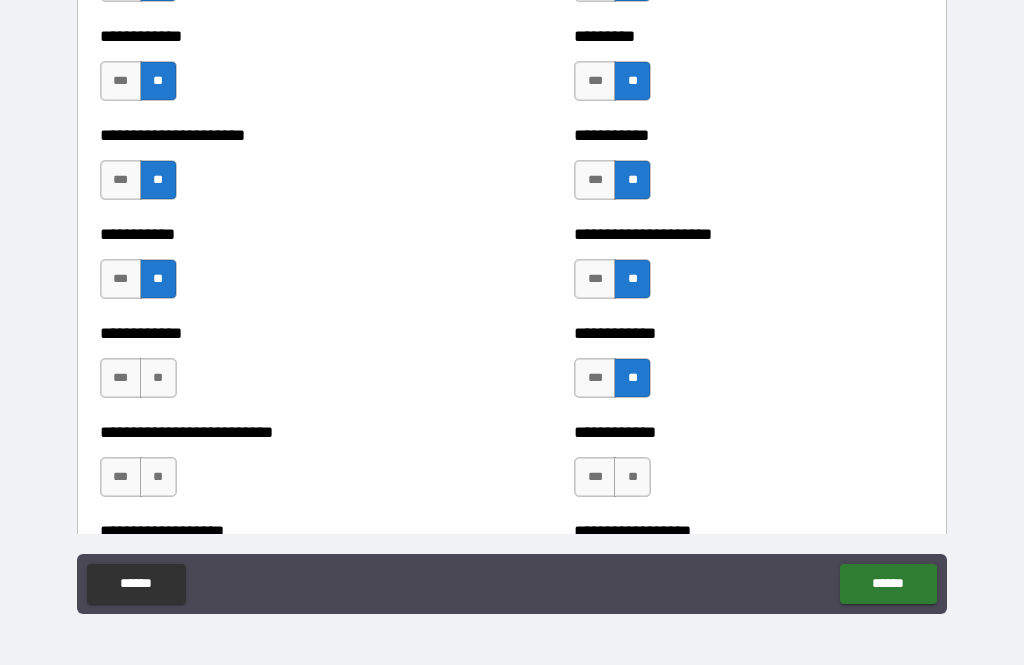 click on "**" at bounding box center [632, 477] 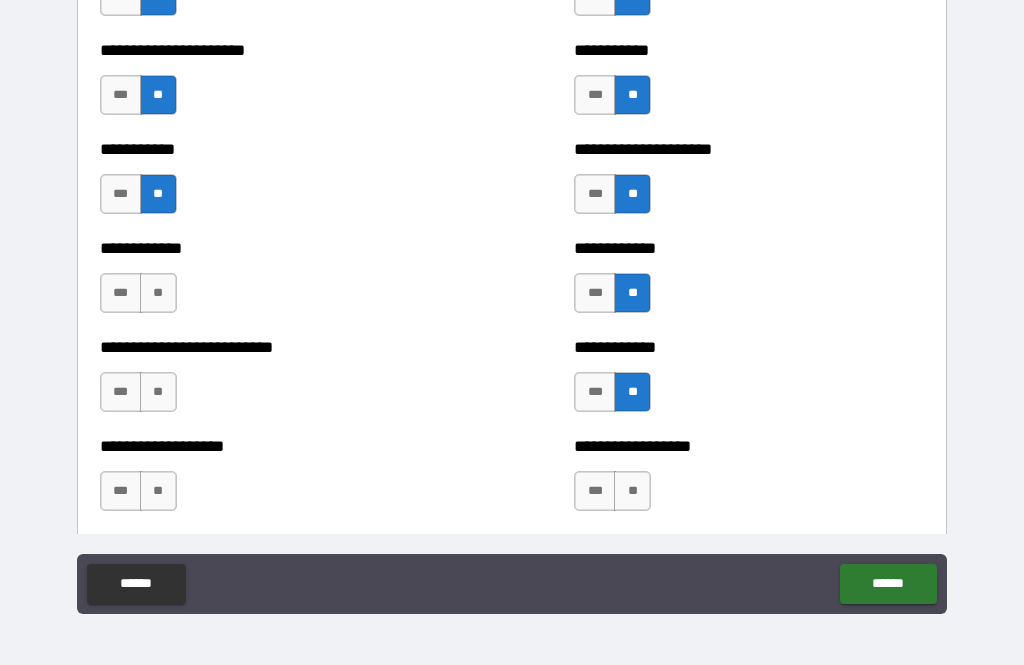 scroll, scrollTop: 5401, scrollLeft: 0, axis: vertical 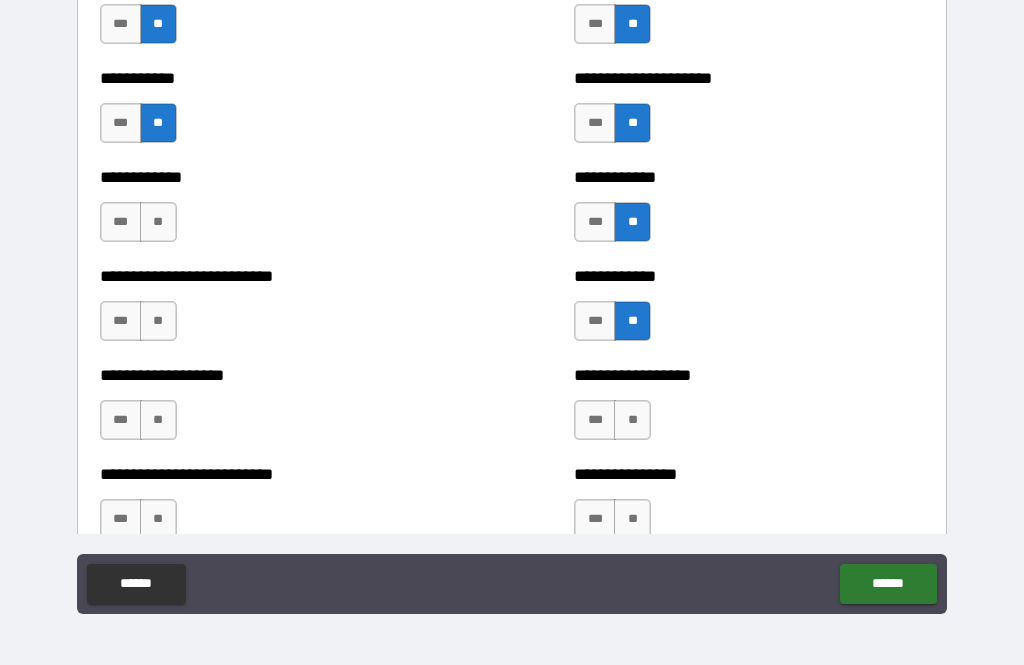 click on "**" at bounding box center [158, 222] 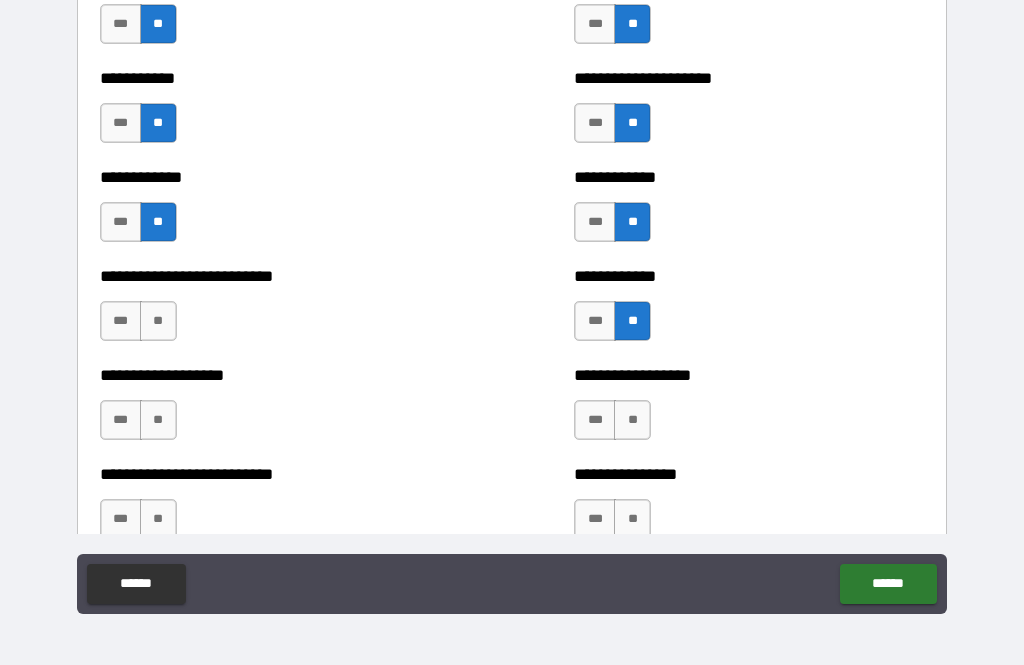 click on "**" at bounding box center (158, 321) 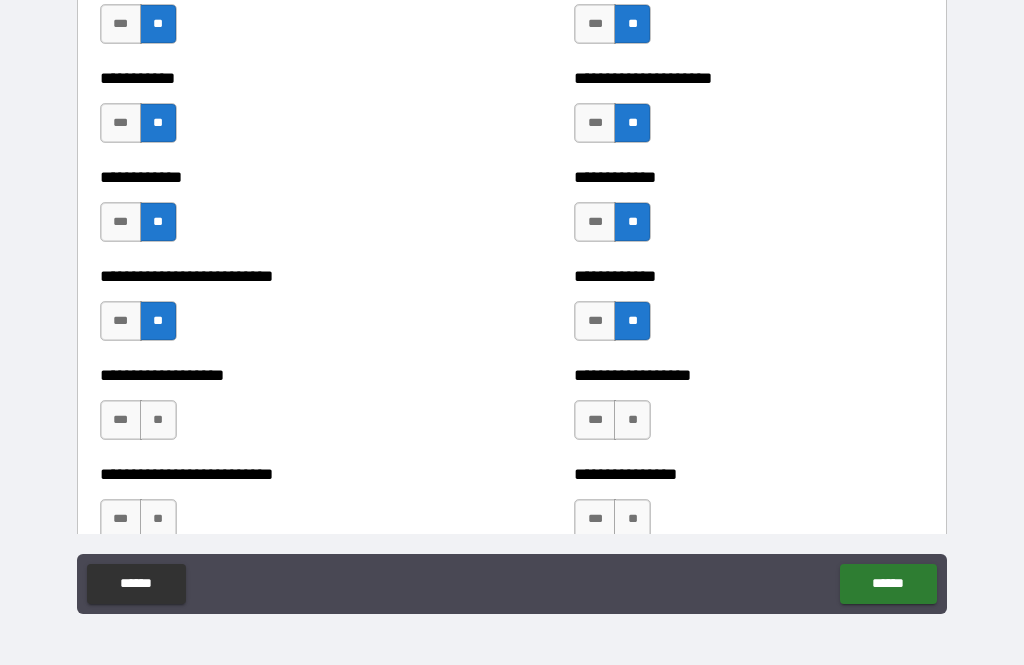 click on "**" at bounding box center [158, 420] 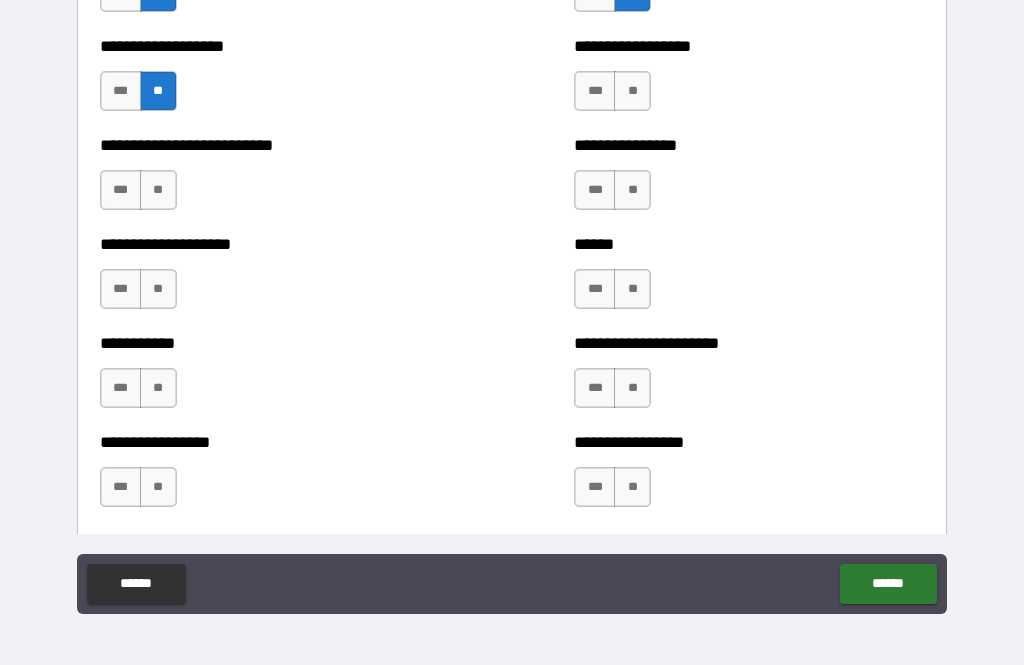 scroll, scrollTop: 5737, scrollLeft: 0, axis: vertical 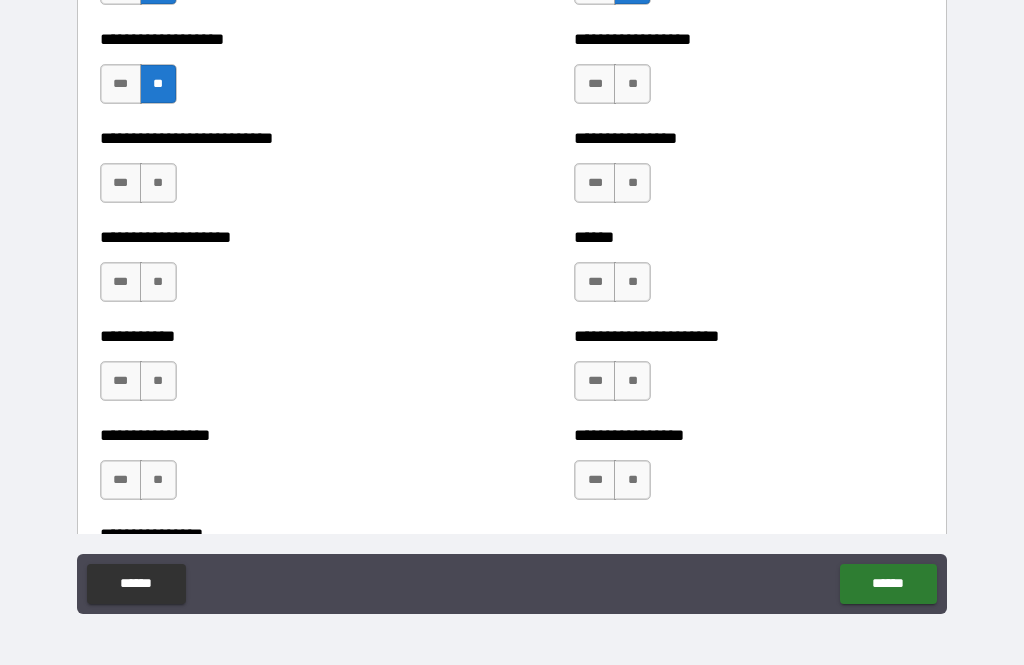 click on "**" at bounding box center (158, 183) 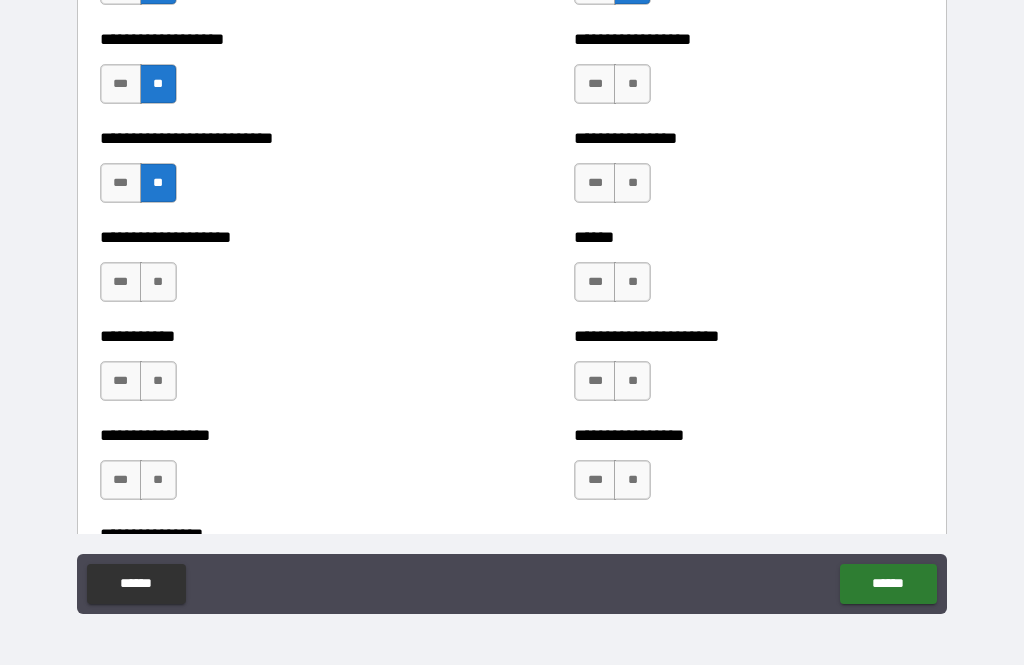 click on "**" at bounding box center (158, 282) 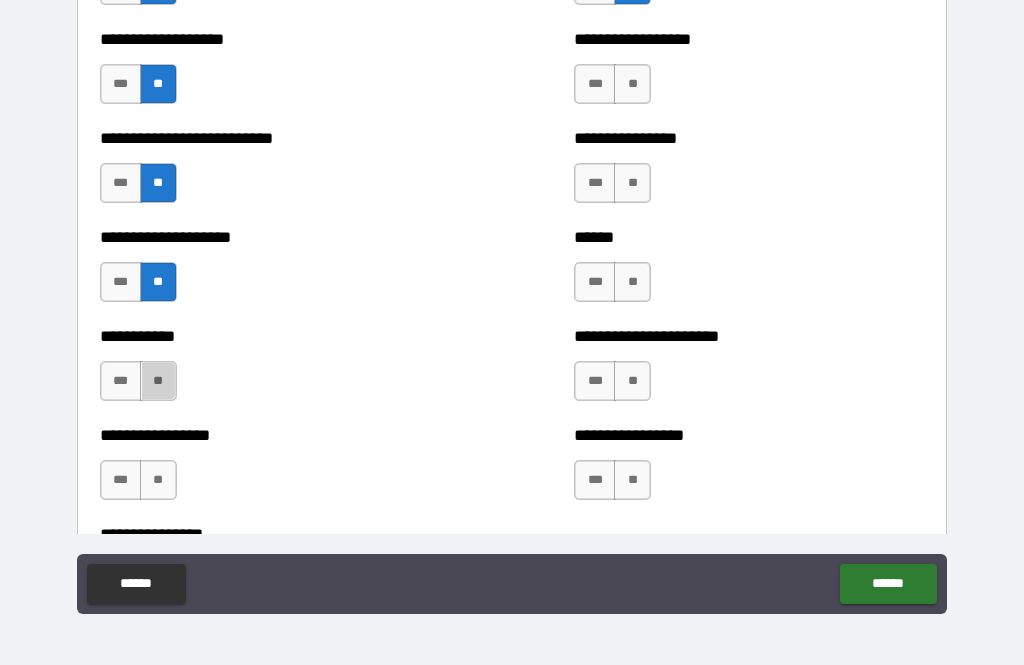 click on "**" at bounding box center [158, 381] 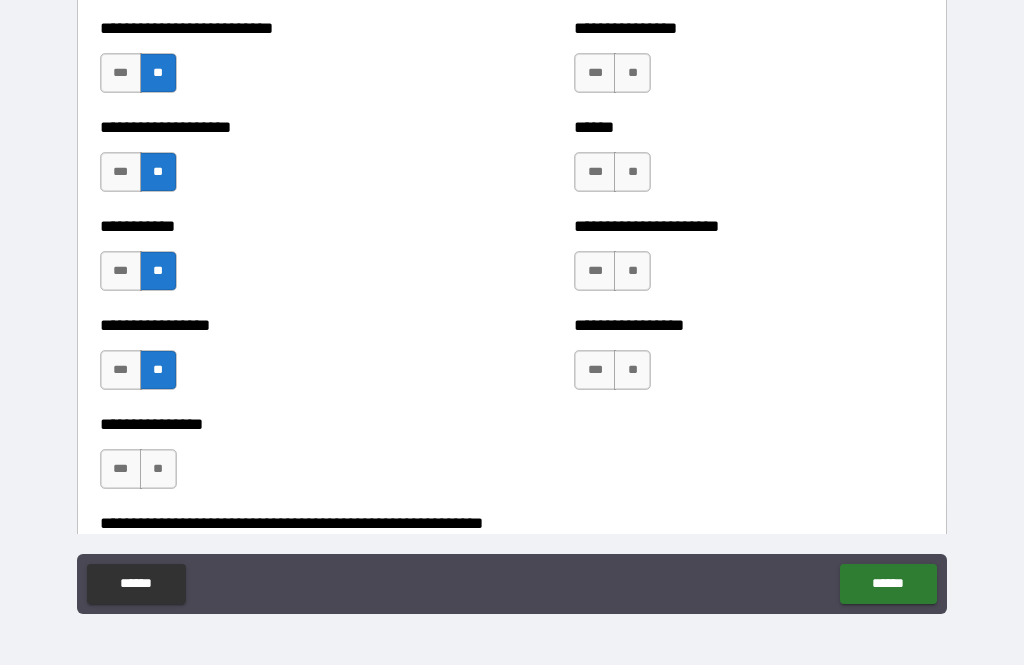 scroll, scrollTop: 5860, scrollLeft: 0, axis: vertical 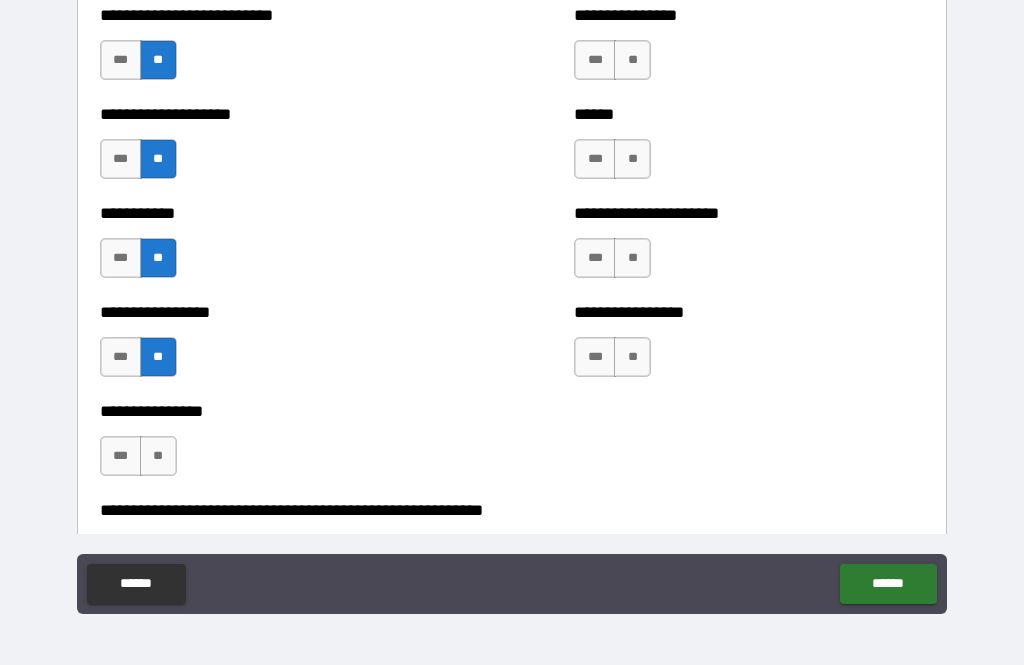 click on "**" at bounding box center [632, 159] 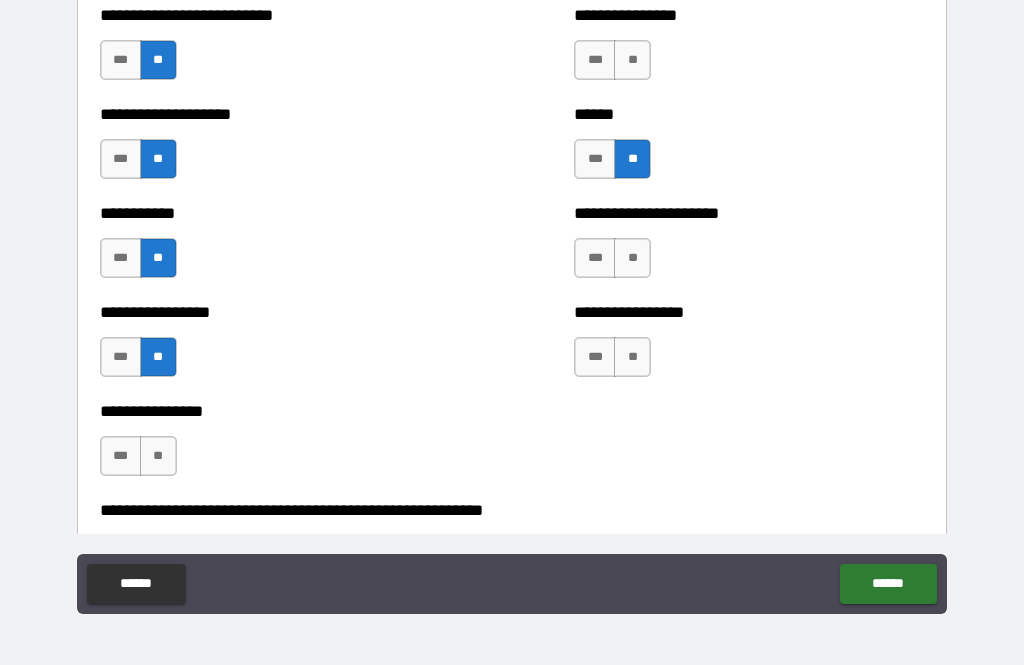 click on "**" at bounding box center [632, 60] 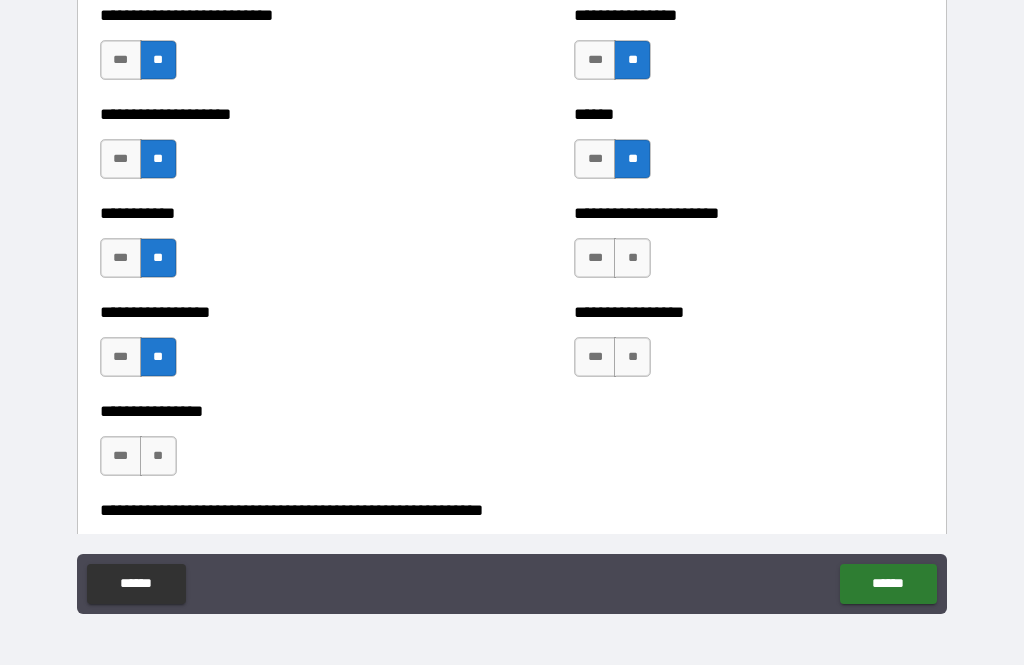 click on "**" at bounding box center [632, 258] 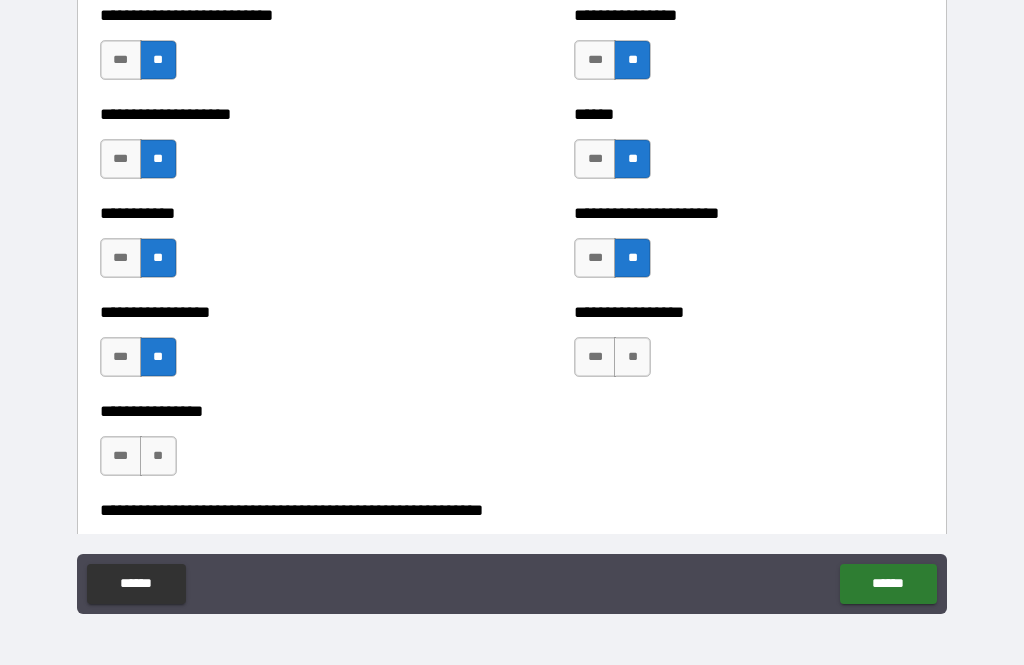 click on "**" at bounding box center [632, 357] 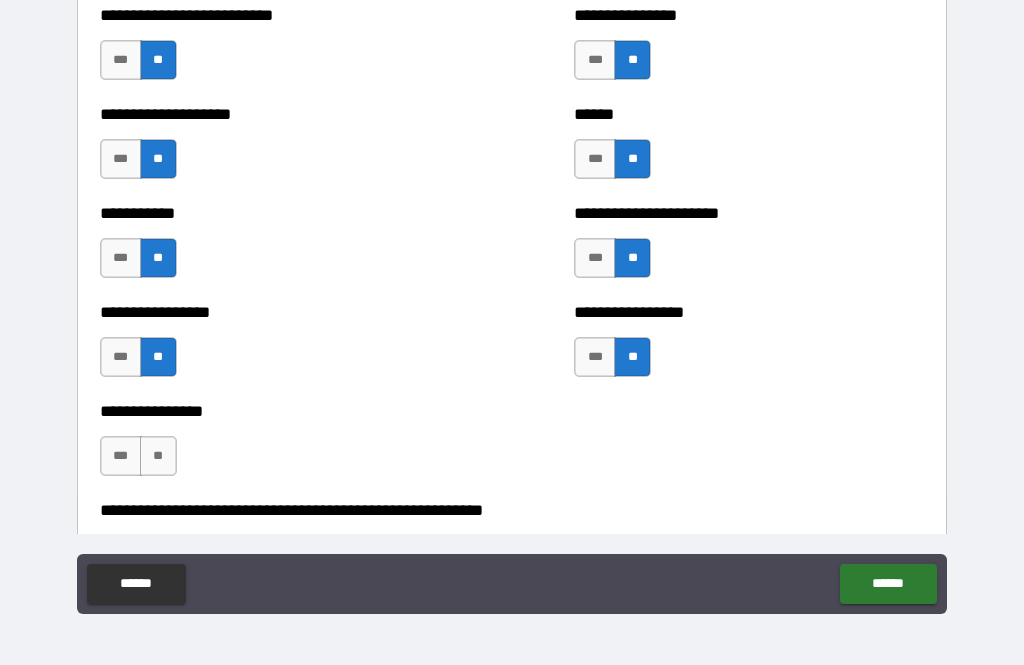 click on "**" at bounding box center (158, 456) 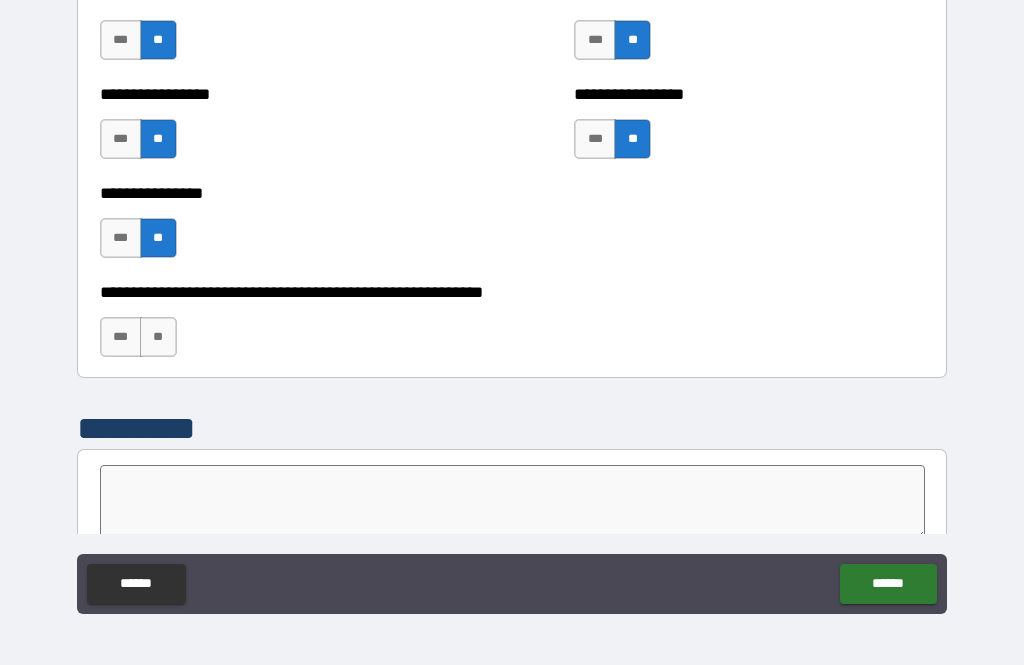 scroll, scrollTop: 6089, scrollLeft: 0, axis: vertical 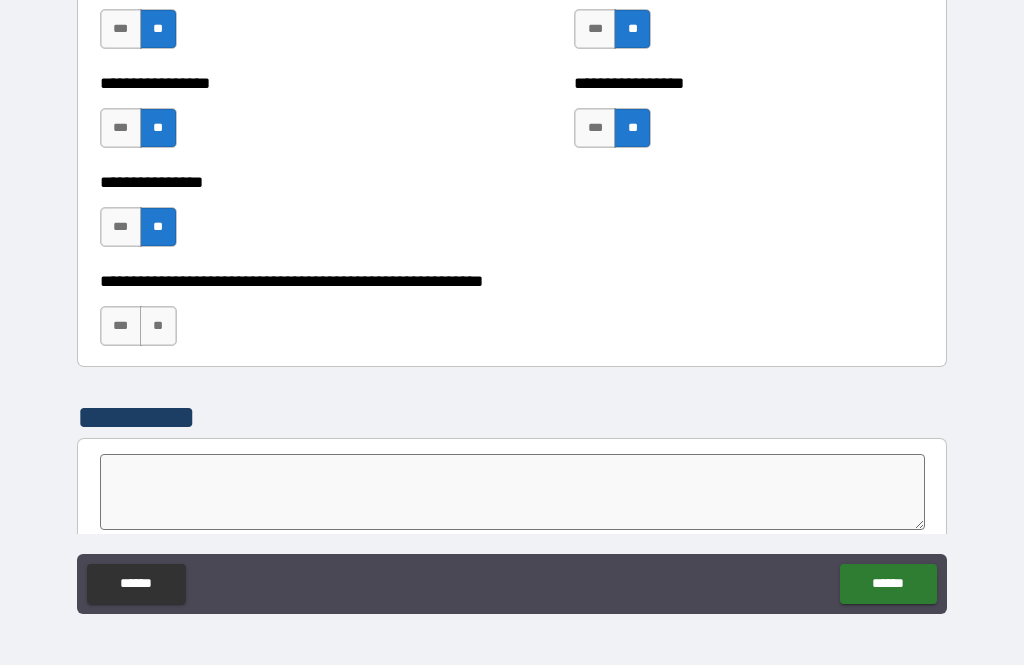 click on "**" at bounding box center [158, 326] 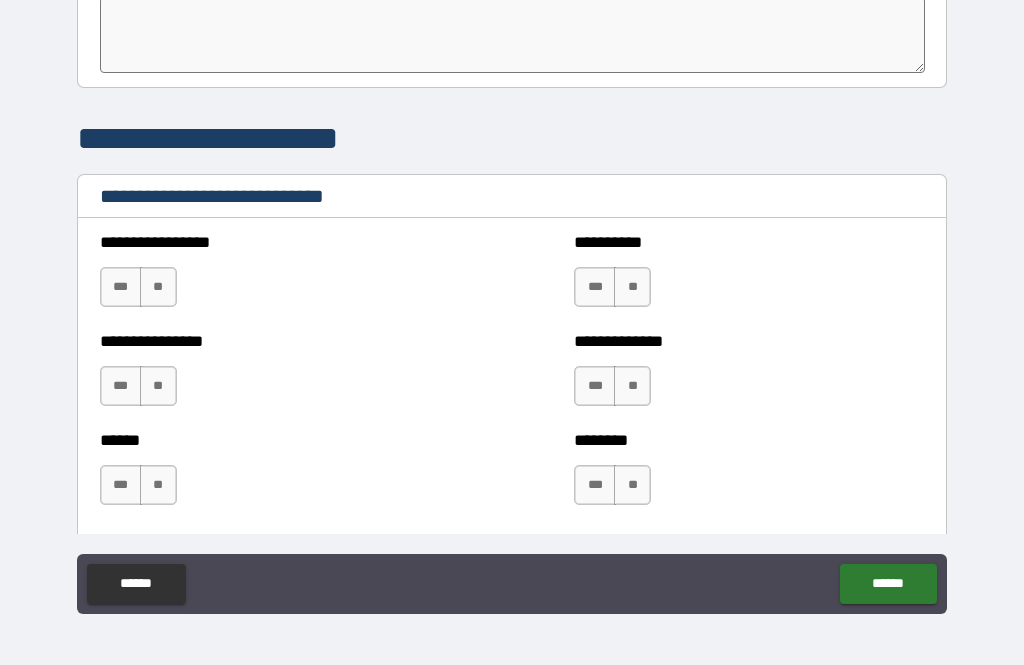 scroll, scrollTop: 6550, scrollLeft: 0, axis: vertical 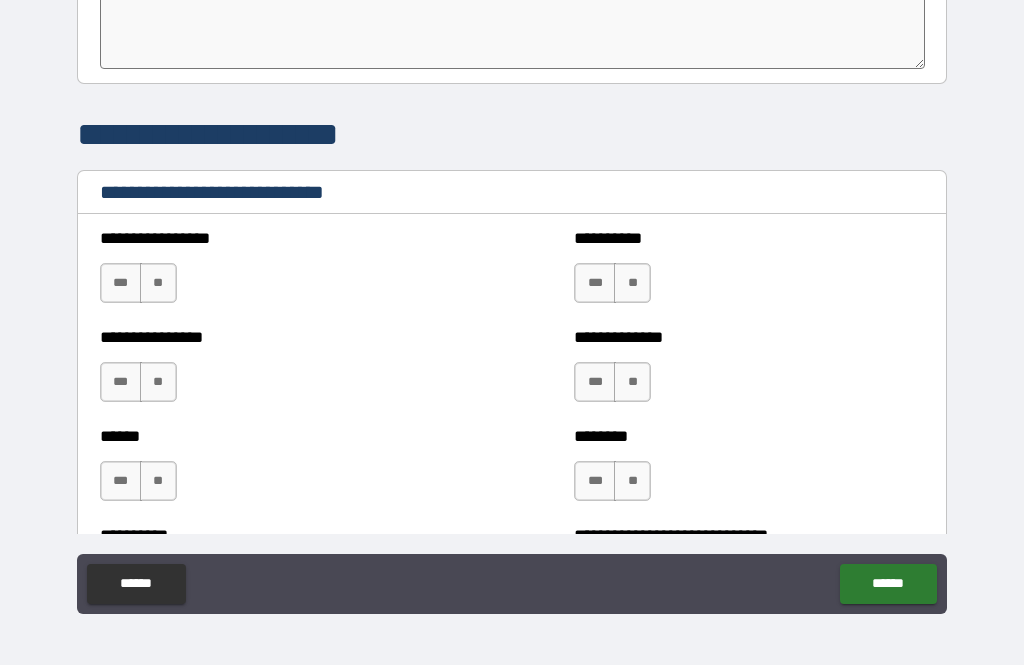 click on "**" at bounding box center [158, 283] 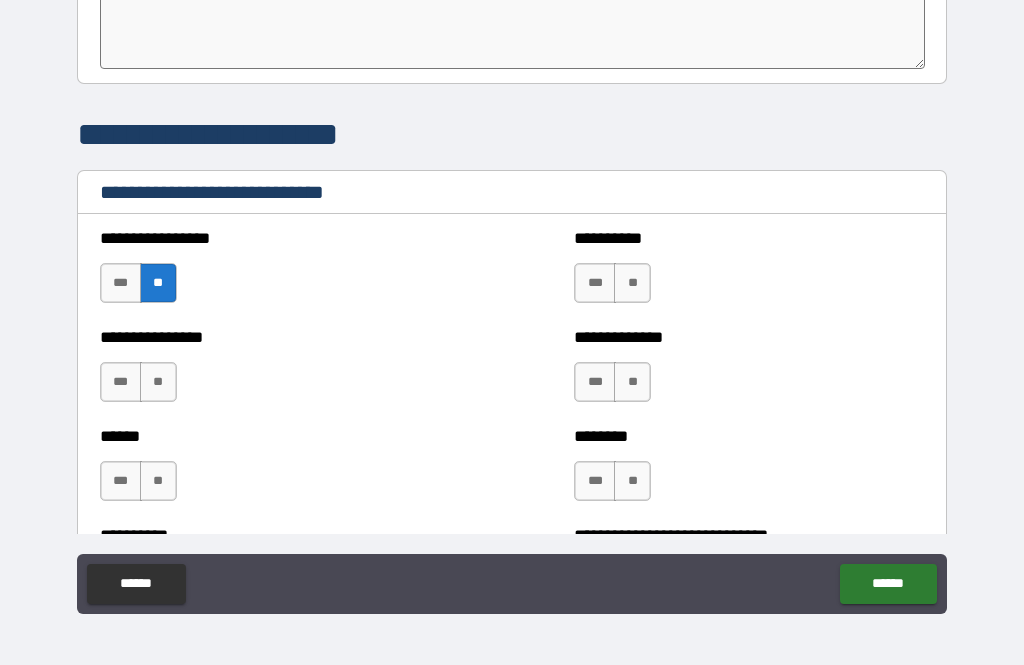 click on "**" at bounding box center (158, 382) 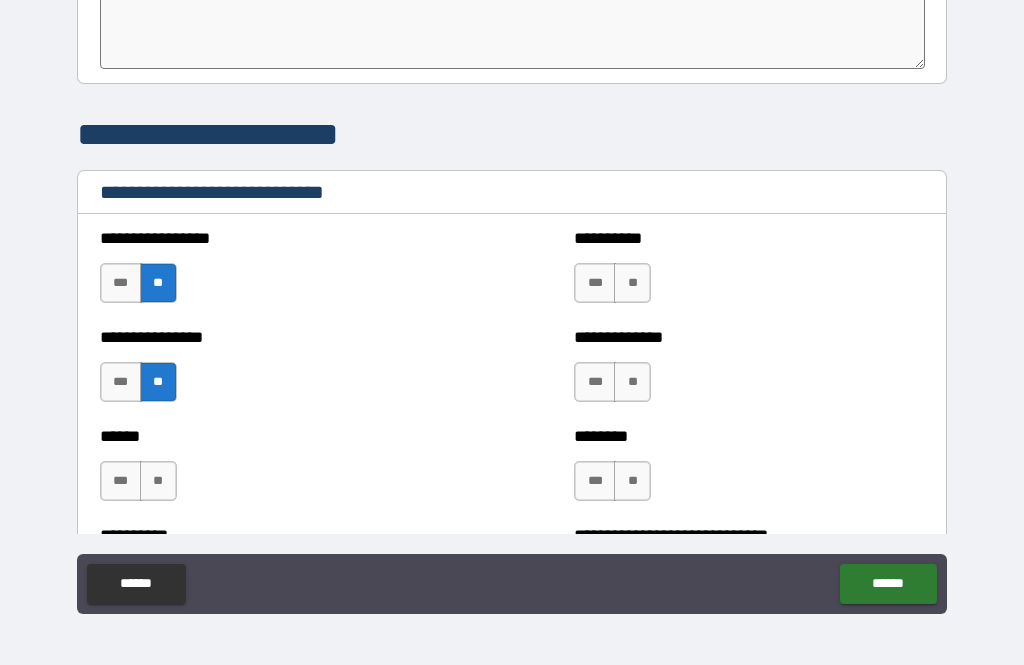 click on "**" at bounding box center [158, 481] 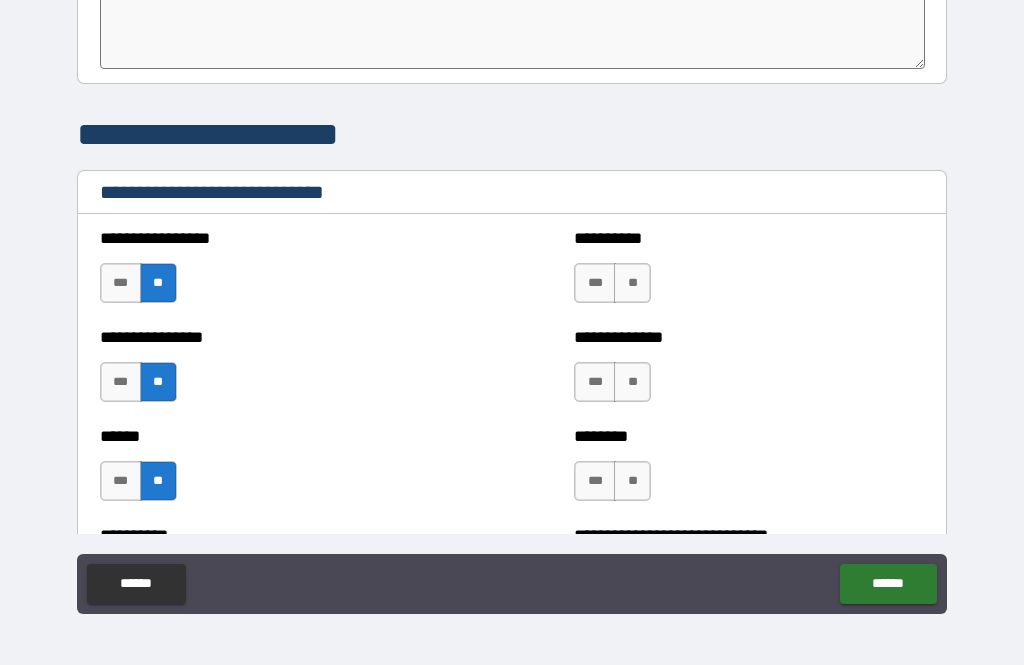 click on "**" at bounding box center (632, 283) 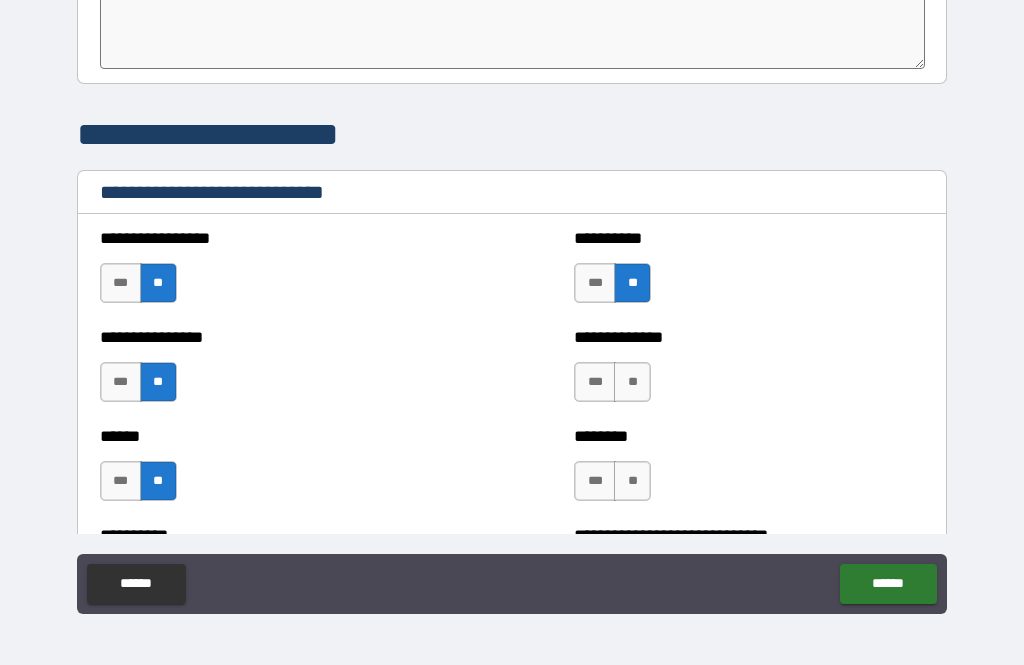 click on "**" at bounding box center [632, 382] 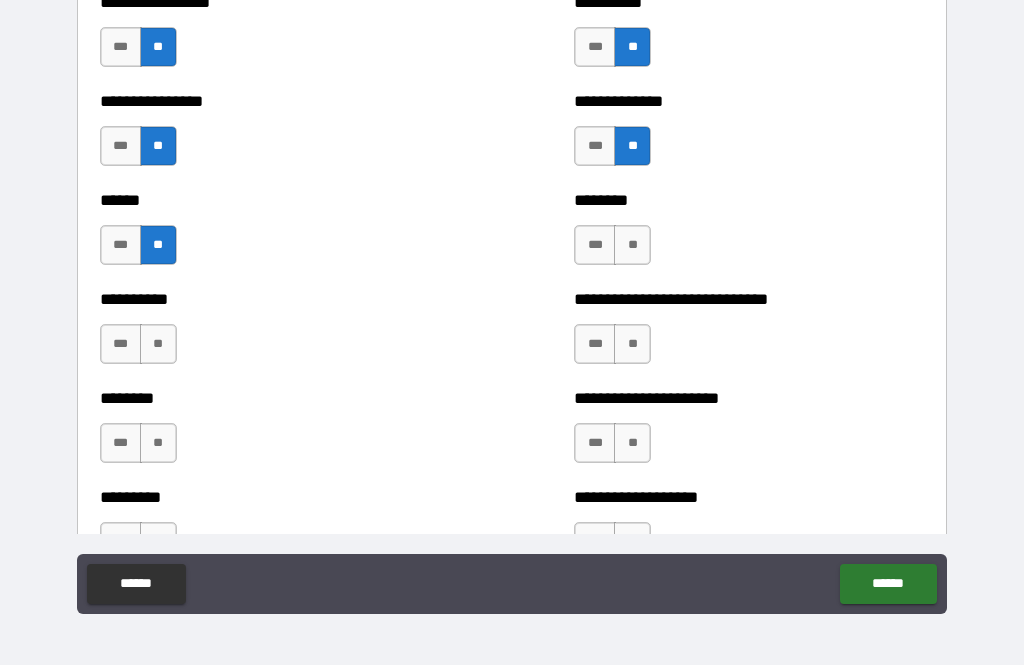 scroll, scrollTop: 6791, scrollLeft: 0, axis: vertical 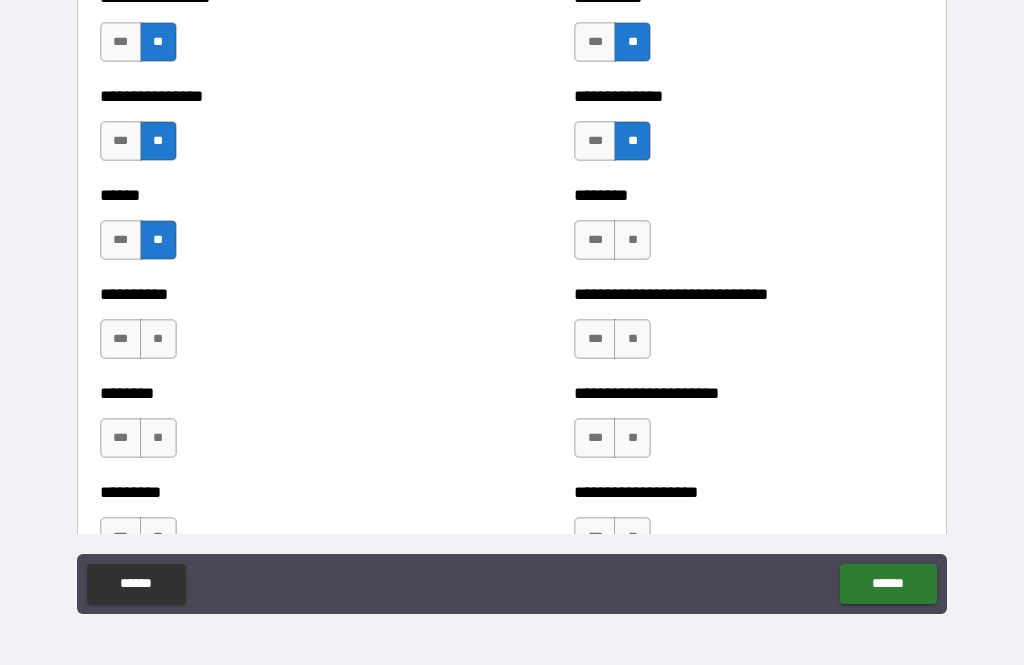 click on "**" at bounding box center (632, 240) 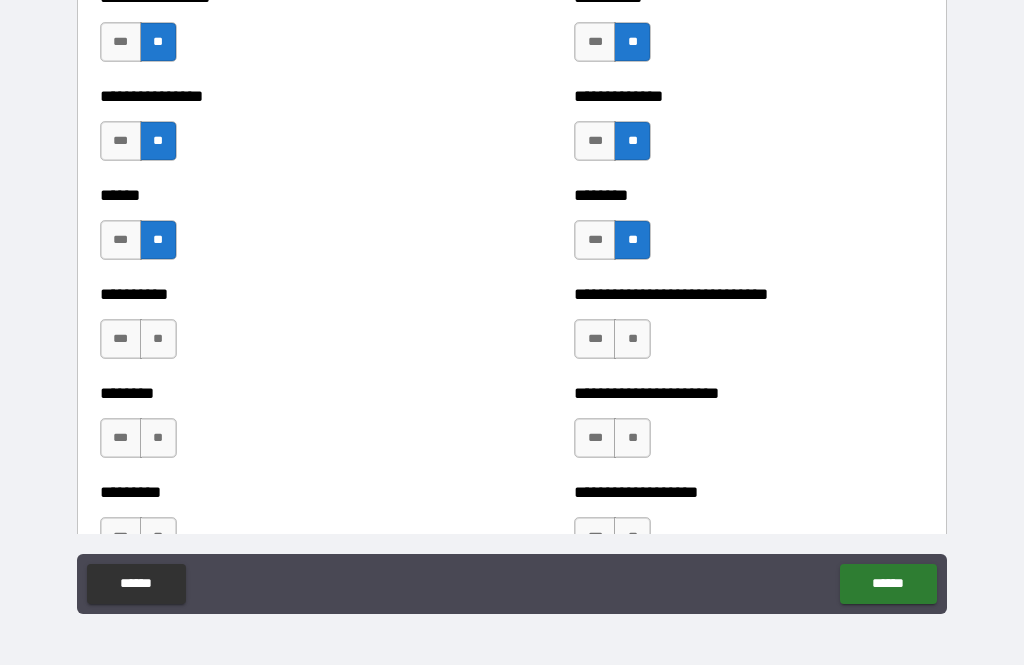 click on "**" at bounding box center [632, 339] 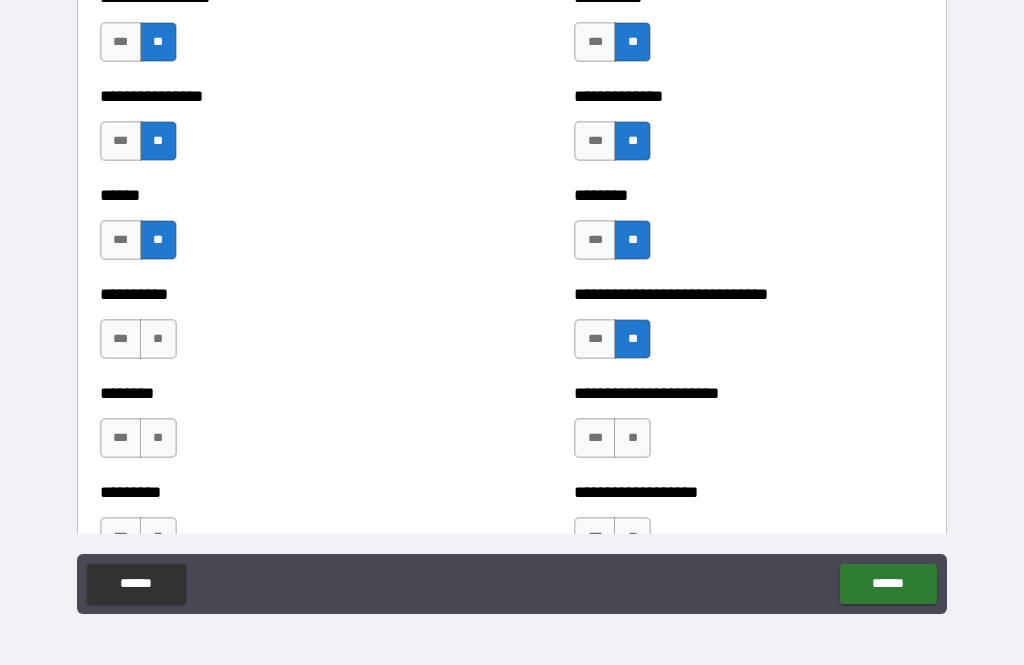 click on "**" at bounding box center (632, 438) 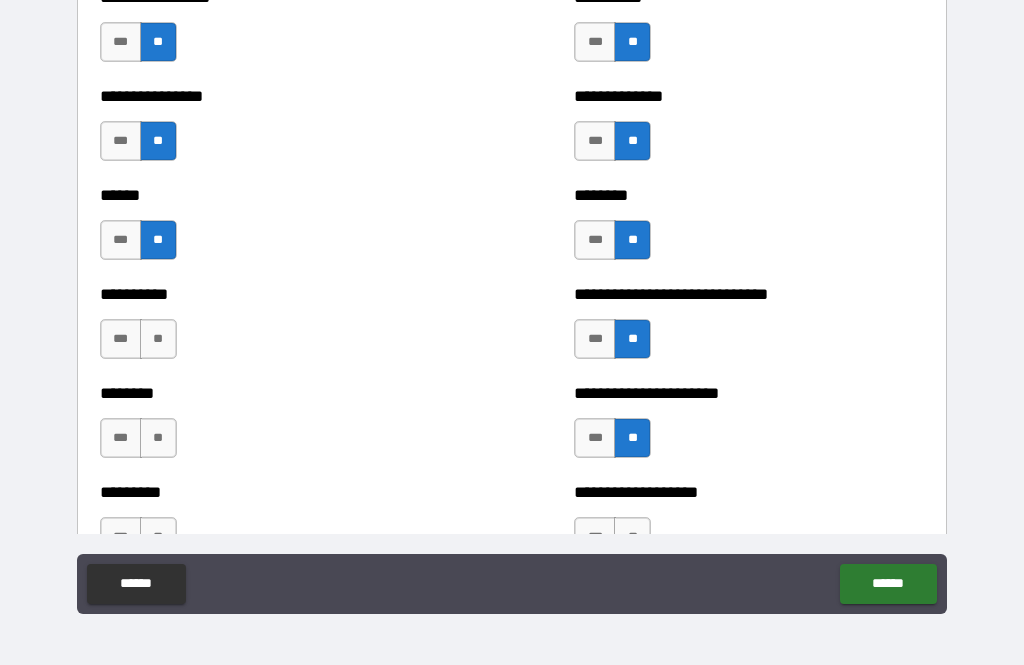 click on "**" at bounding box center [158, 339] 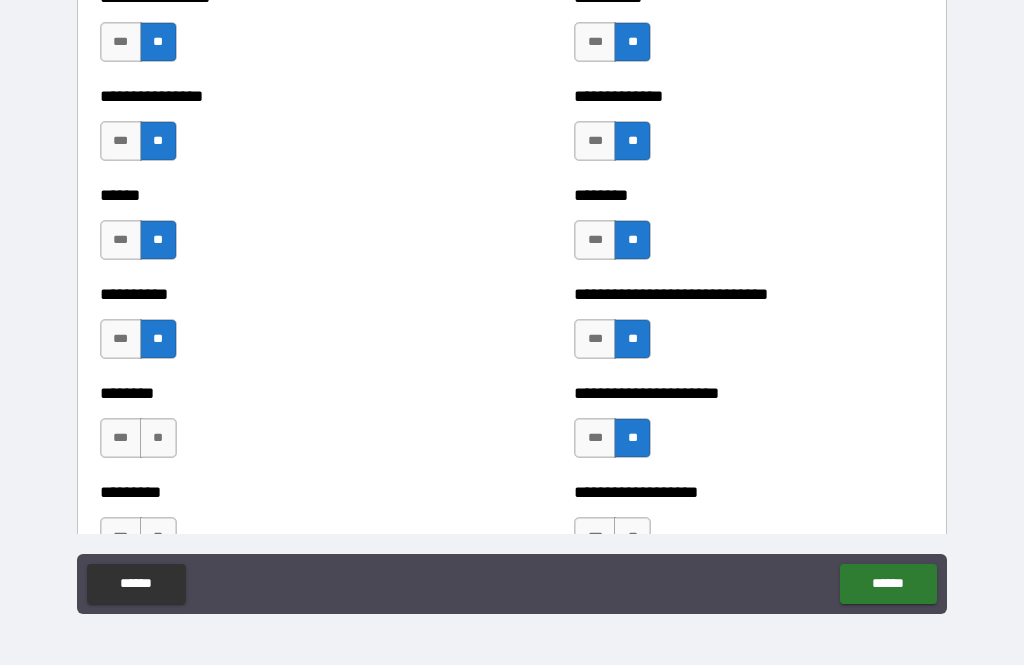 click on "**" at bounding box center (158, 438) 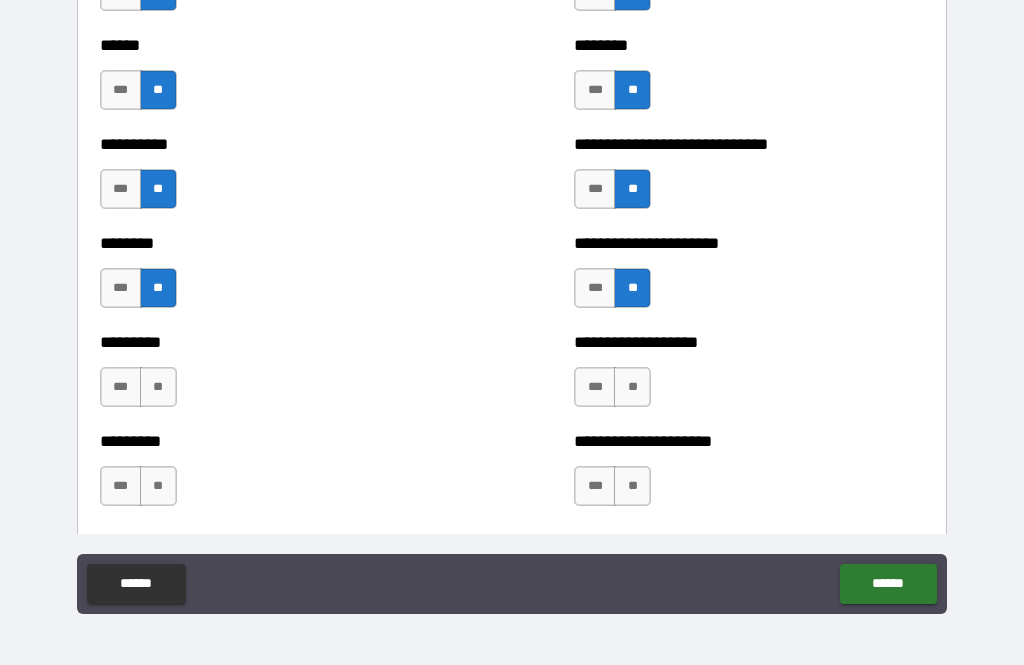 scroll, scrollTop: 6941, scrollLeft: 0, axis: vertical 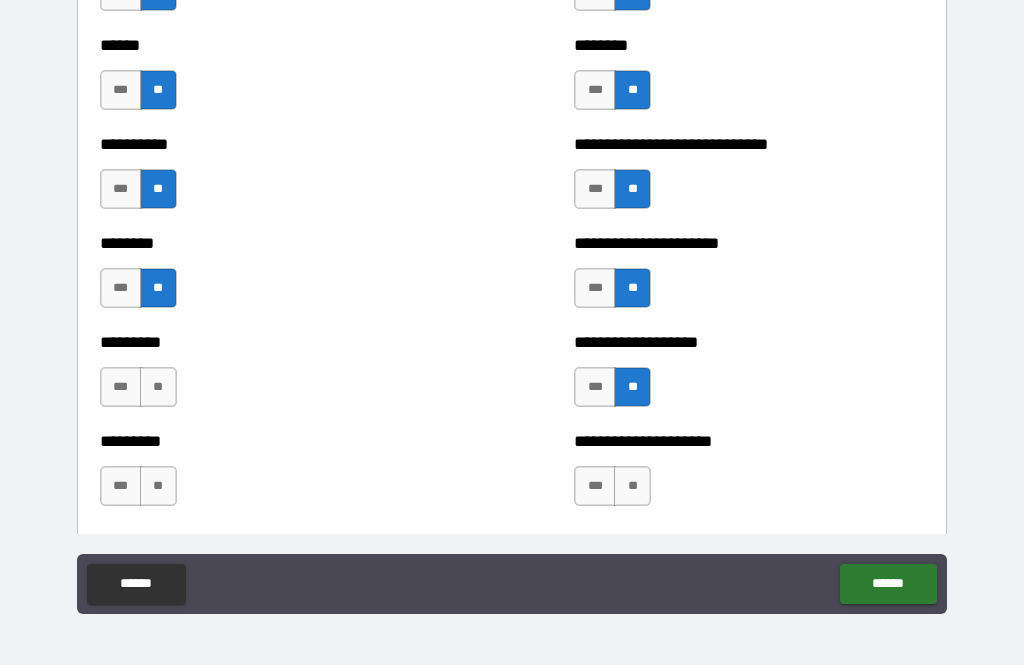 click on "**" at bounding box center [632, 486] 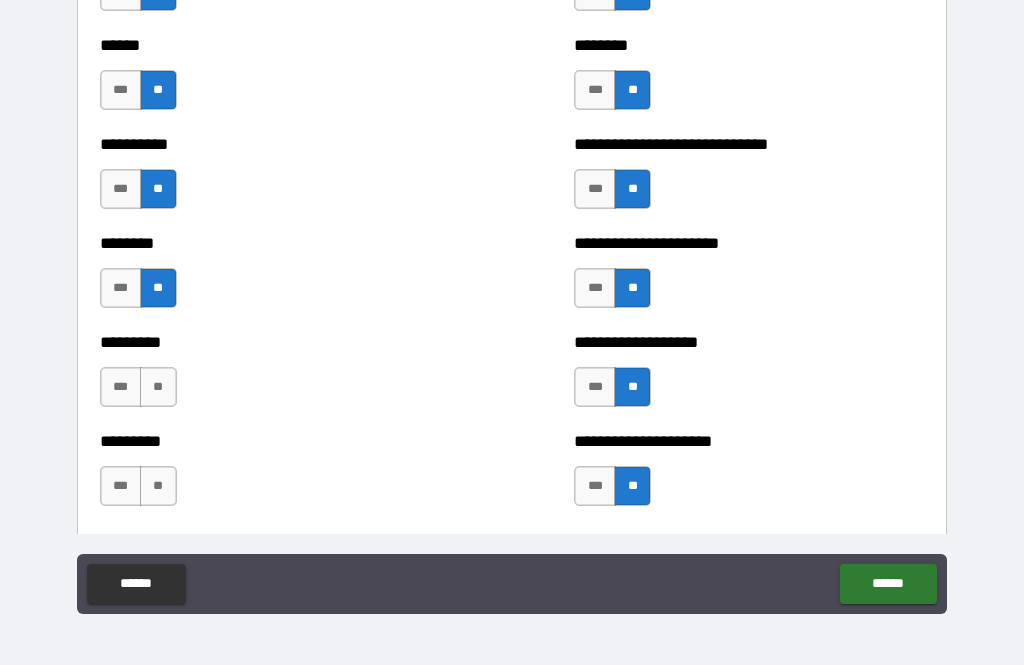 click on "**" at bounding box center (158, 387) 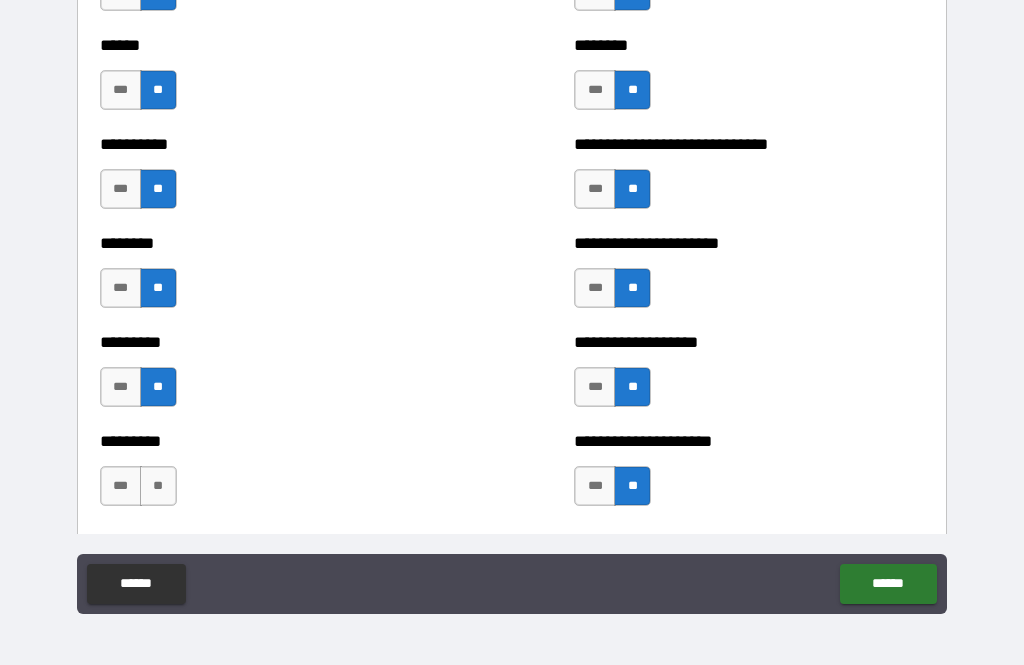 click on "**" at bounding box center (158, 486) 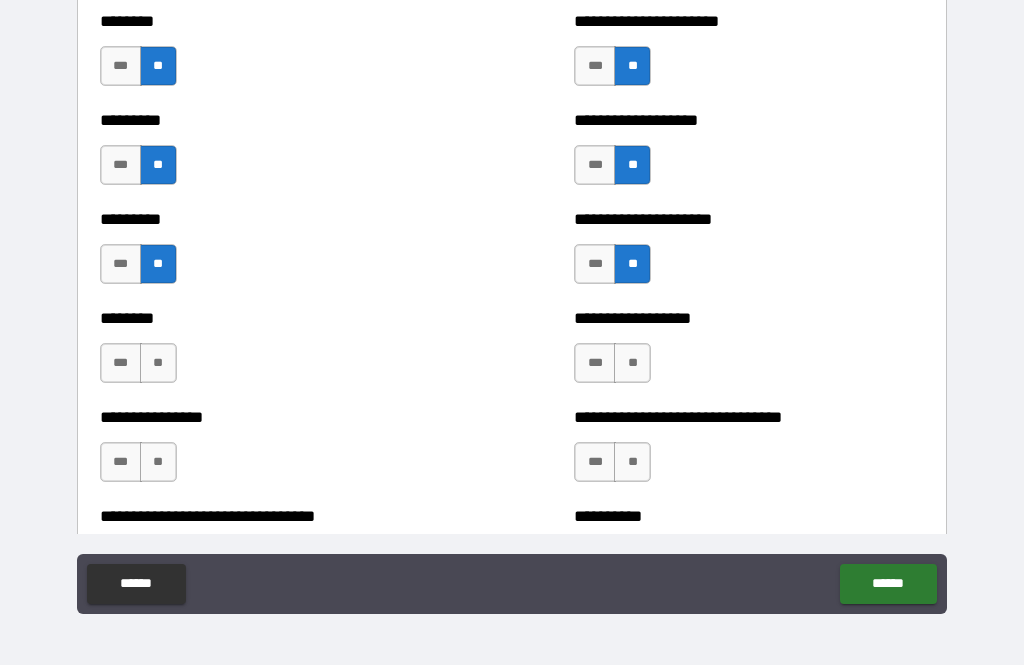 scroll, scrollTop: 7165, scrollLeft: 0, axis: vertical 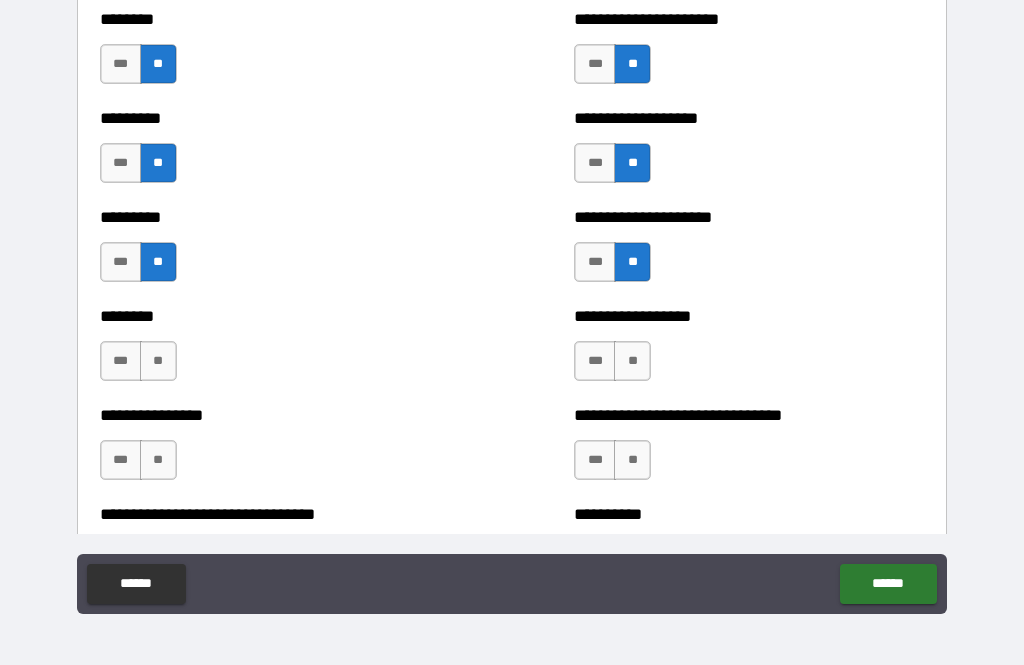 click on "**" at bounding box center [158, 361] 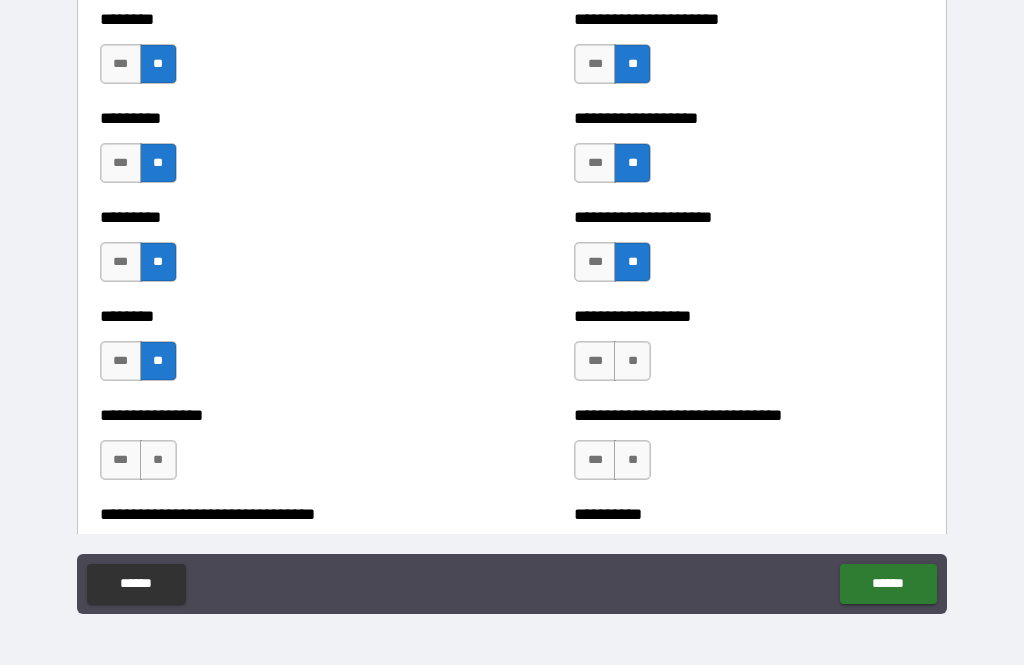 click on "**" at bounding box center [158, 460] 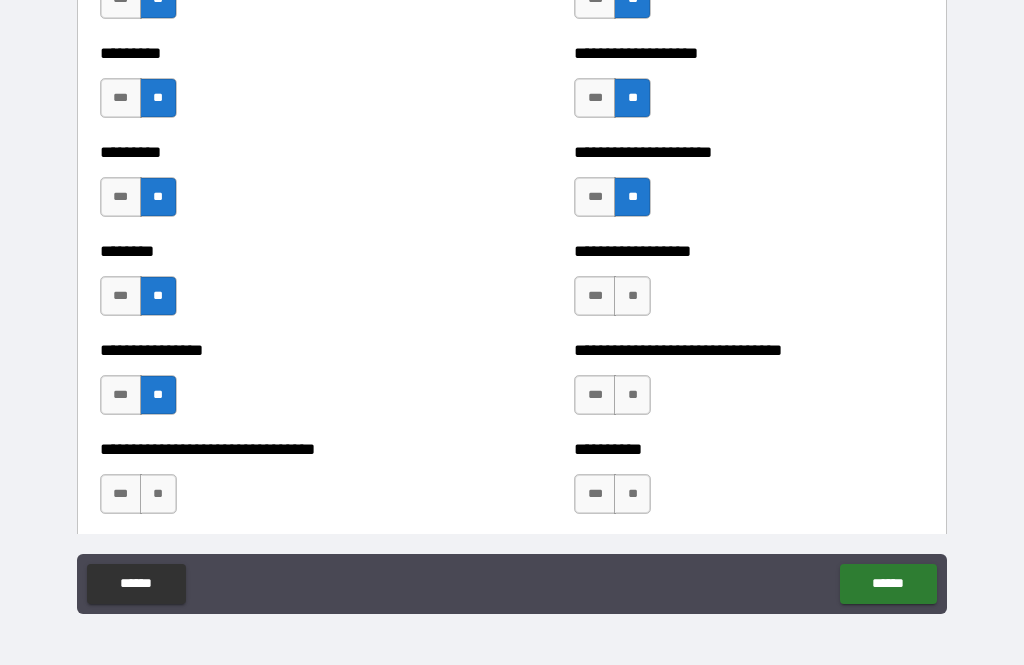 scroll, scrollTop: 7241, scrollLeft: 0, axis: vertical 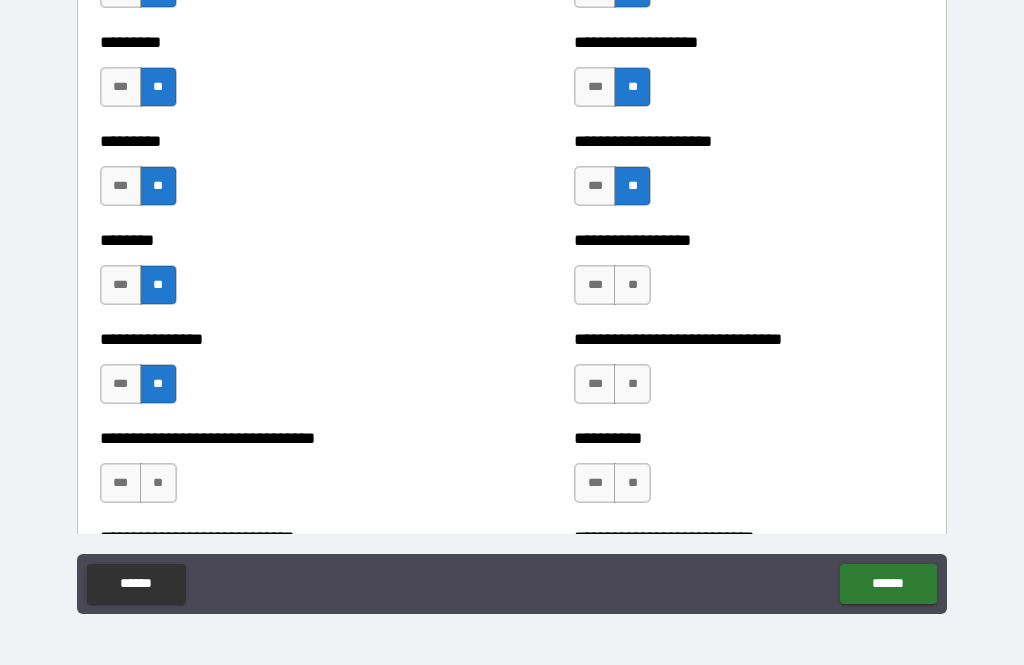 click on "**" at bounding box center (632, 285) 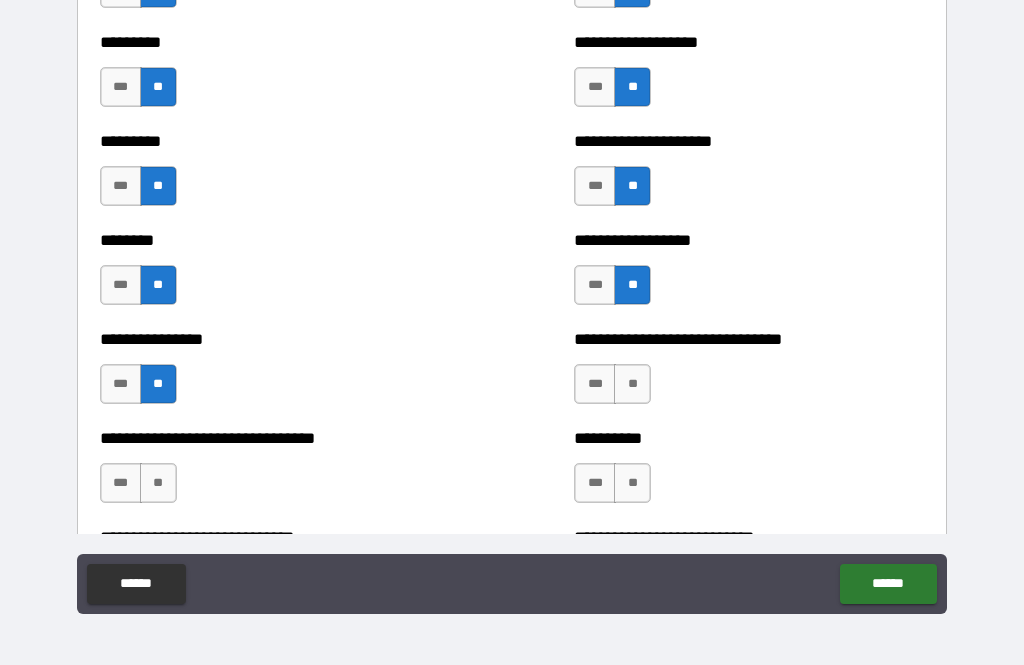 click on "**" at bounding box center [632, 384] 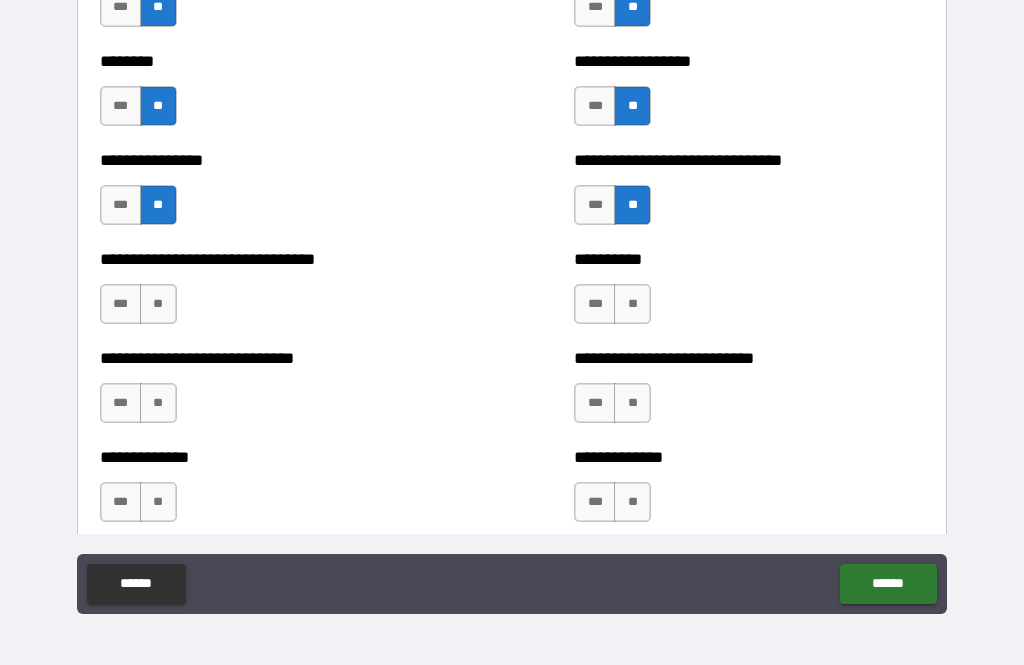 scroll, scrollTop: 7423, scrollLeft: 0, axis: vertical 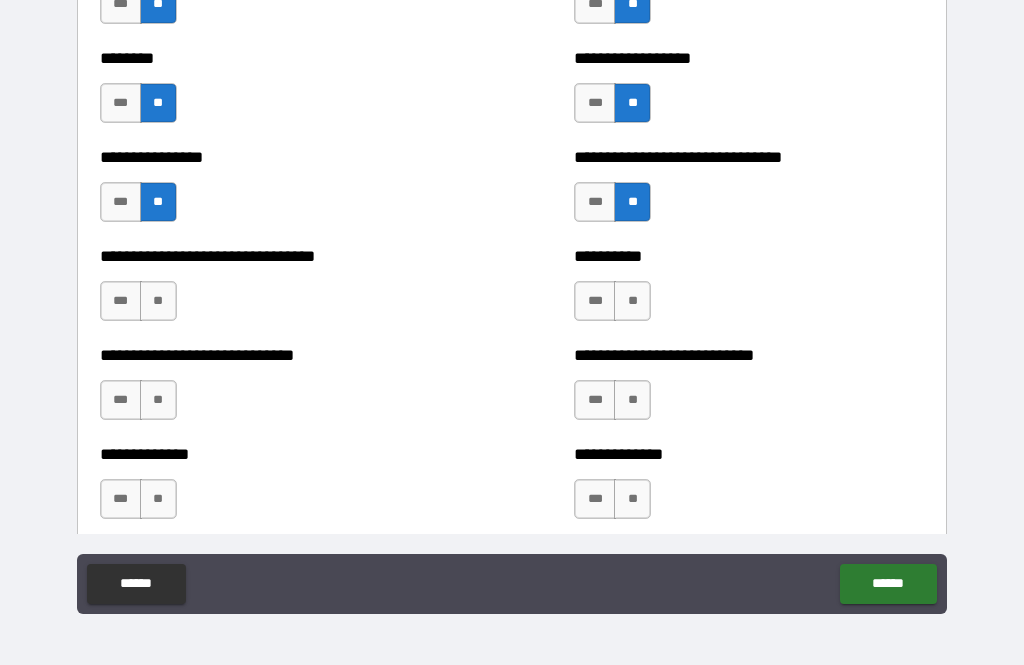 click on "**" at bounding box center (632, 301) 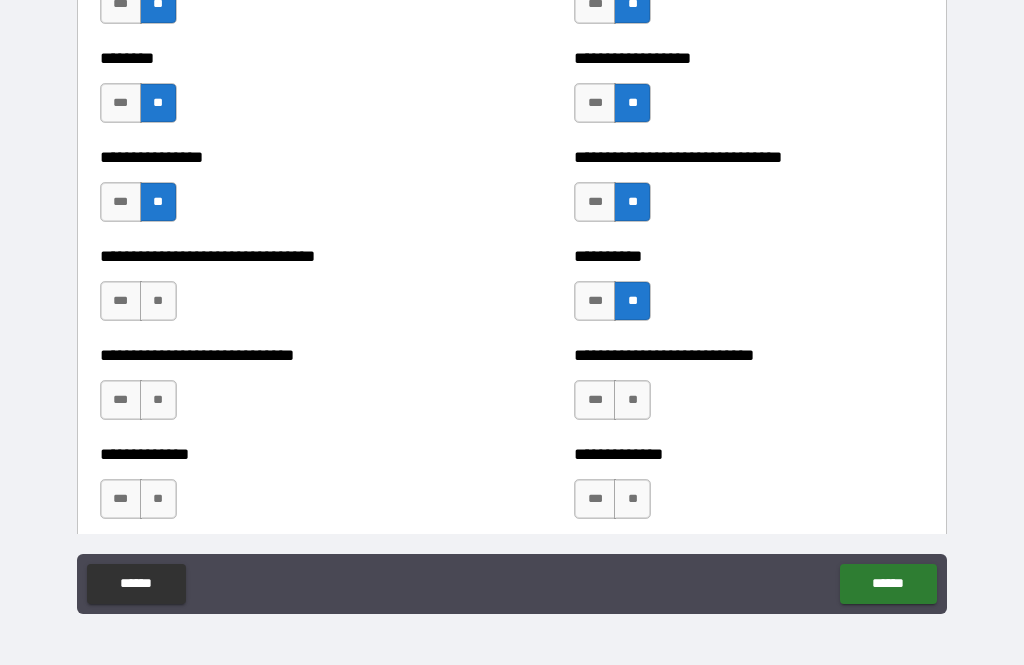 click on "**" at bounding box center (158, 301) 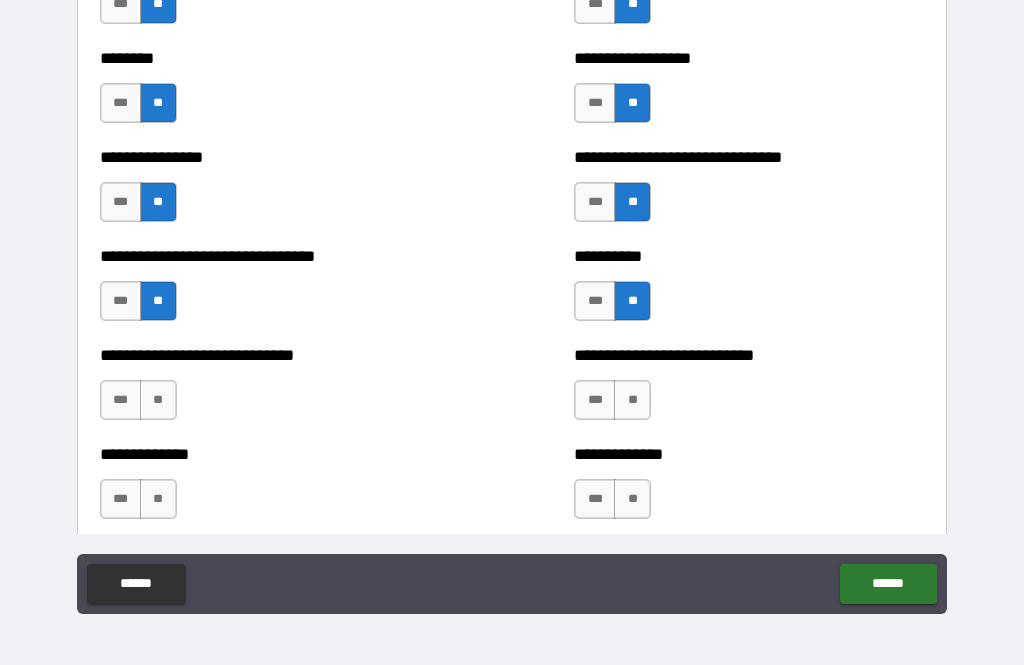 click on "**" at bounding box center [158, 400] 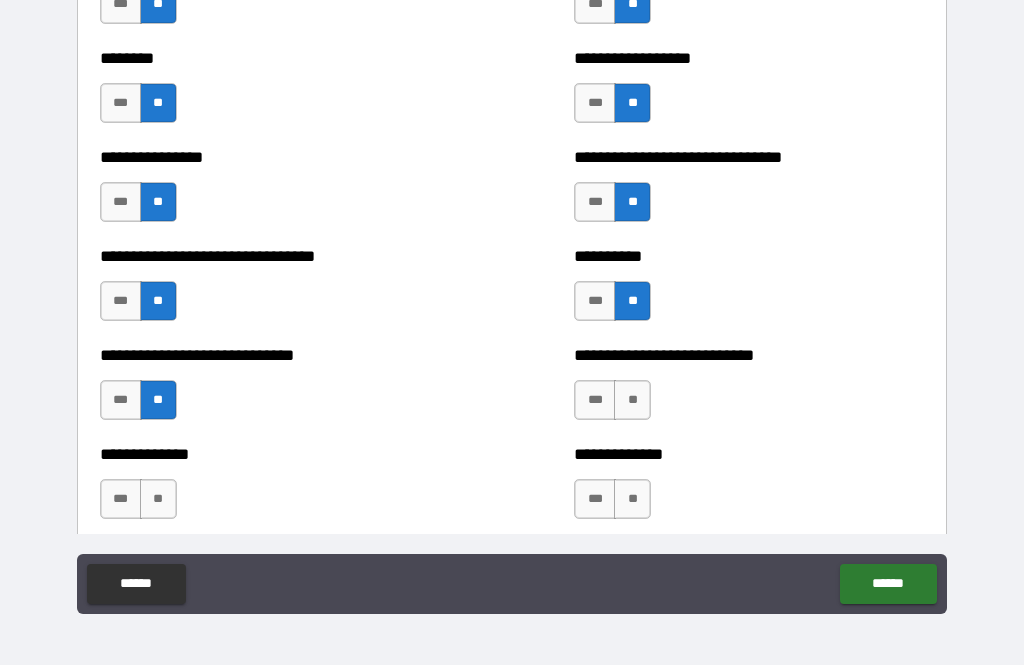 click on "**" at bounding box center (158, 499) 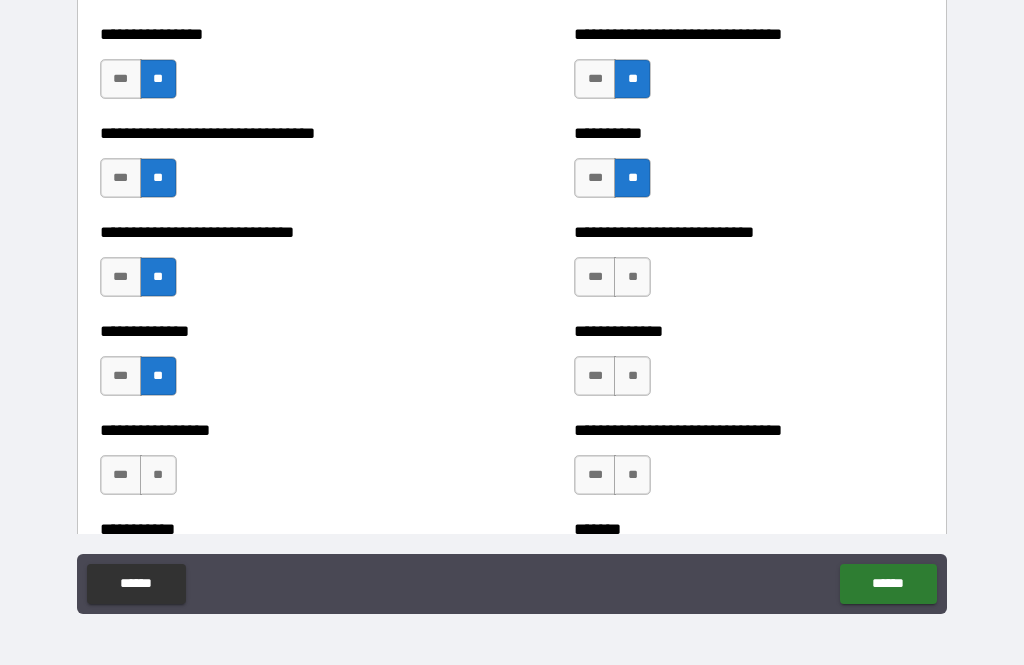scroll, scrollTop: 7561, scrollLeft: 0, axis: vertical 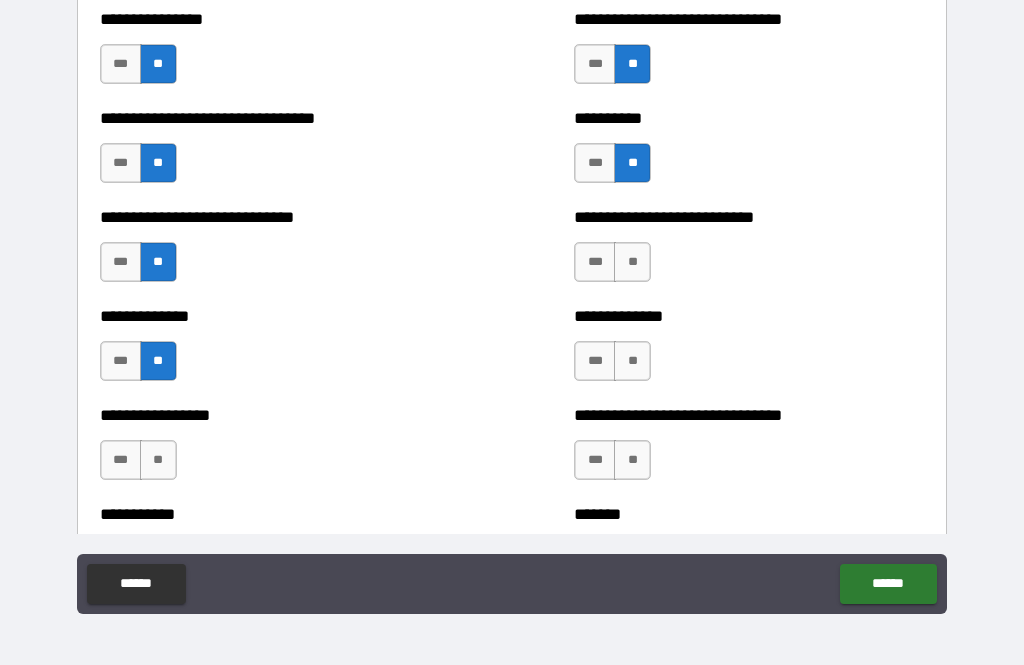 click on "**" at bounding box center [632, 262] 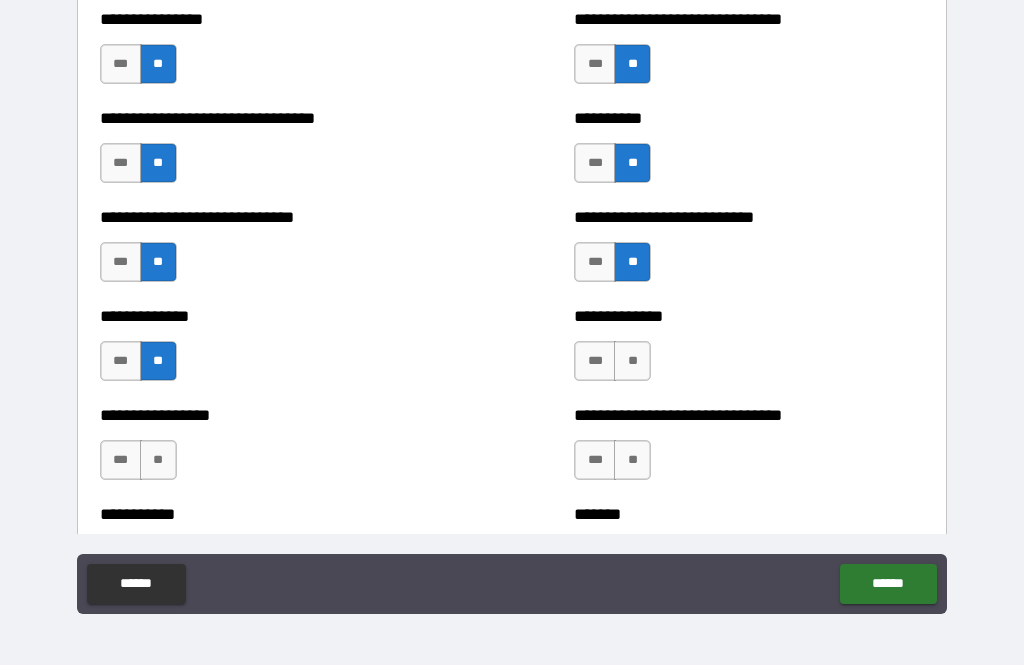 click on "**" at bounding box center [632, 361] 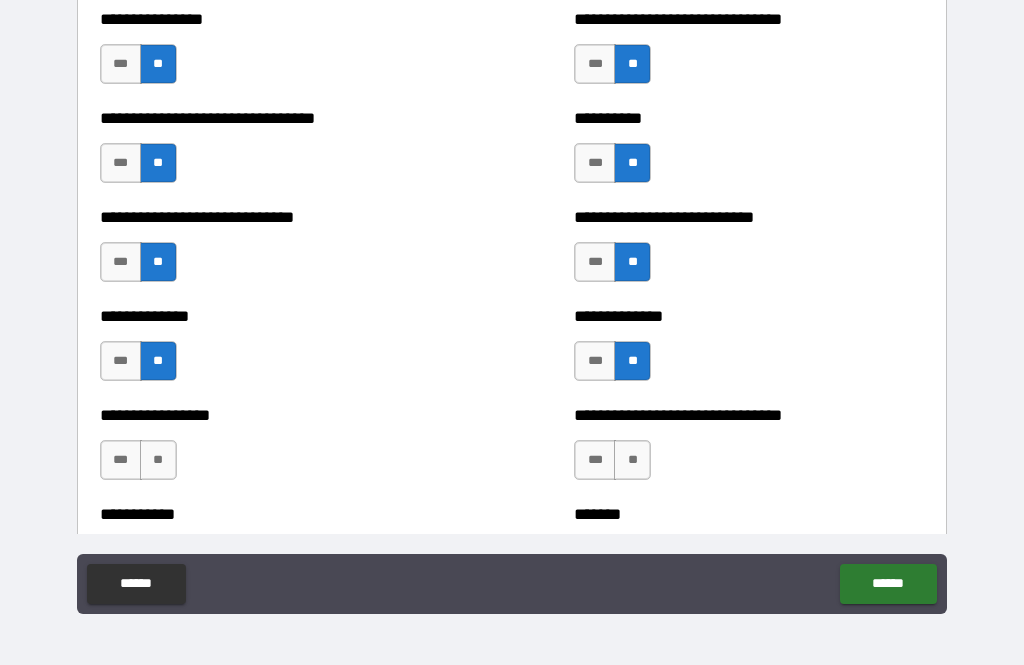 click on "**" at bounding box center [632, 460] 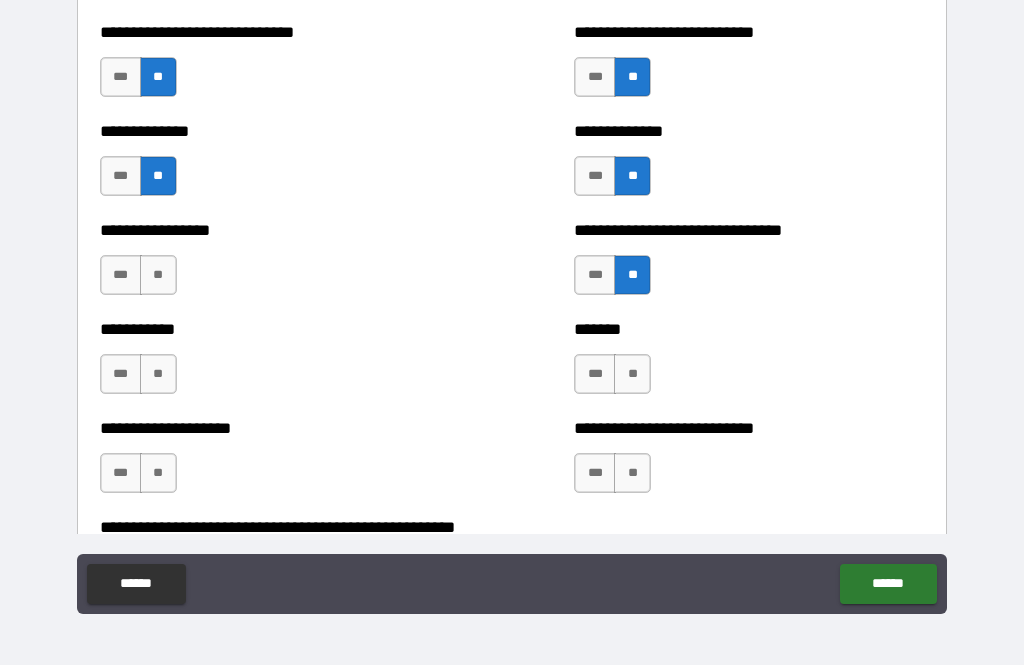 scroll, scrollTop: 7765, scrollLeft: 0, axis: vertical 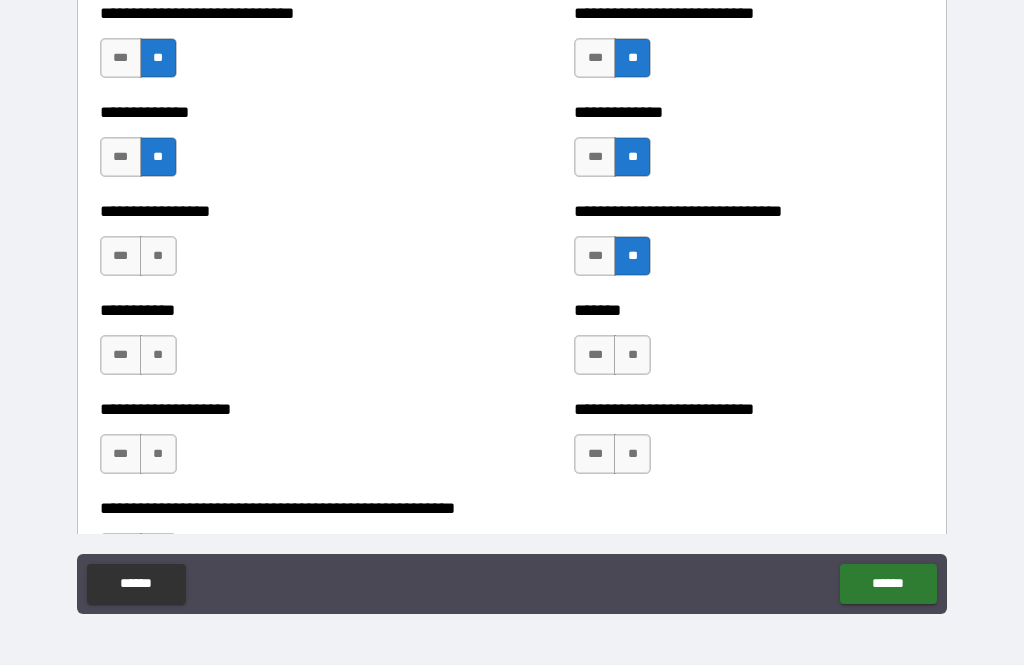 click on "**" at bounding box center [632, 355] 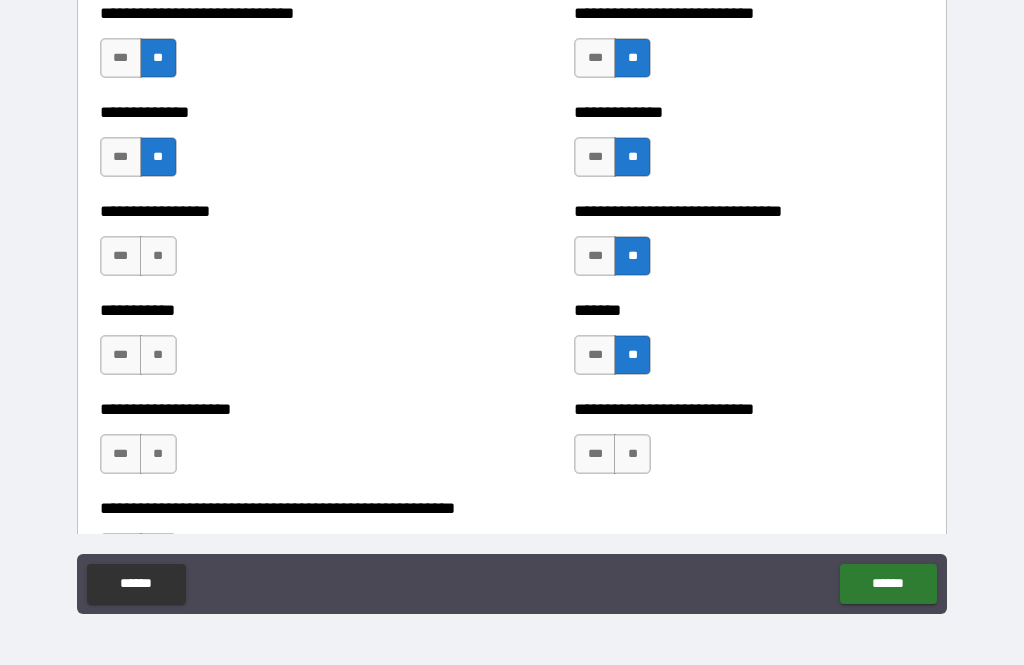 click on "**" at bounding box center [632, 454] 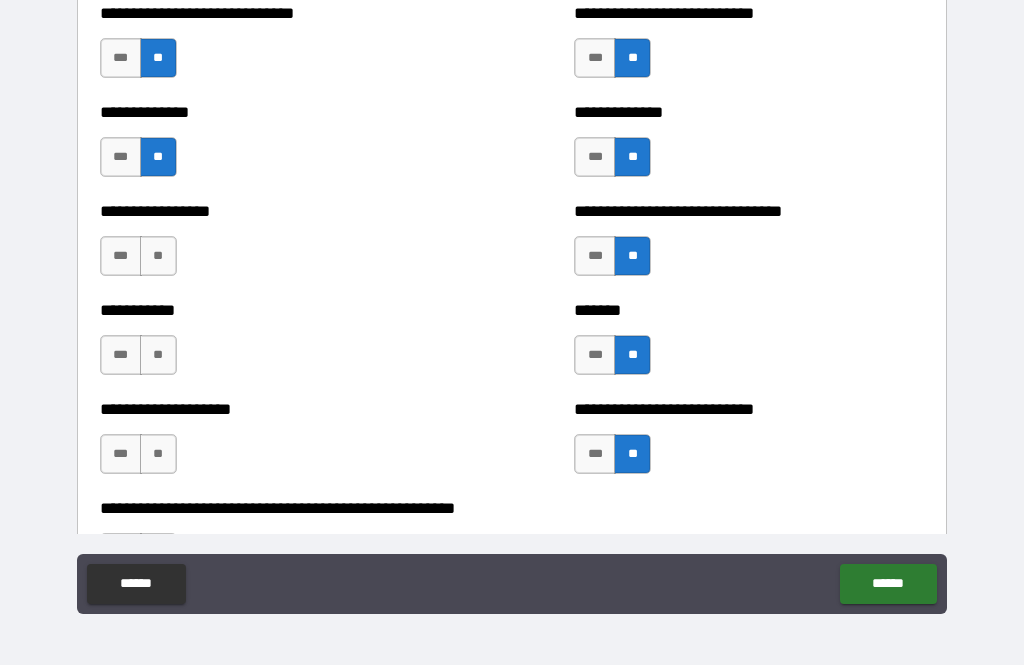 click on "**" at bounding box center (158, 454) 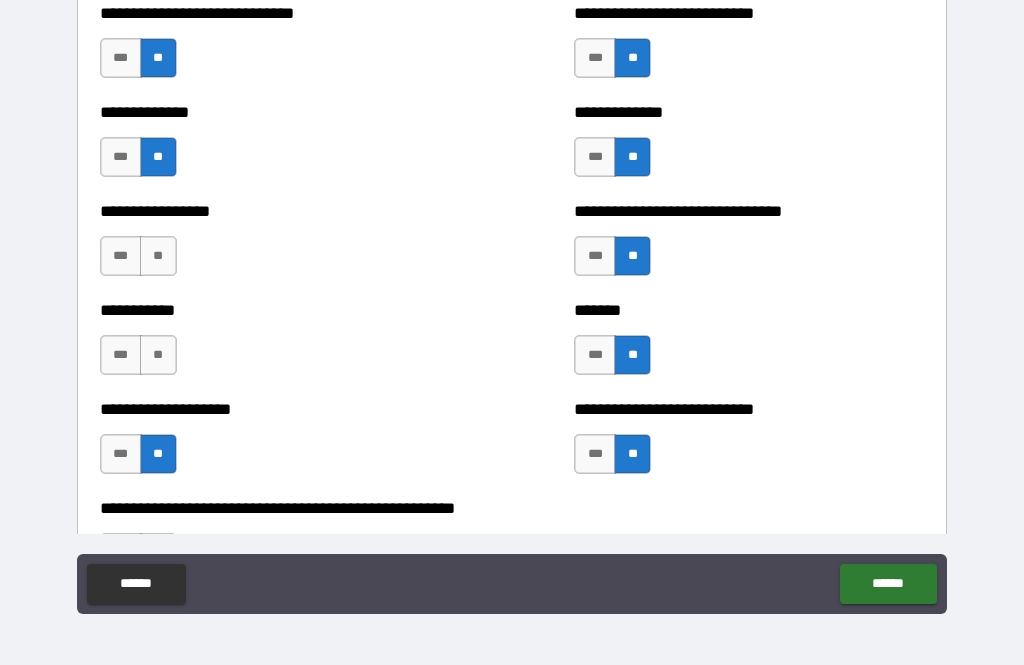 click on "**" at bounding box center (158, 355) 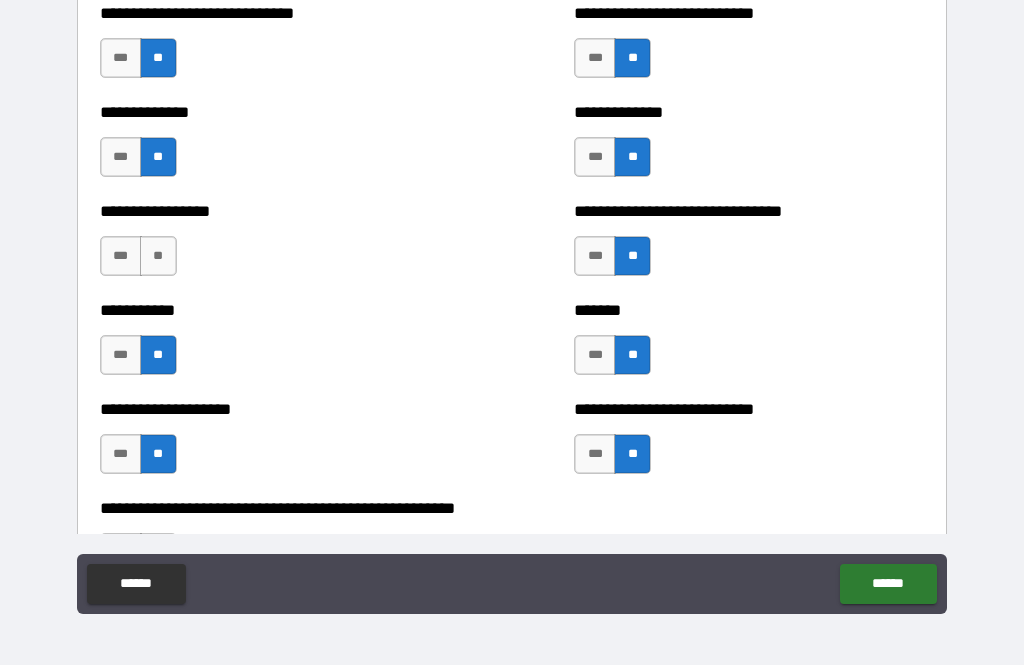 click on "**" at bounding box center [158, 256] 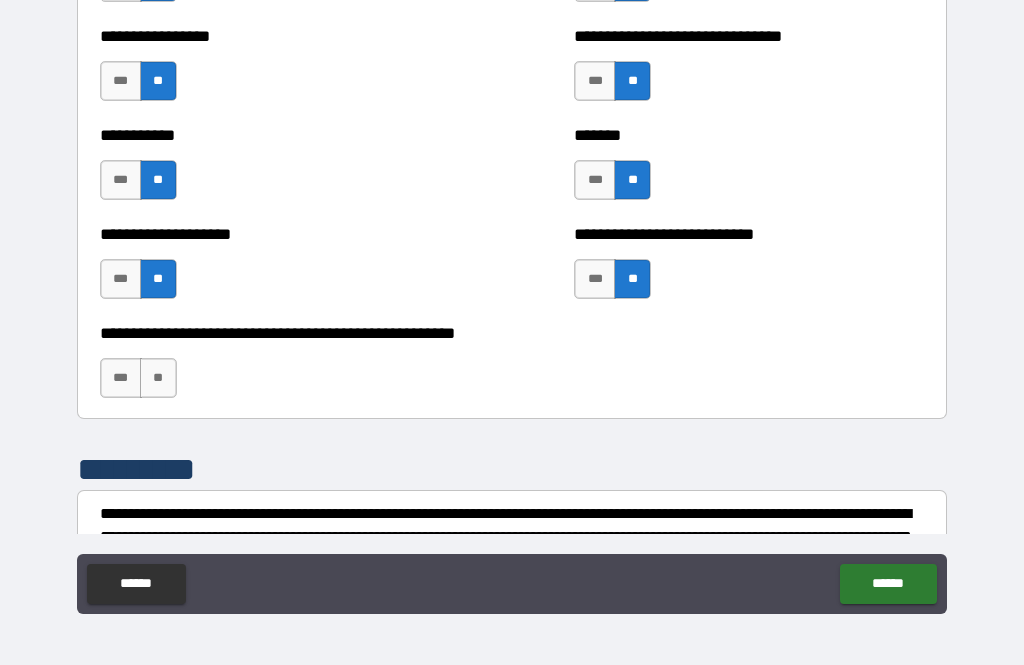 scroll, scrollTop: 7950, scrollLeft: 0, axis: vertical 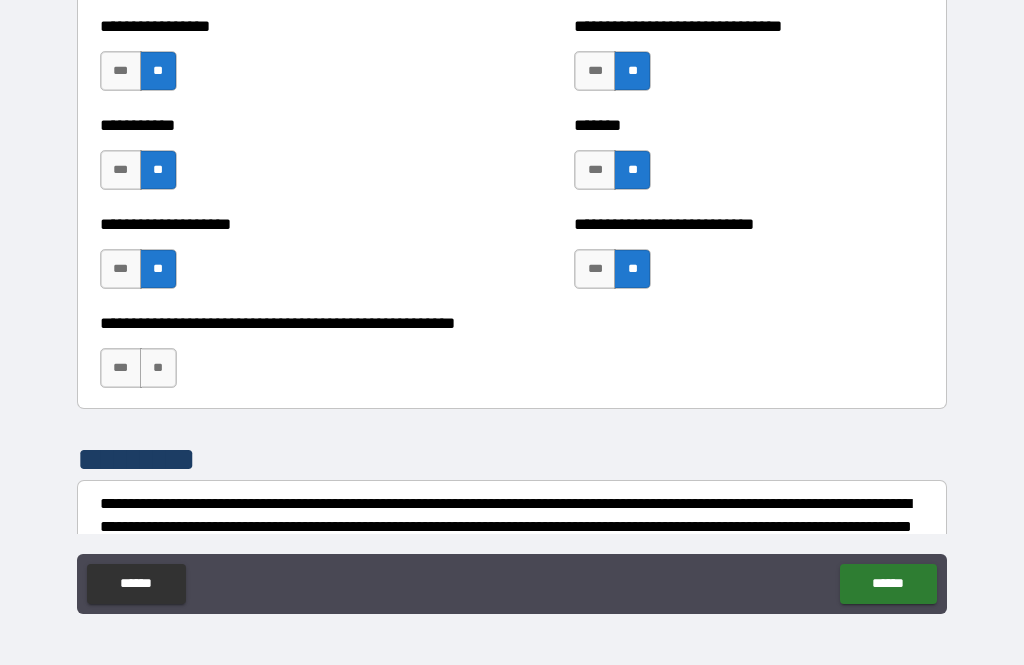 click on "**" at bounding box center (158, 368) 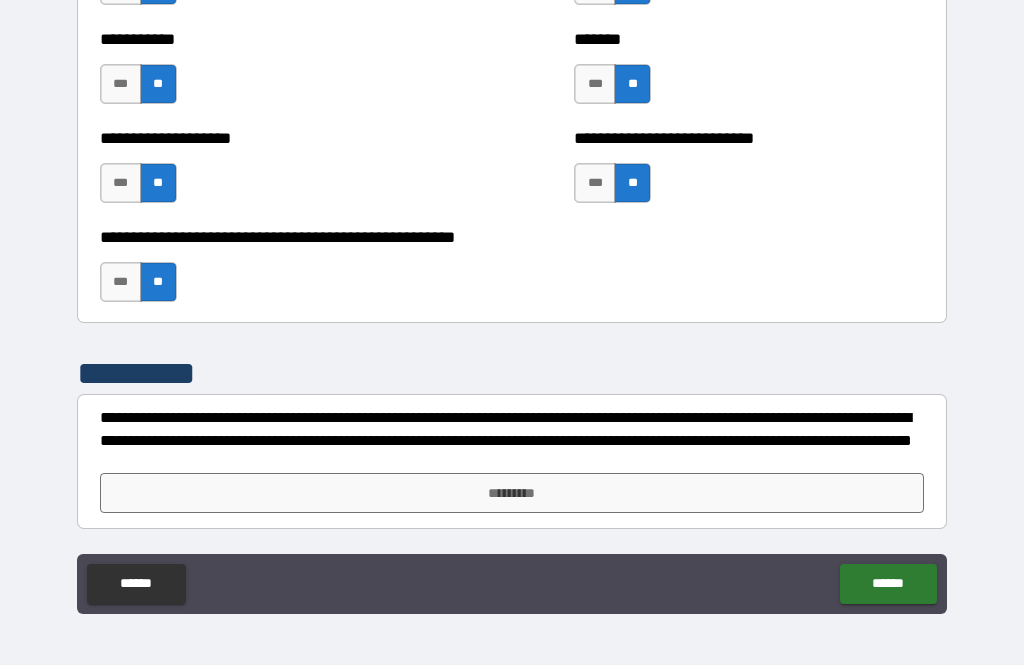 click on "*********" at bounding box center (512, 493) 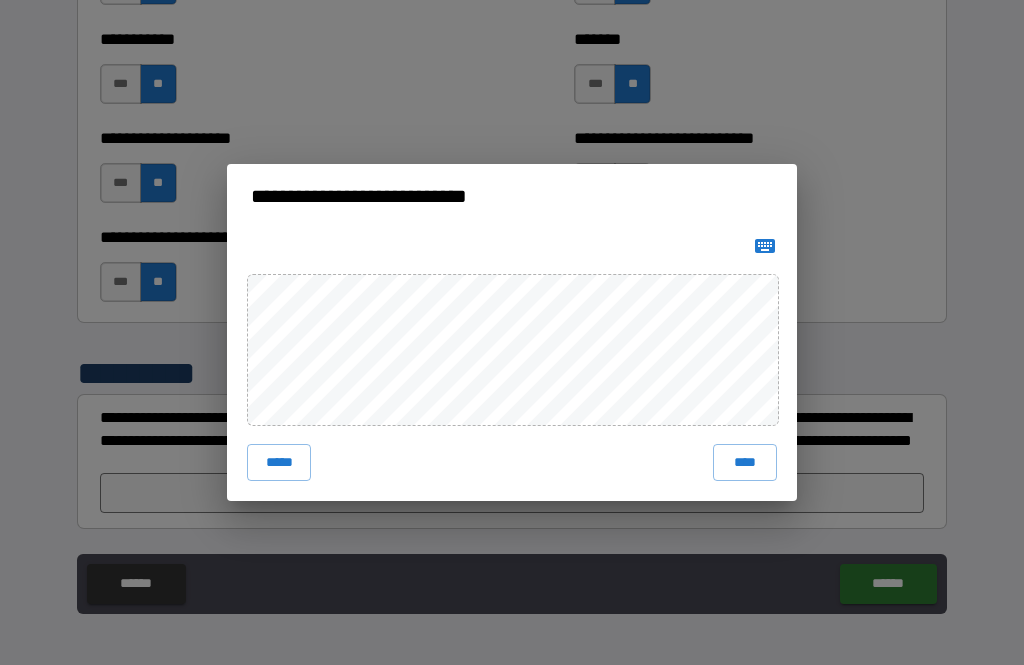 scroll, scrollTop: 8036, scrollLeft: 0, axis: vertical 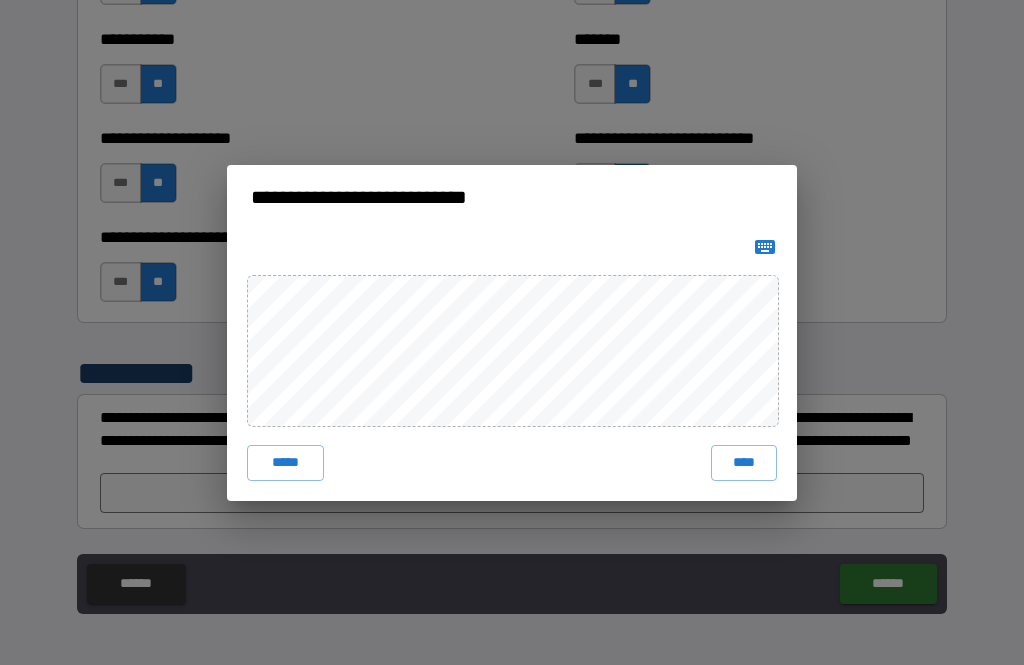 click on "****" at bounding box center [744, 463] 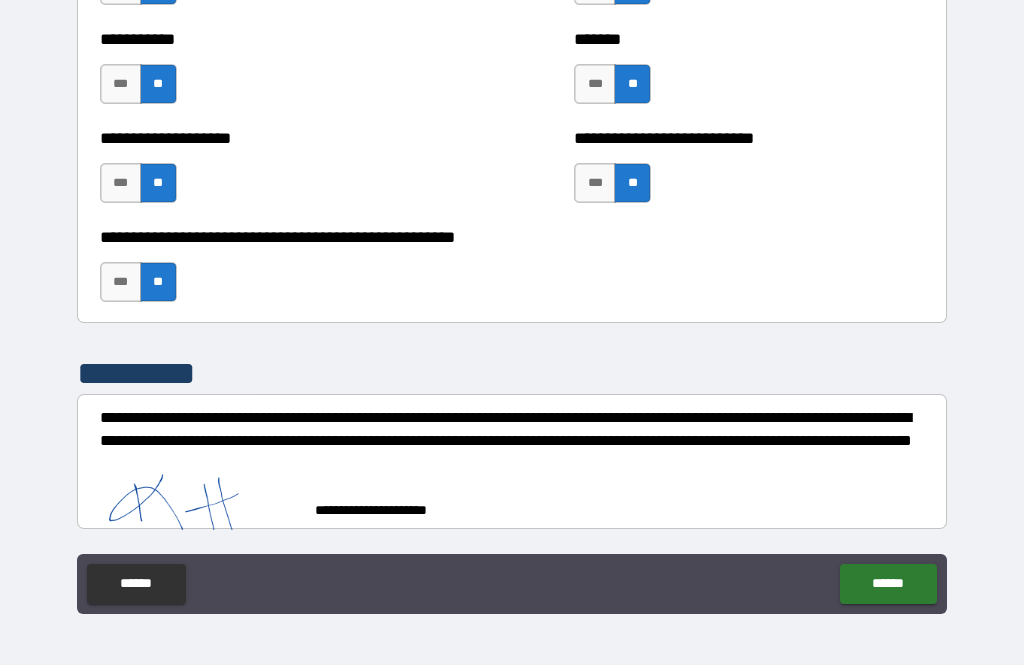 scroll, scrollTop: 8026, scrollLeft: 0, axis: vertical 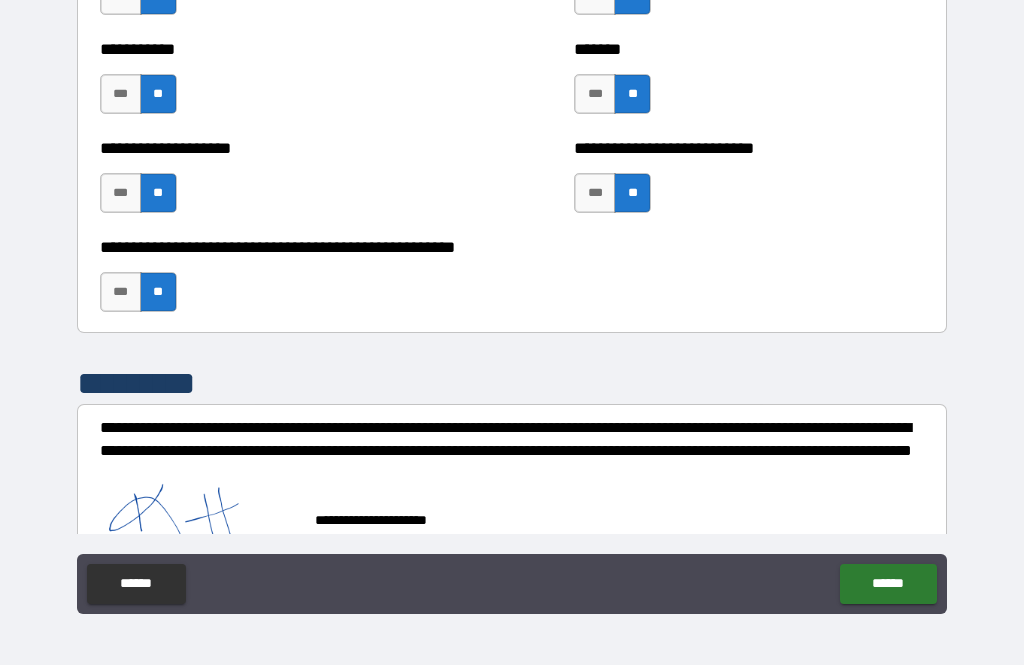 click on "******" at bounding box center (888, 584) 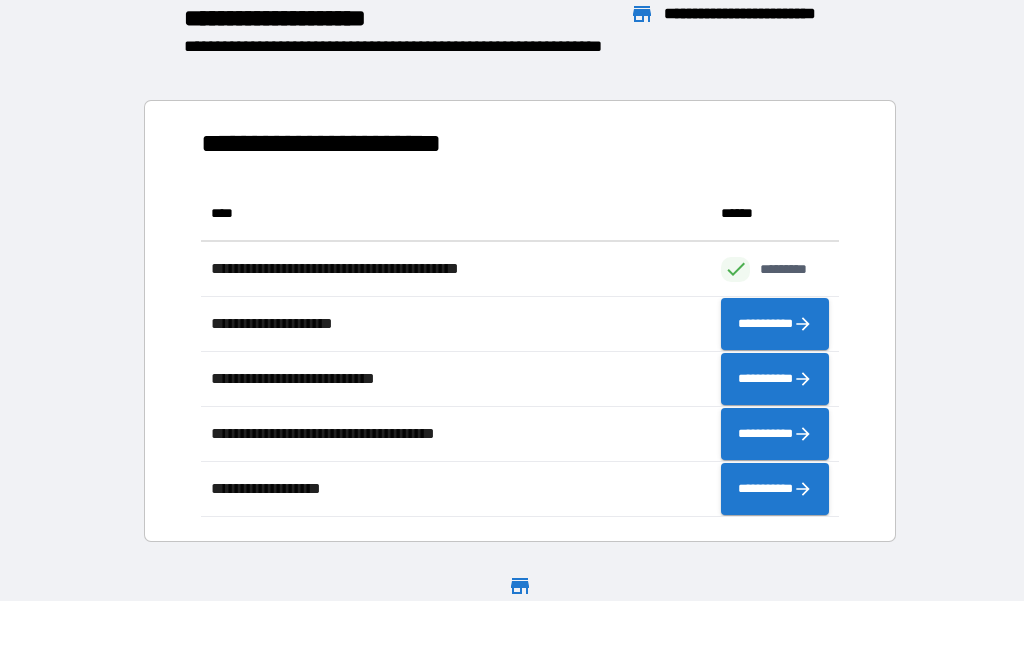 scroll, scrollTop: 1, scrollLeft: 1, axis: both 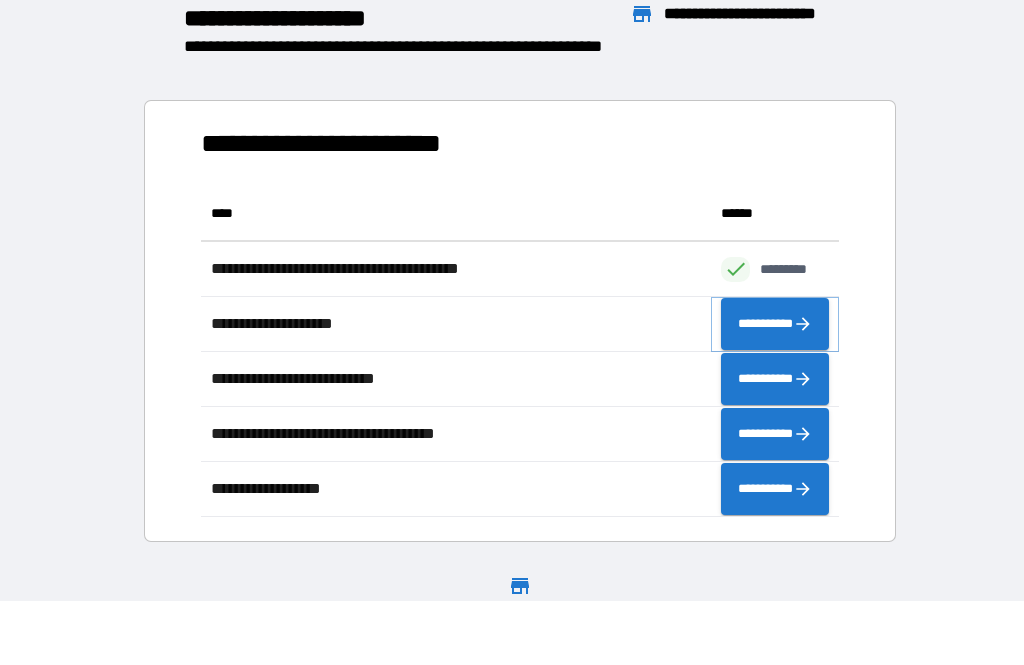 click on "**********" at bounding box center (775, 324) 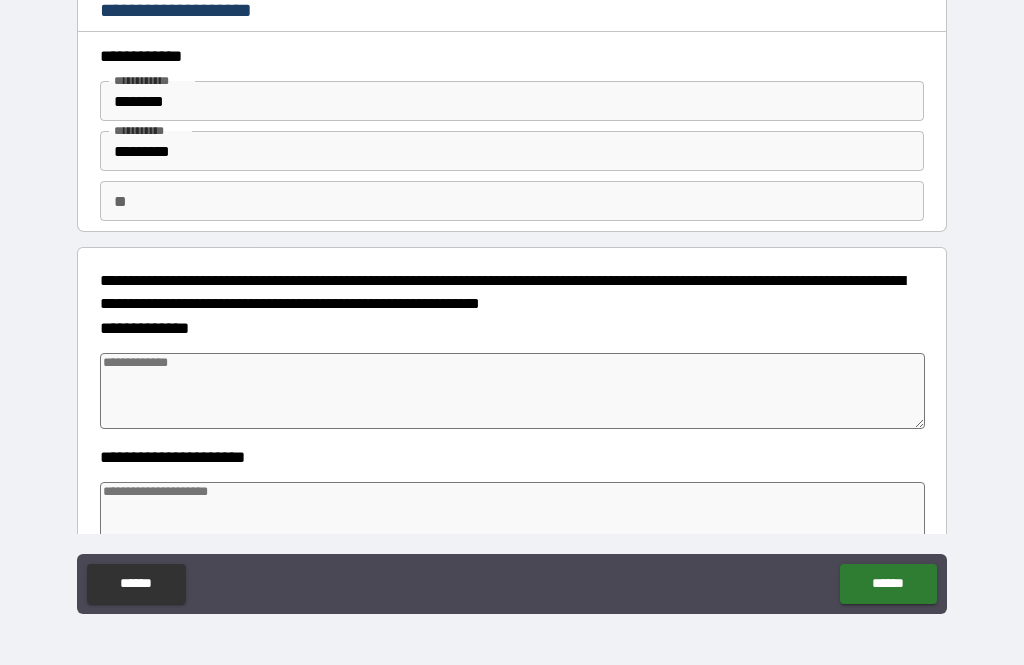 type on "*" 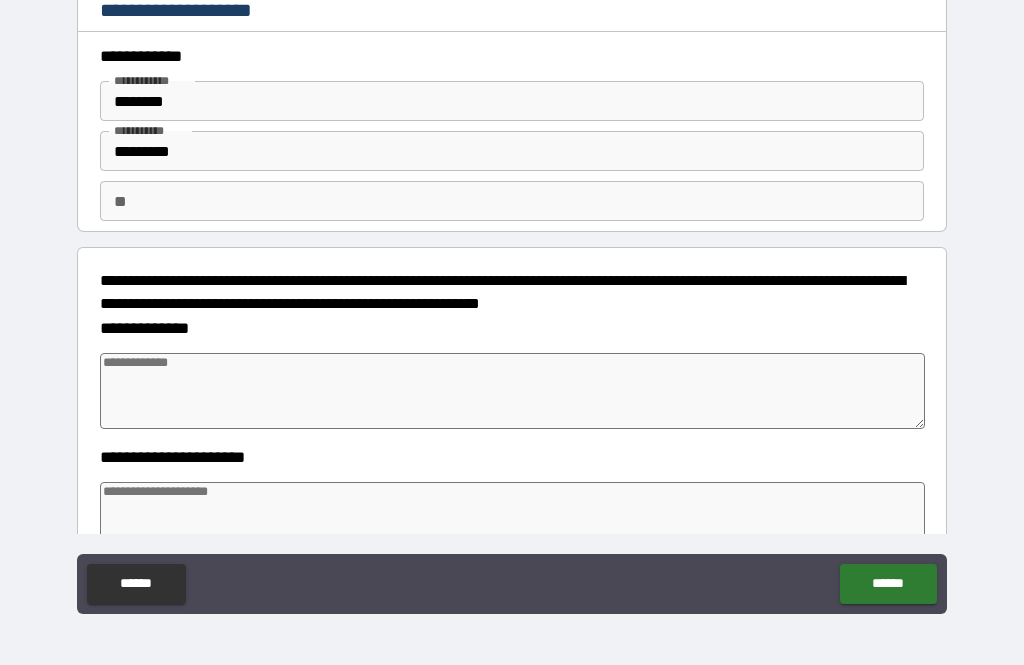 type on "*" 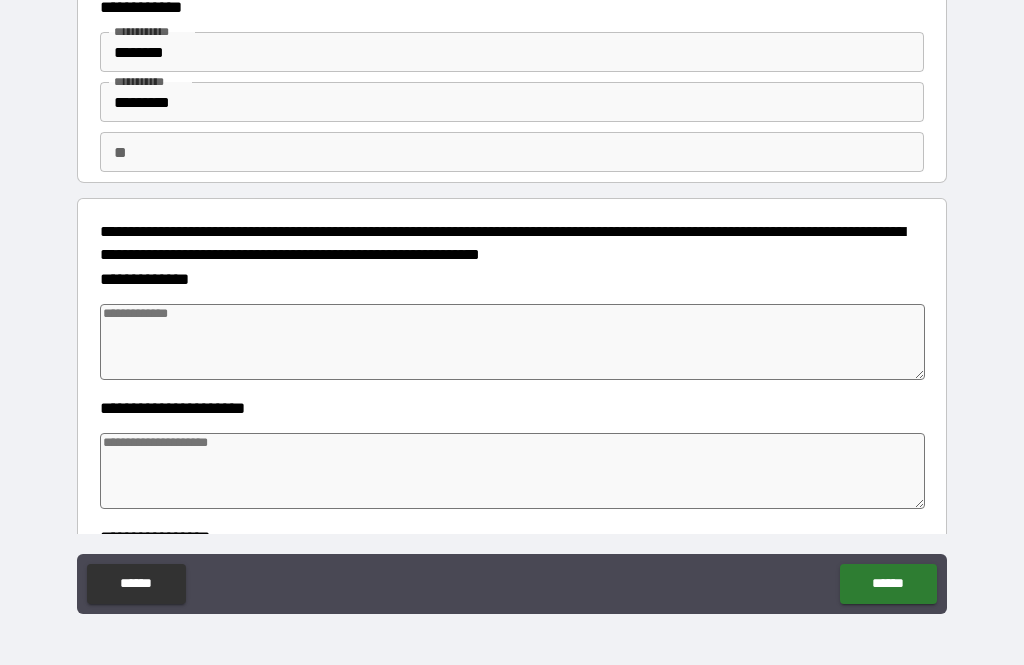 scroll, scrollTop: 72, scrollLeft: 0, axis: vertical 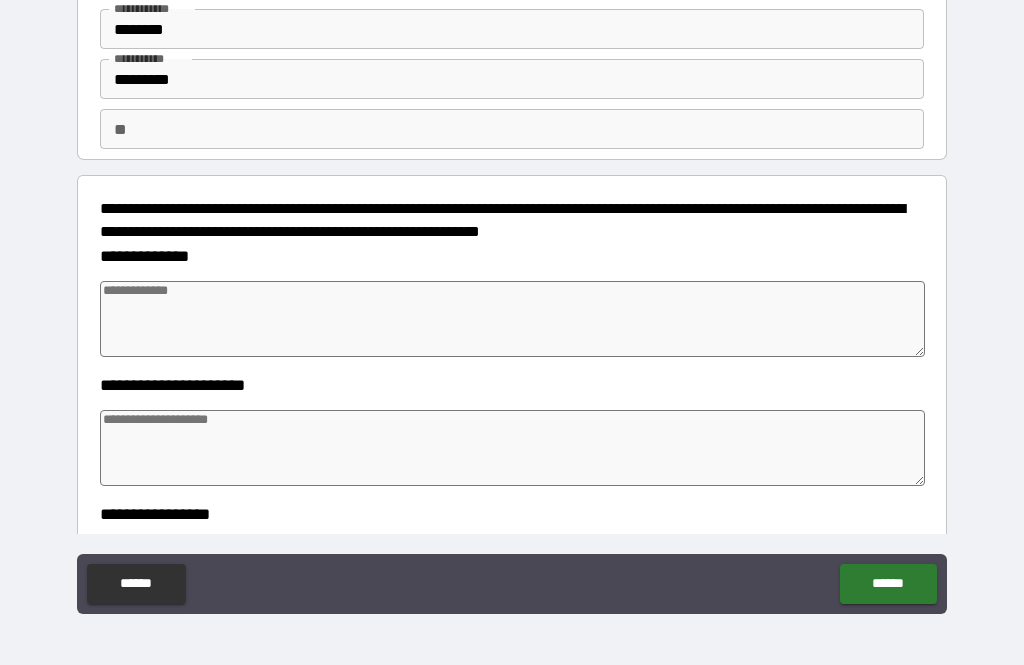 click at bounding box center (513, 319) 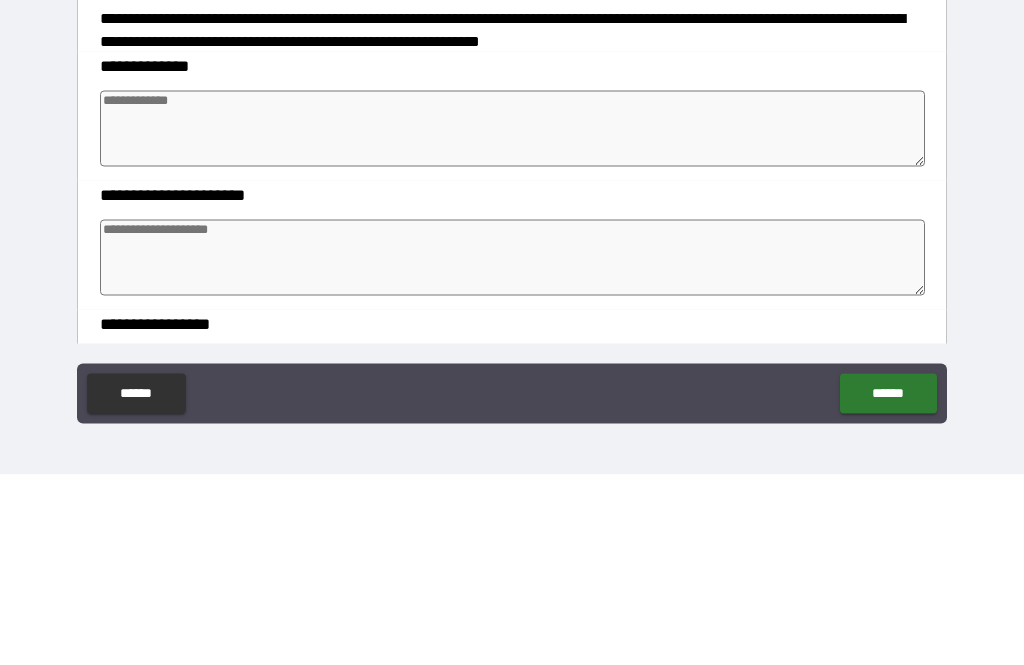 type on "*" 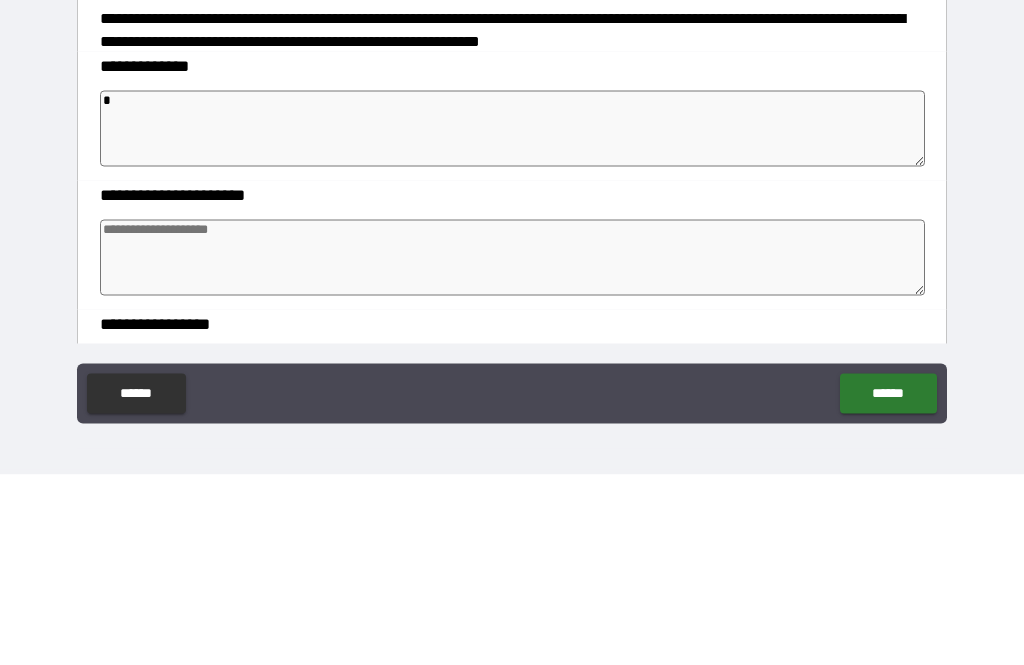type on "*" 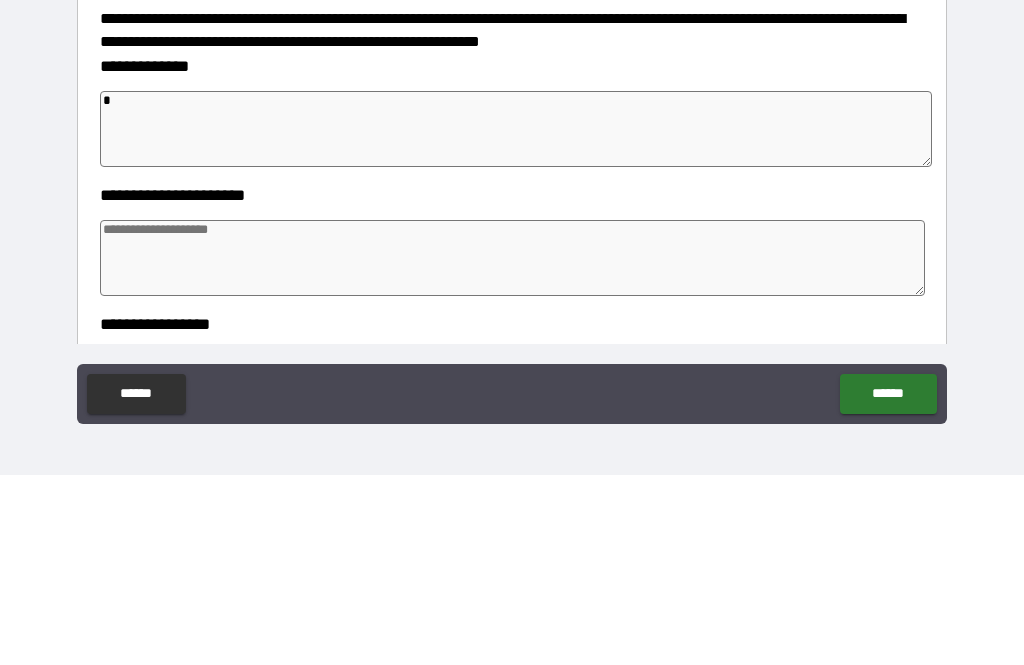 type on "**" 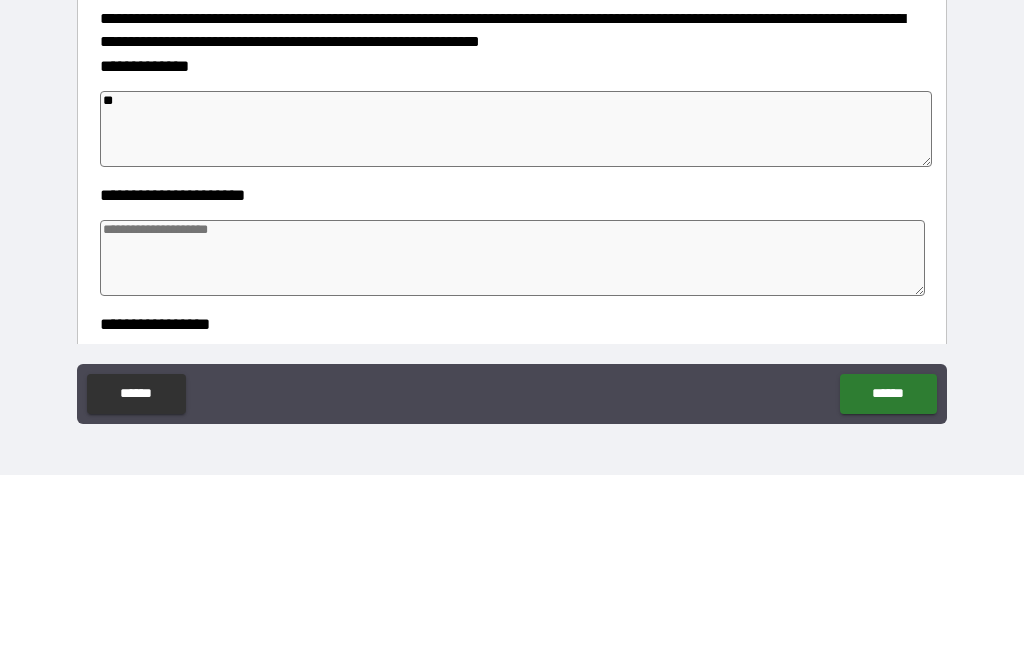 type on "*" 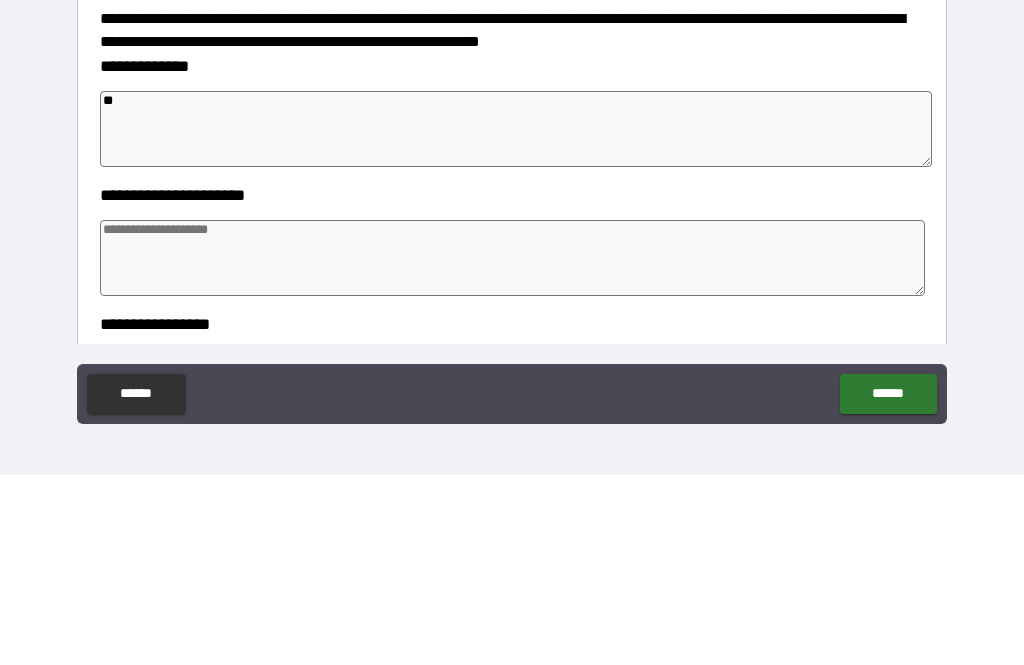 type on "*" 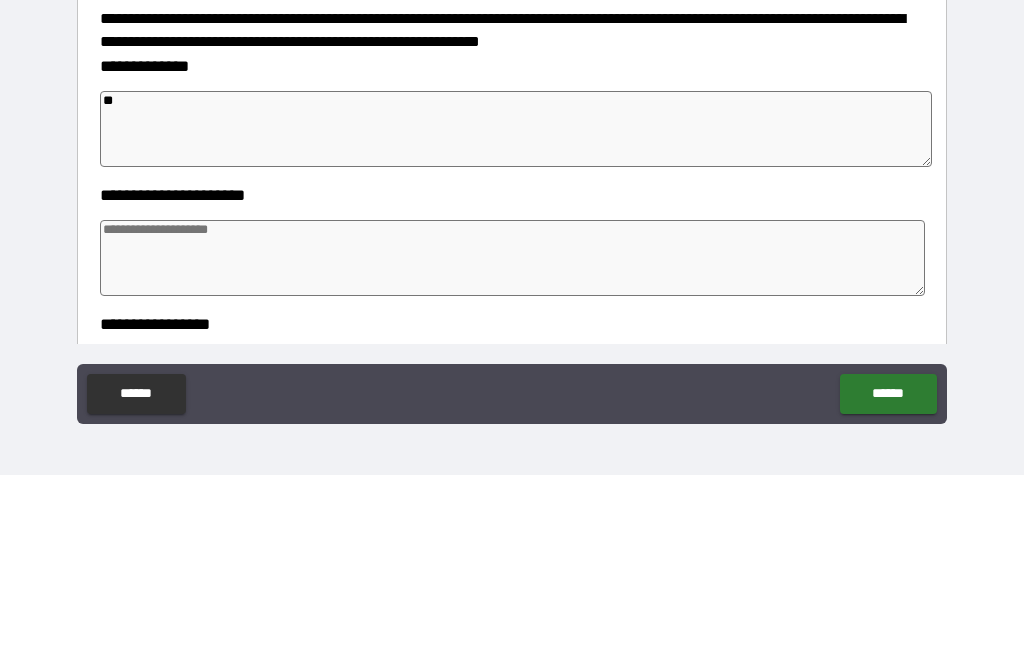 type on "*" 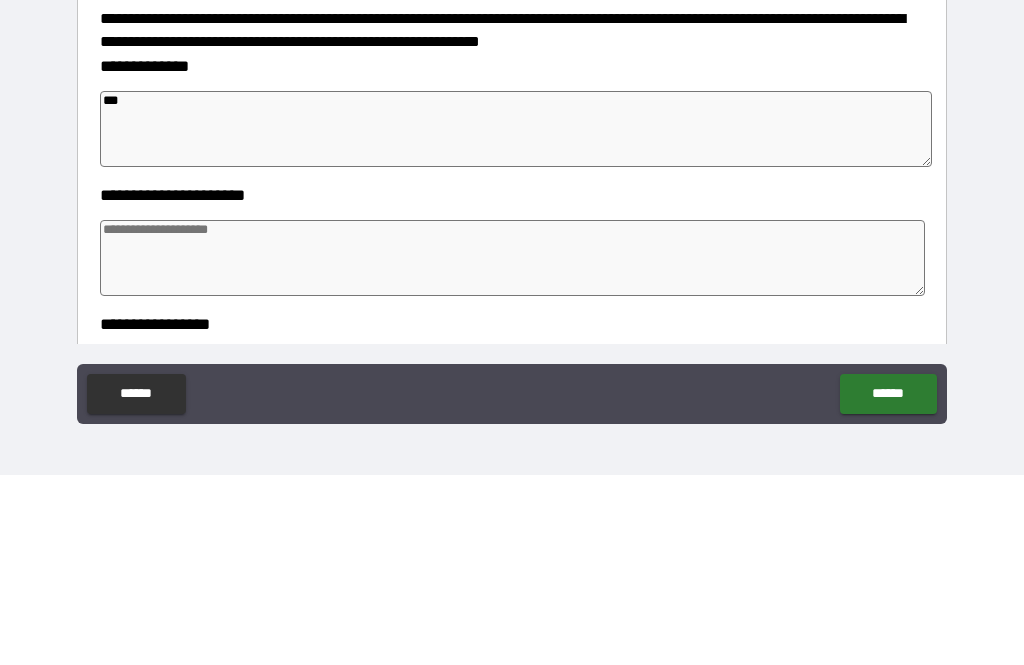 type on "*" 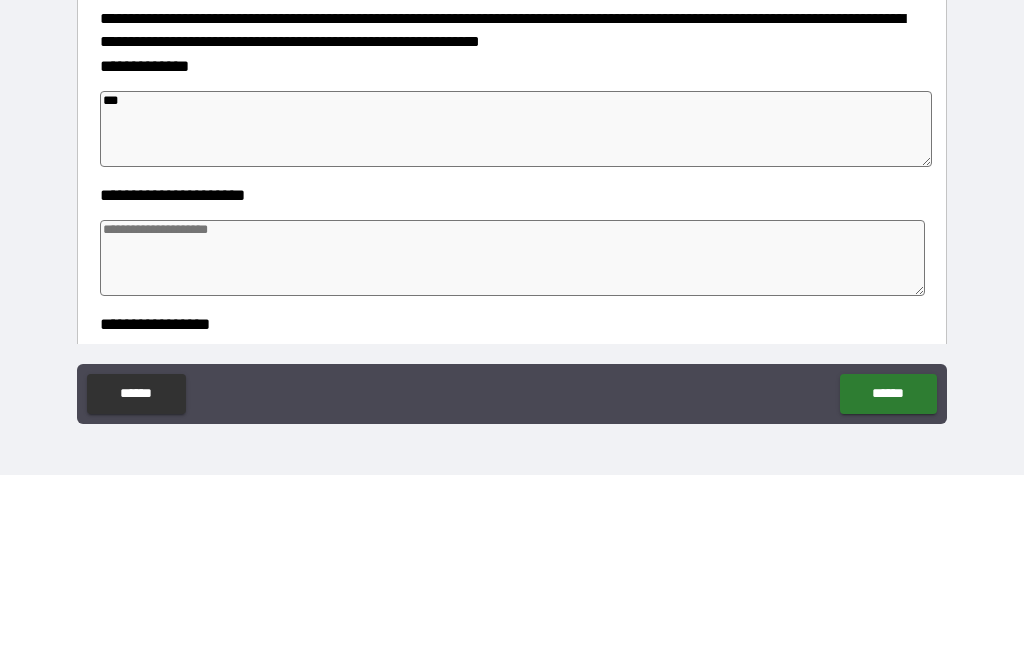 type on "*" 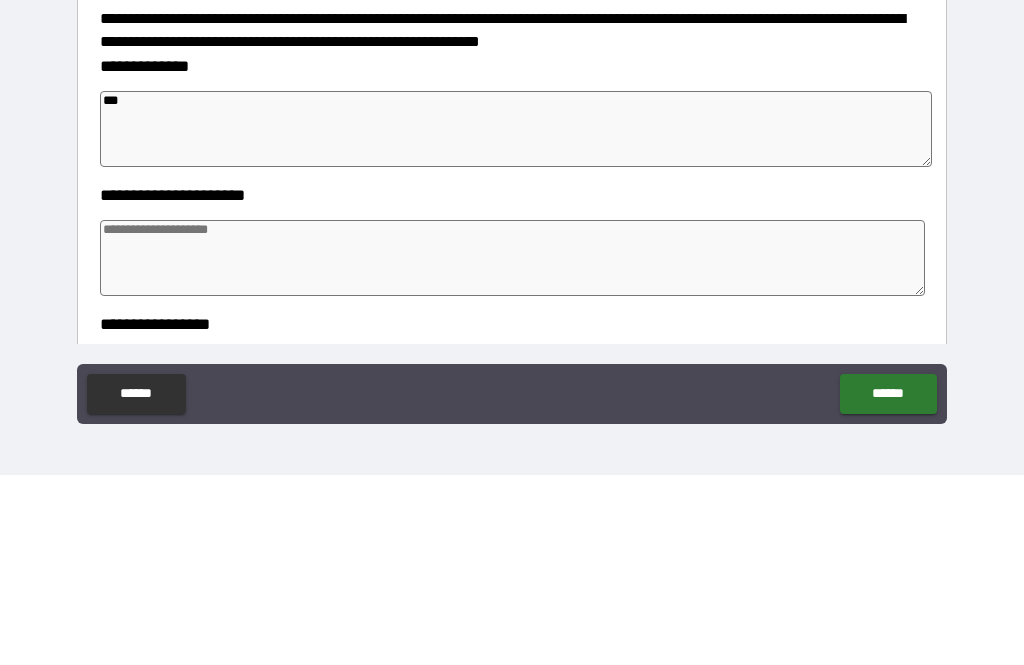 type on "*" 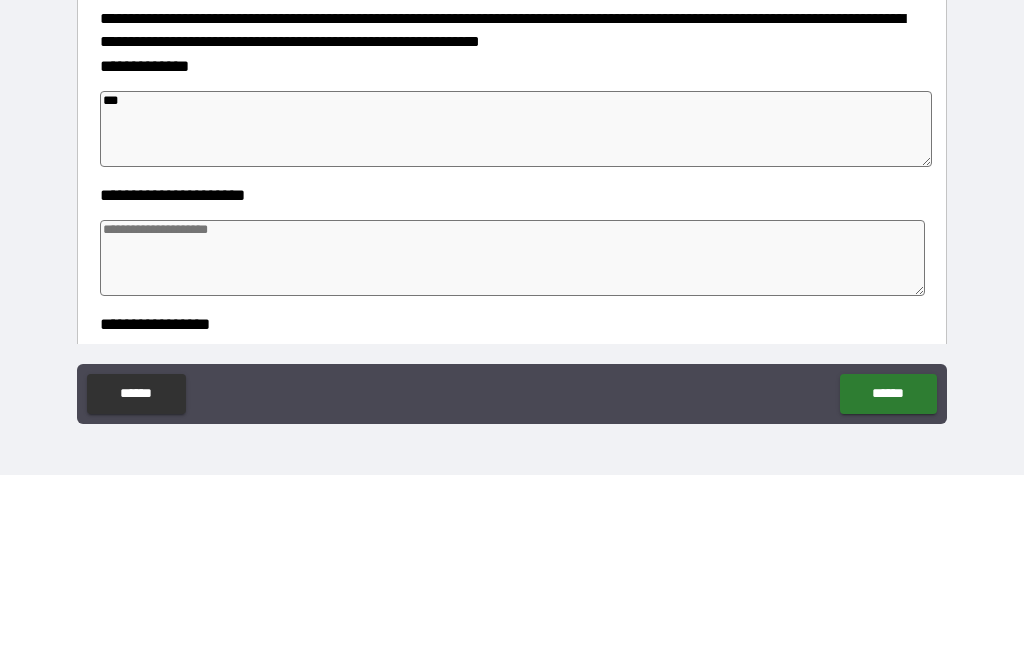 type on "***" 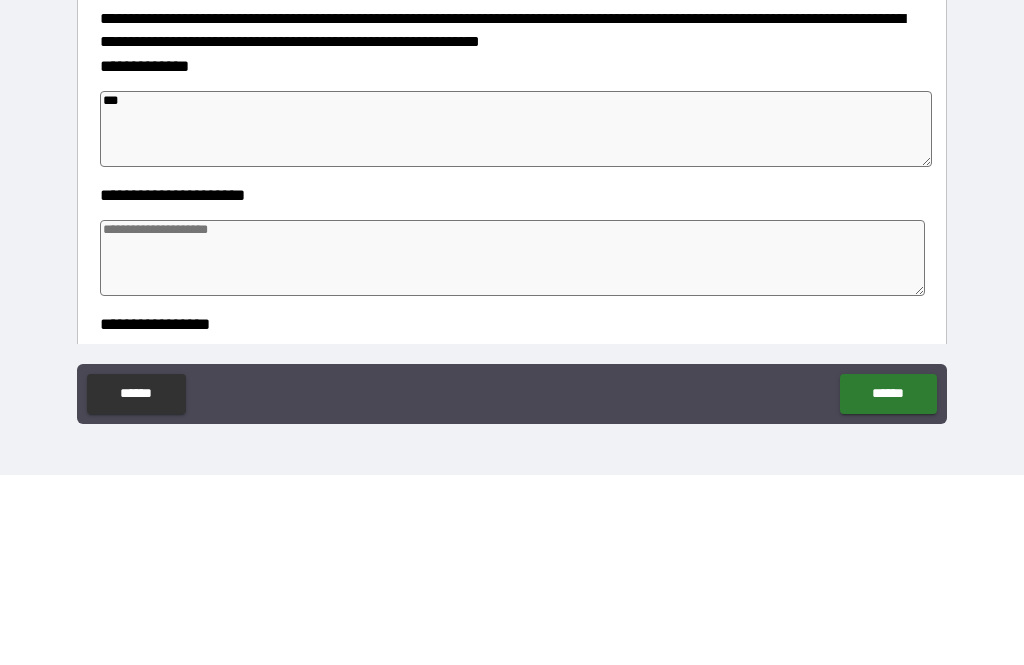 type on "*" 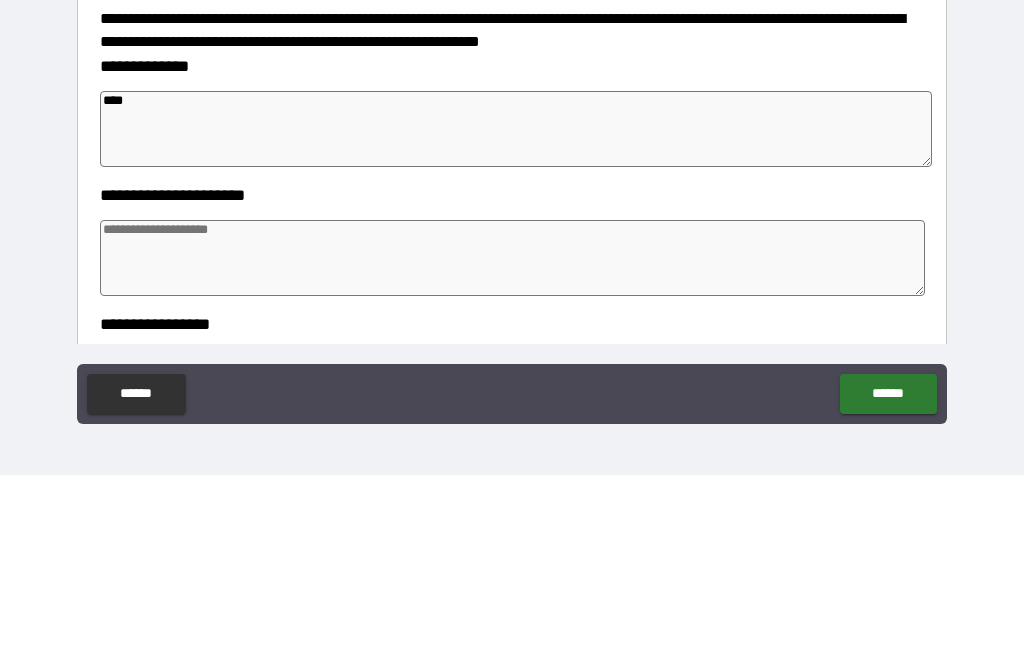 type on "*" 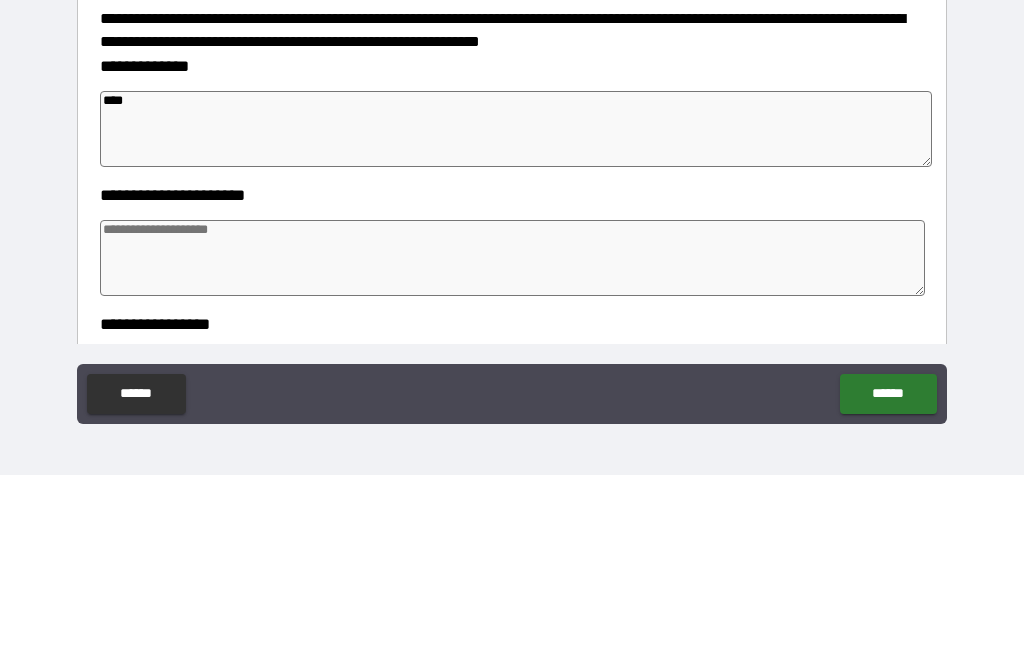 type on "*" 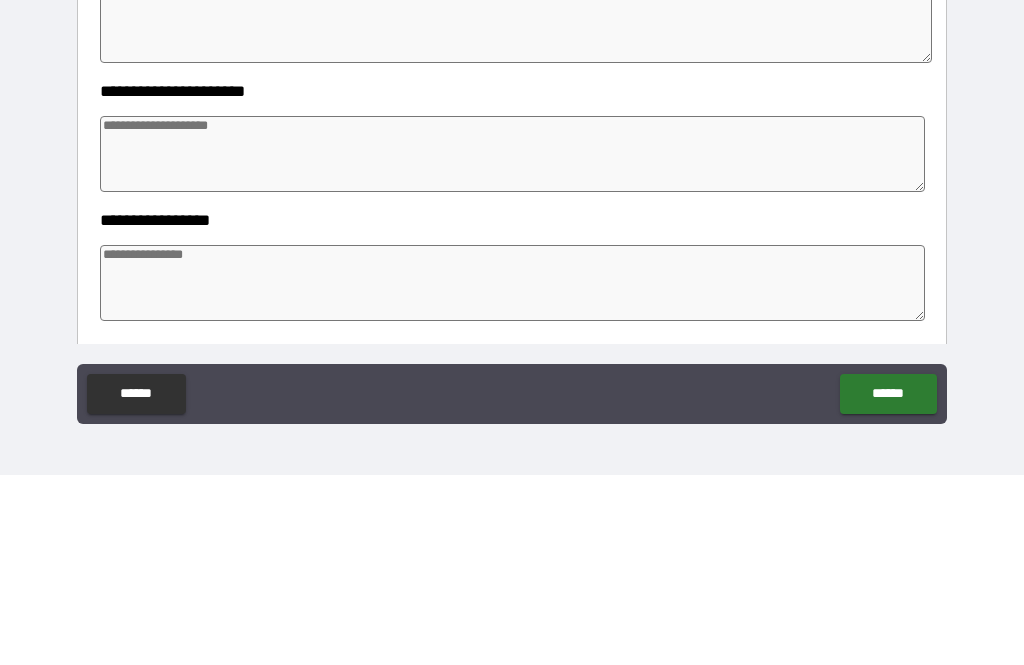 scroll, scrollTop: 153, scrollLeft: 0, axis: vertical 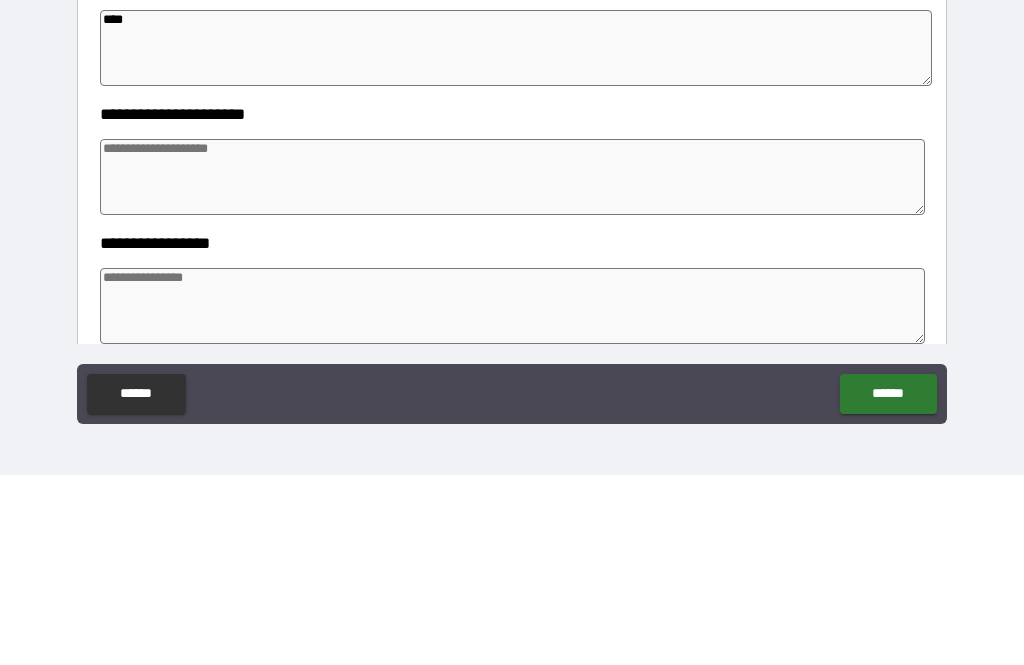 type on "***" 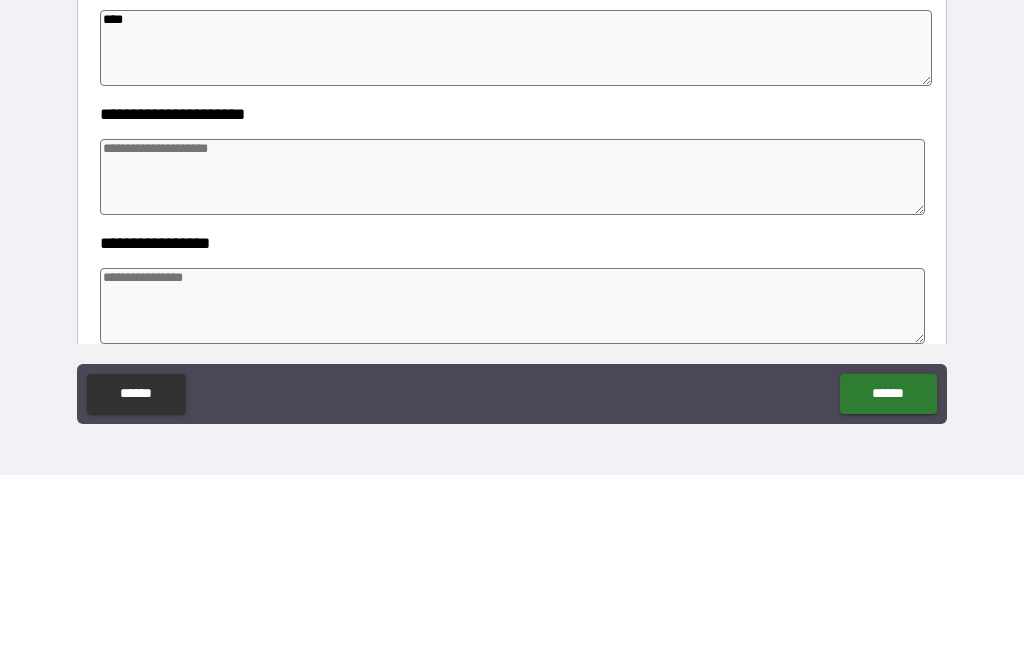 click at bounding box center (513, 367) 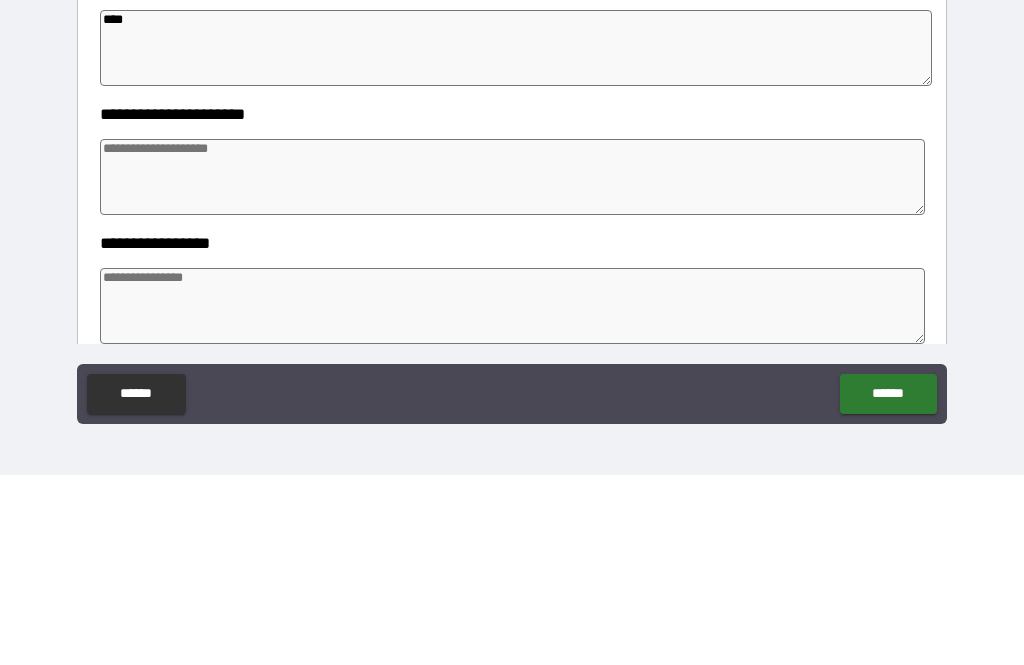 type on "*" 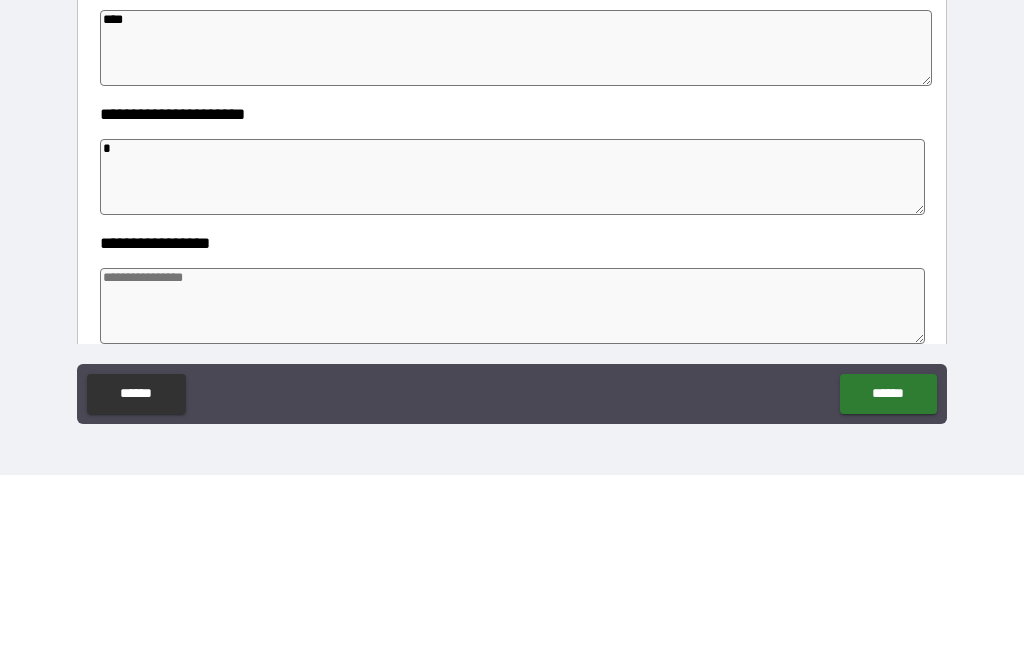 type on "*" 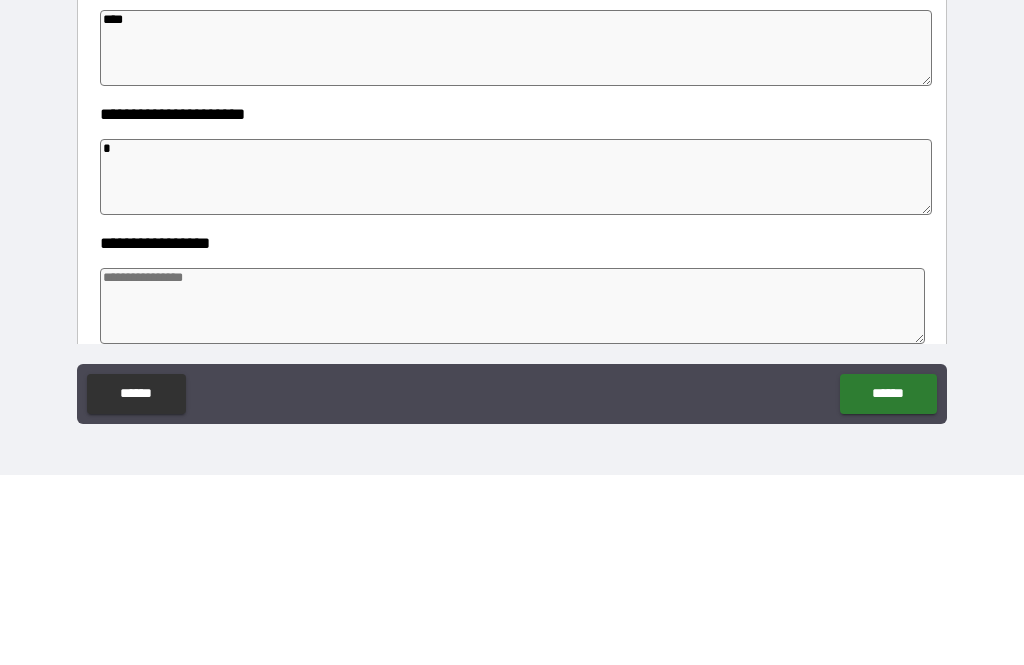 type on "**" 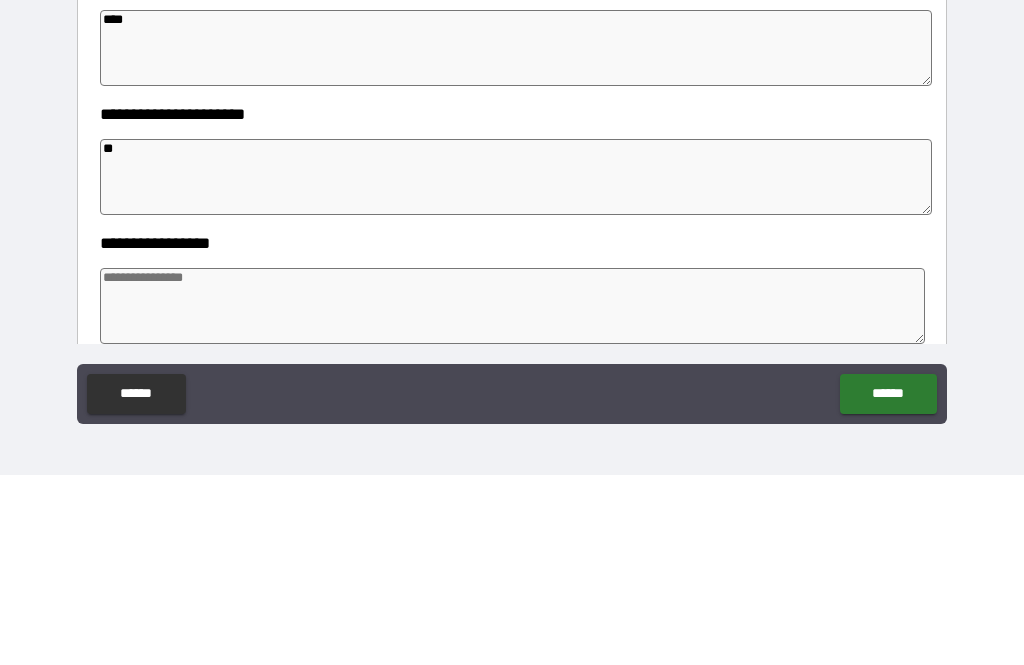type on "*" 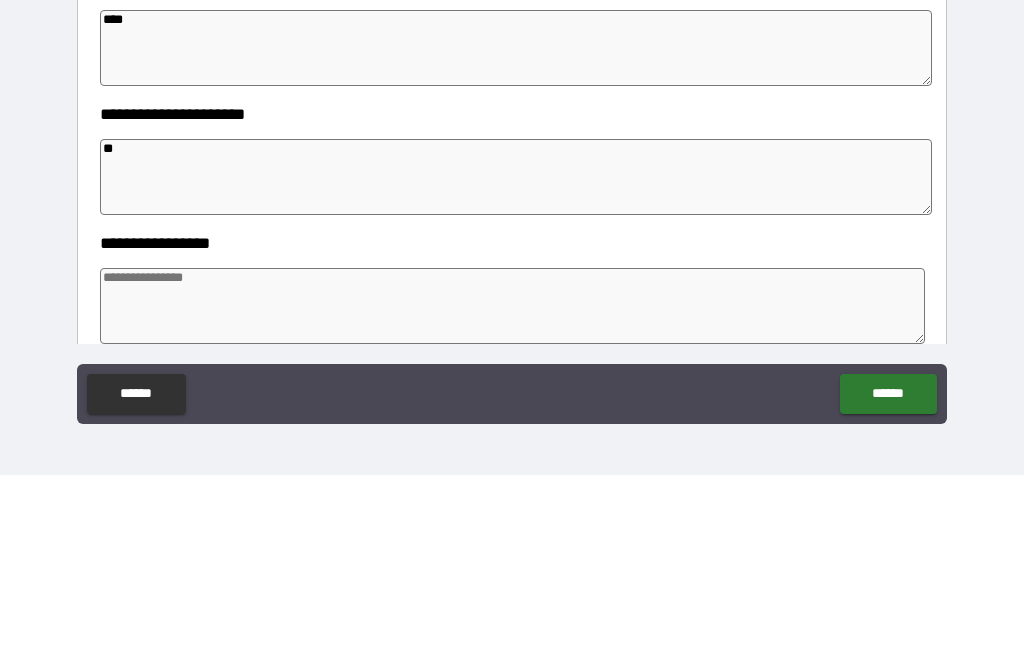 type on "*" 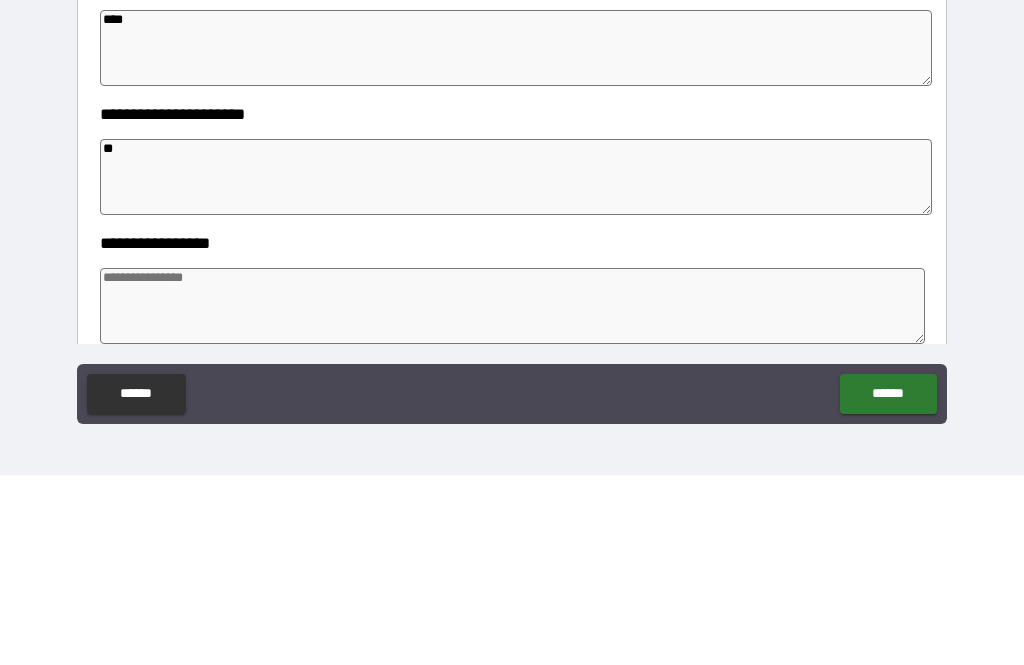 type on "*" 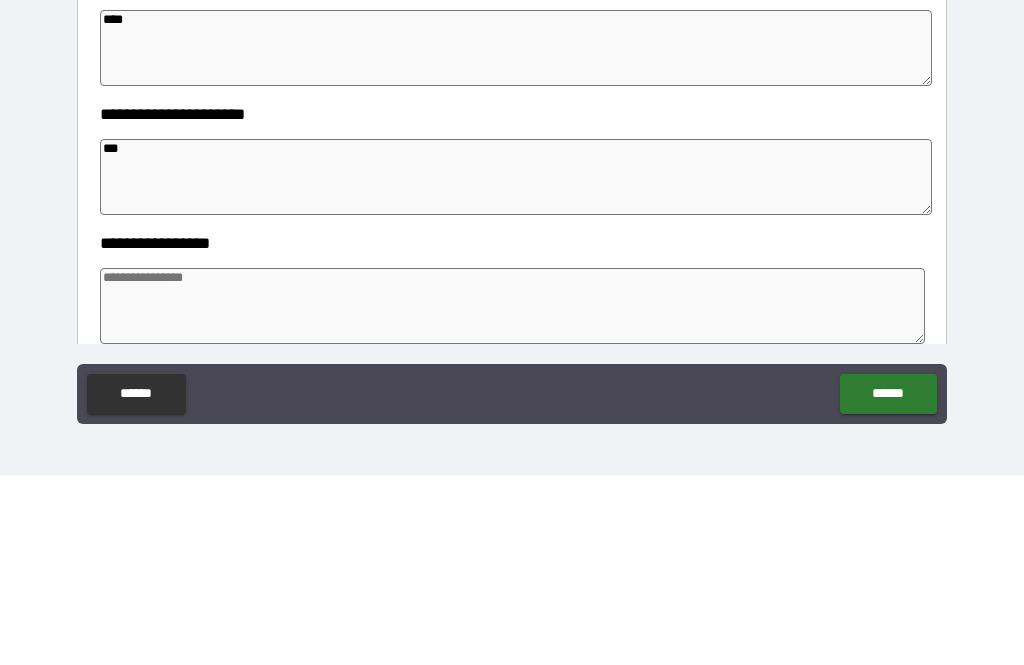 type on "*" 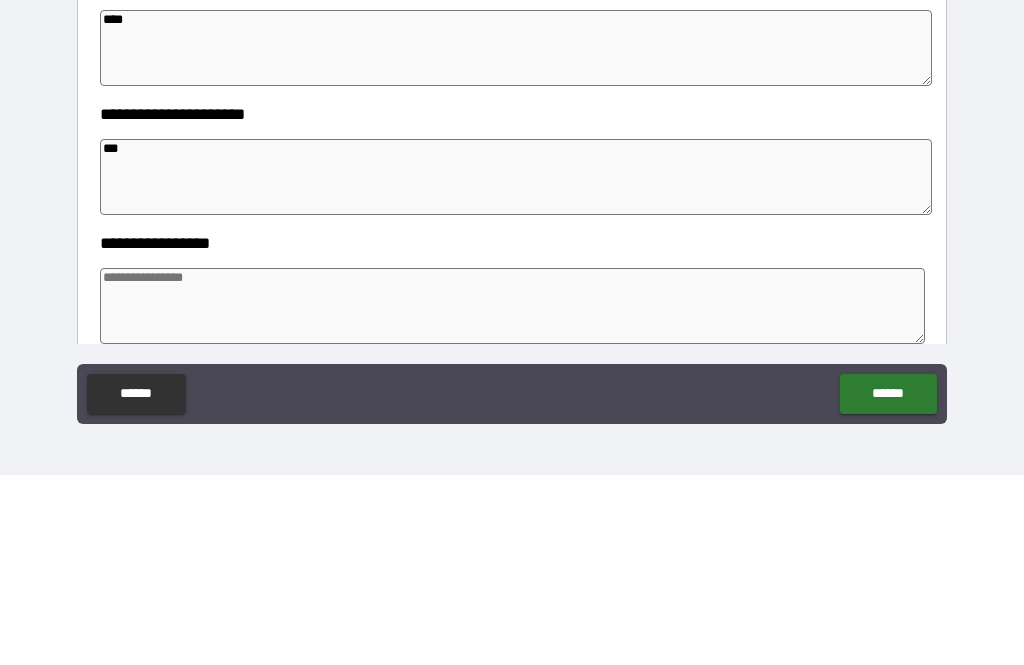 type on "*" 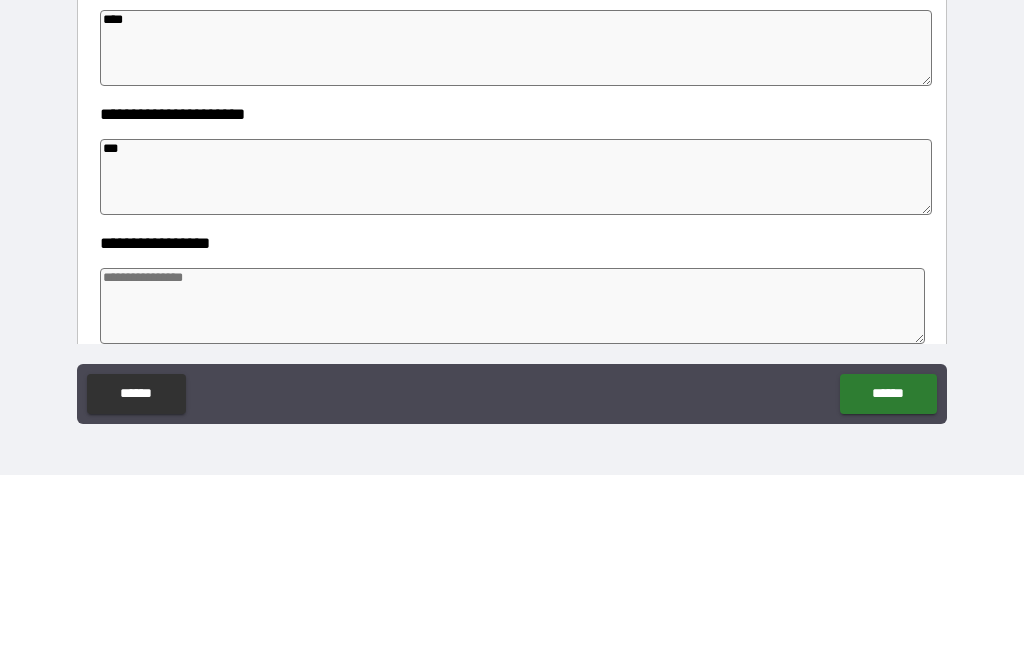 type on "*" 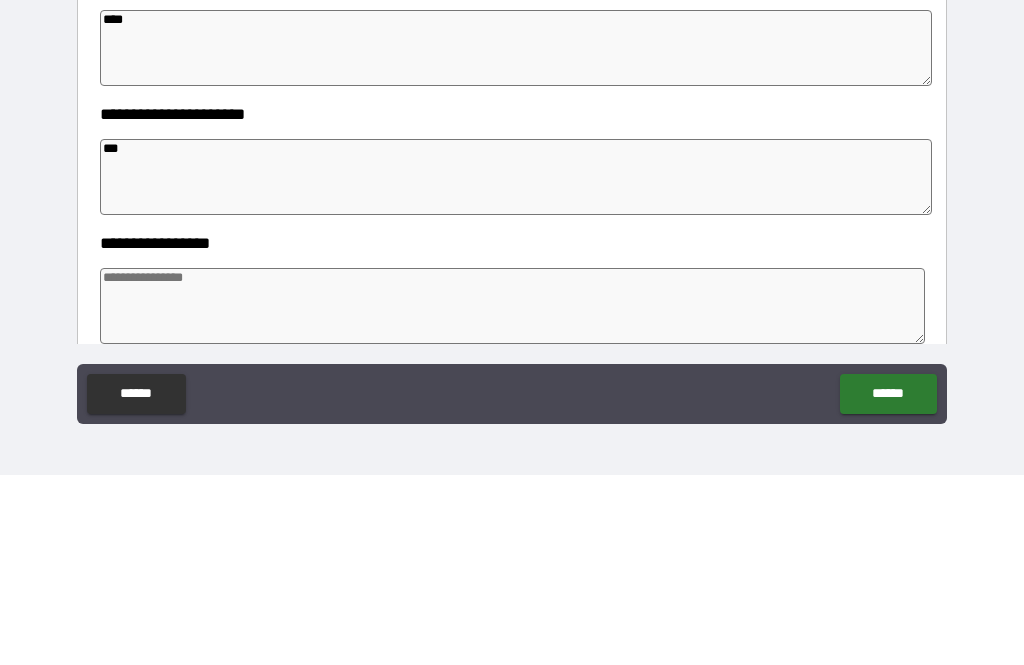 type on "*" 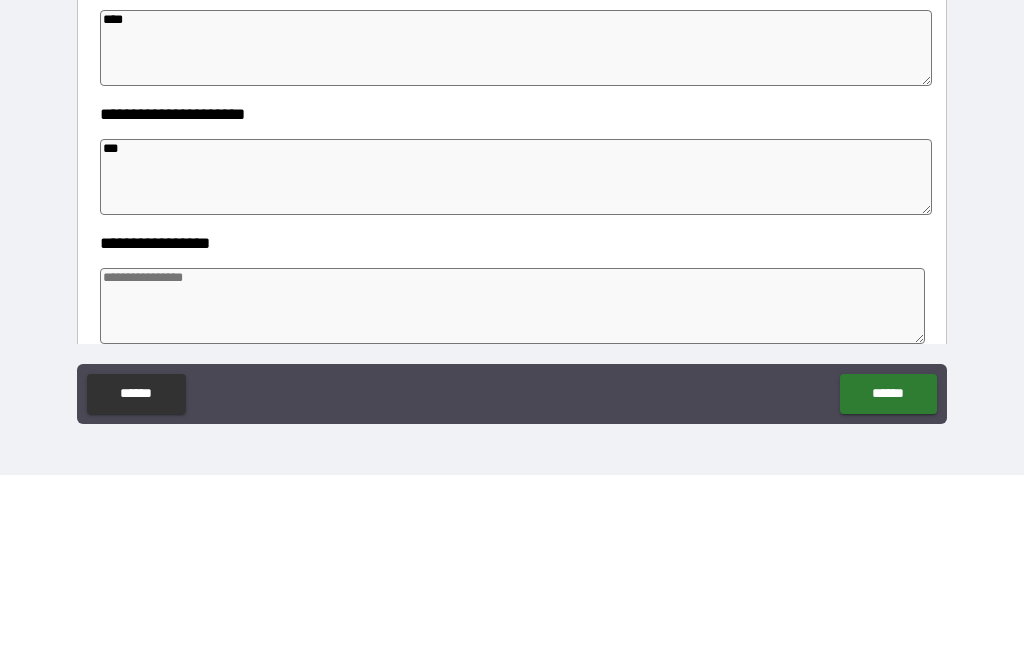 type on "****" 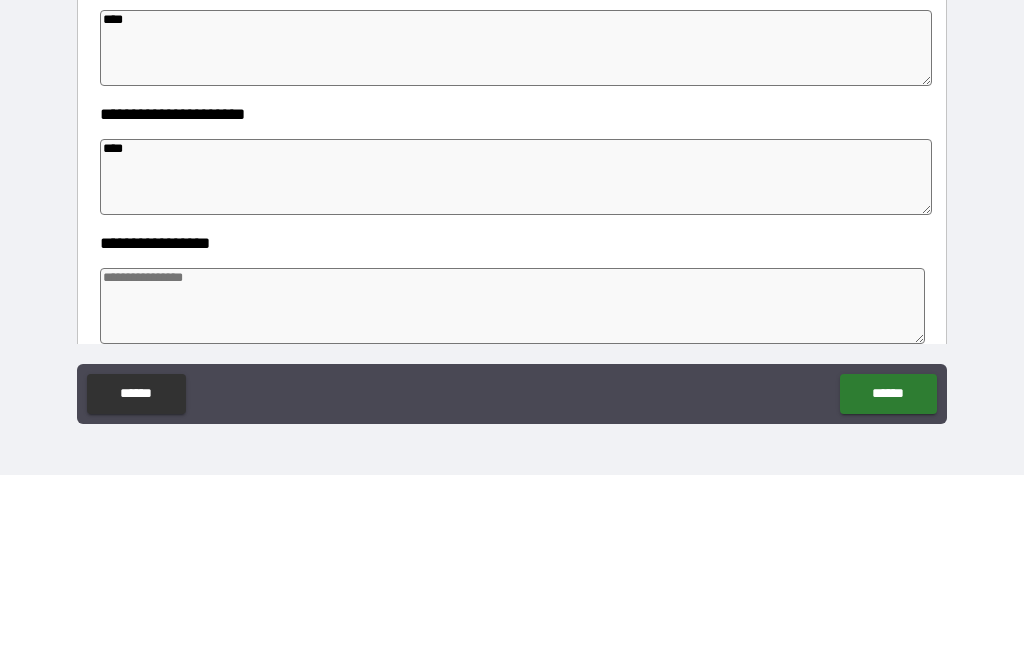 type on "*" 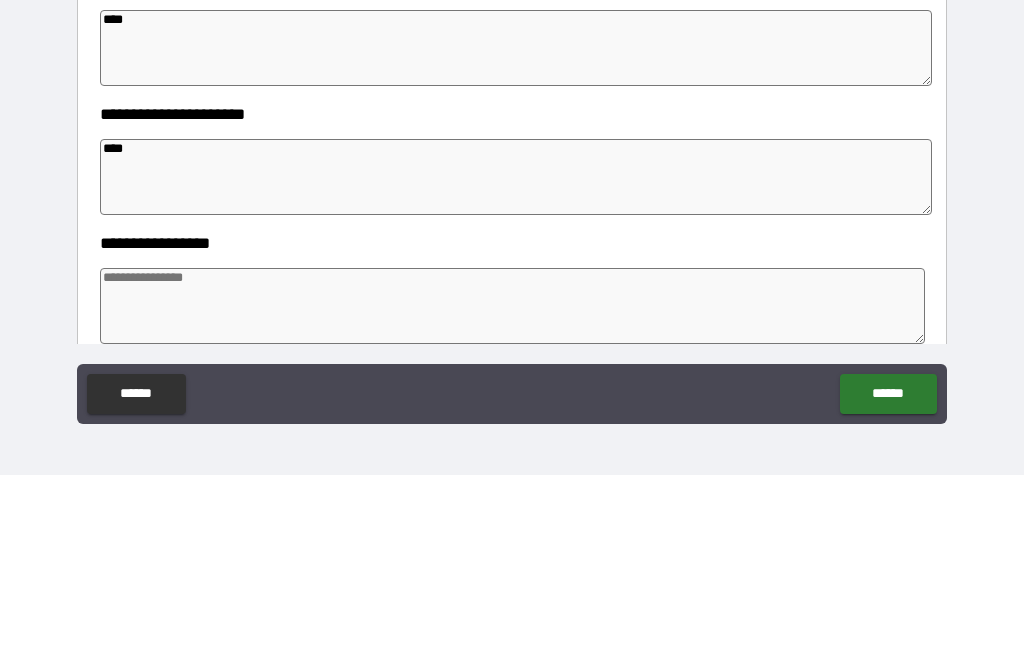 type on "*****" 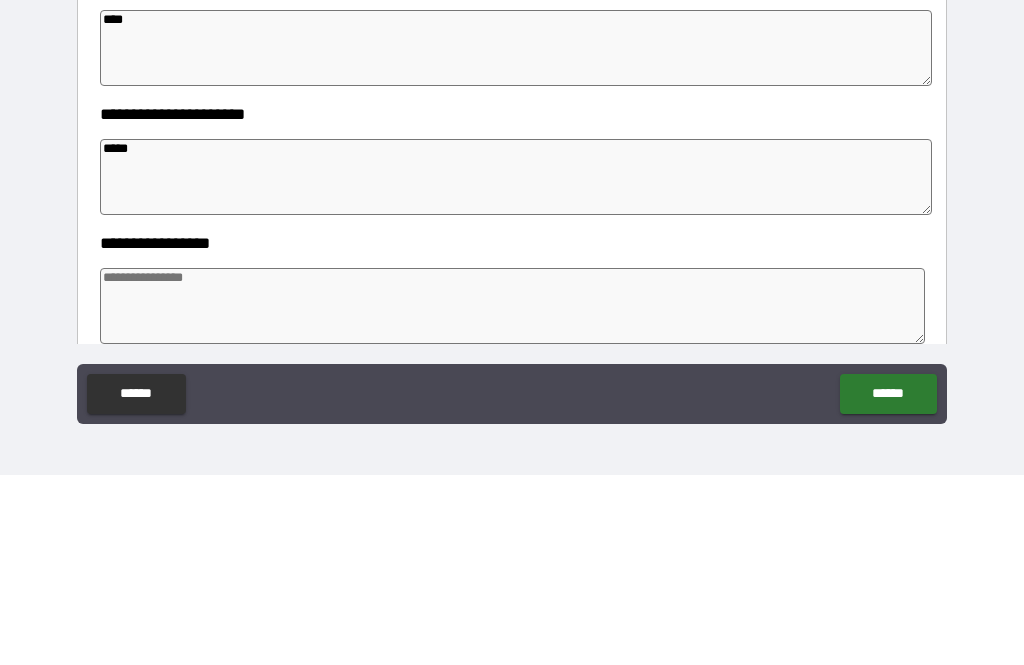 type on "*" 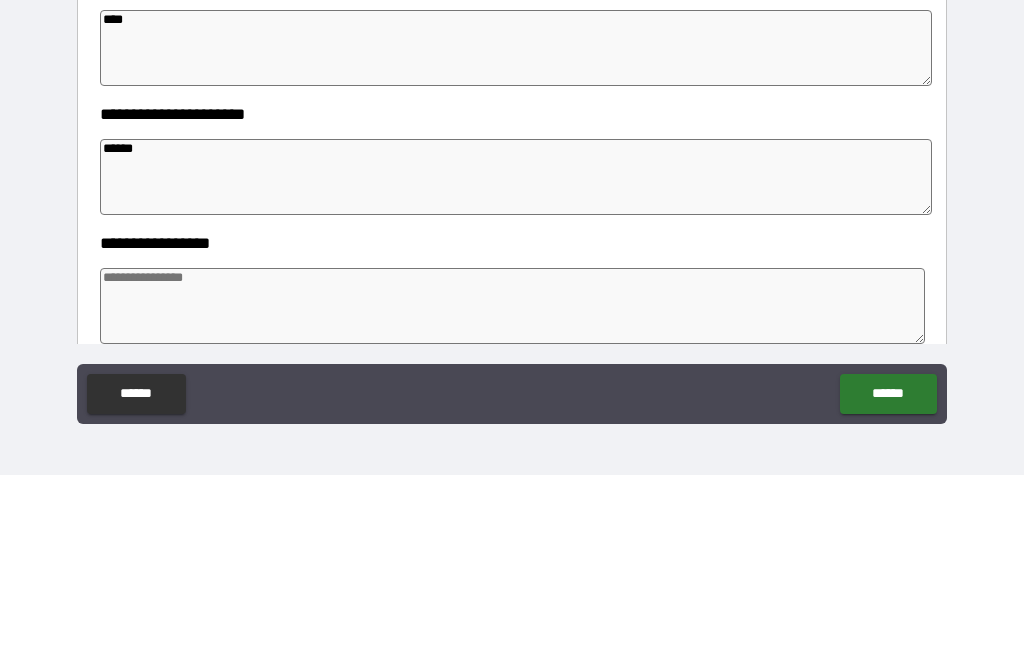 type on "*" 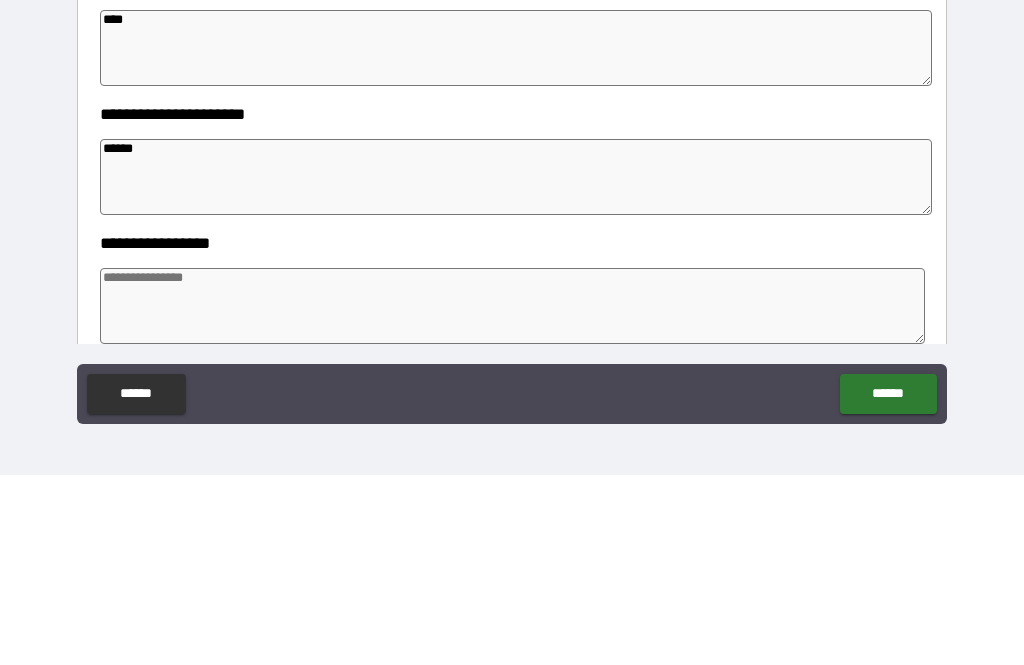 type on "*" 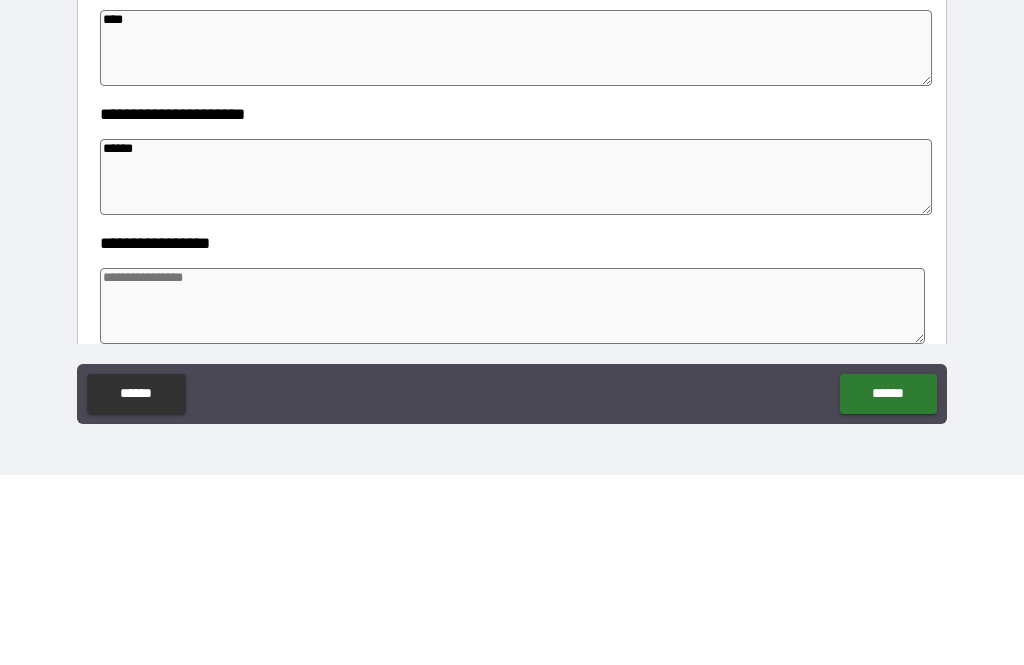 type on "*" 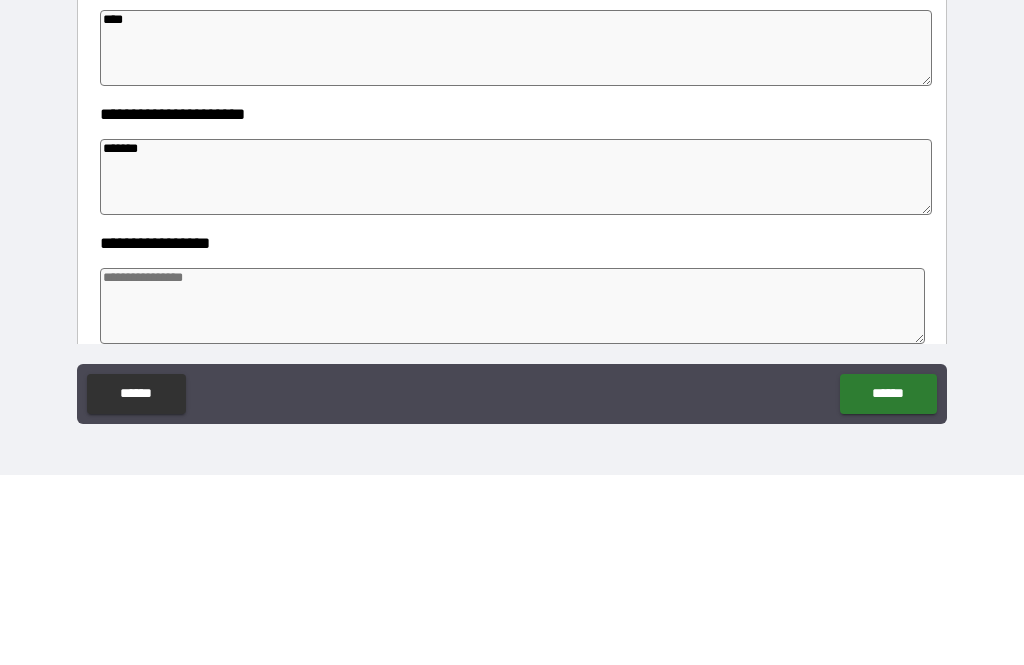 type on "*" 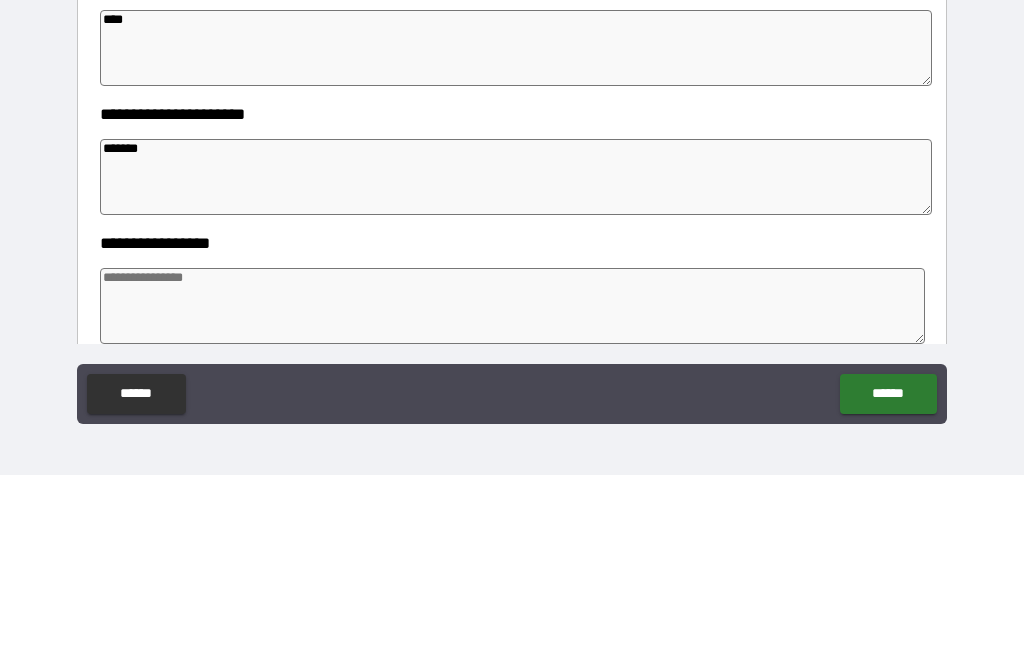 type on "*" 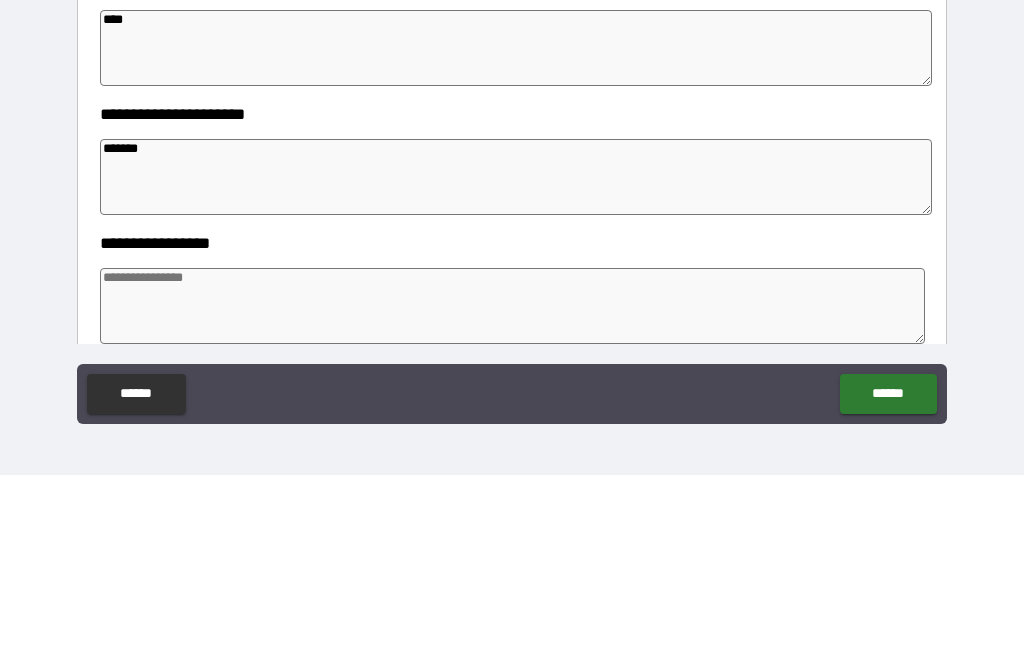 type on "*" 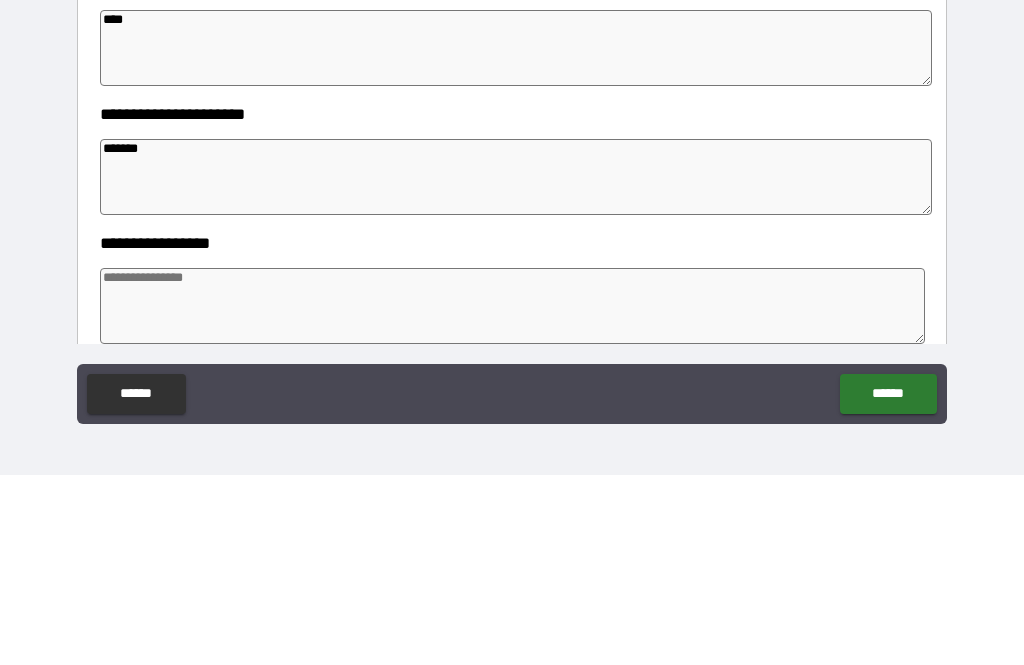 type on "********" 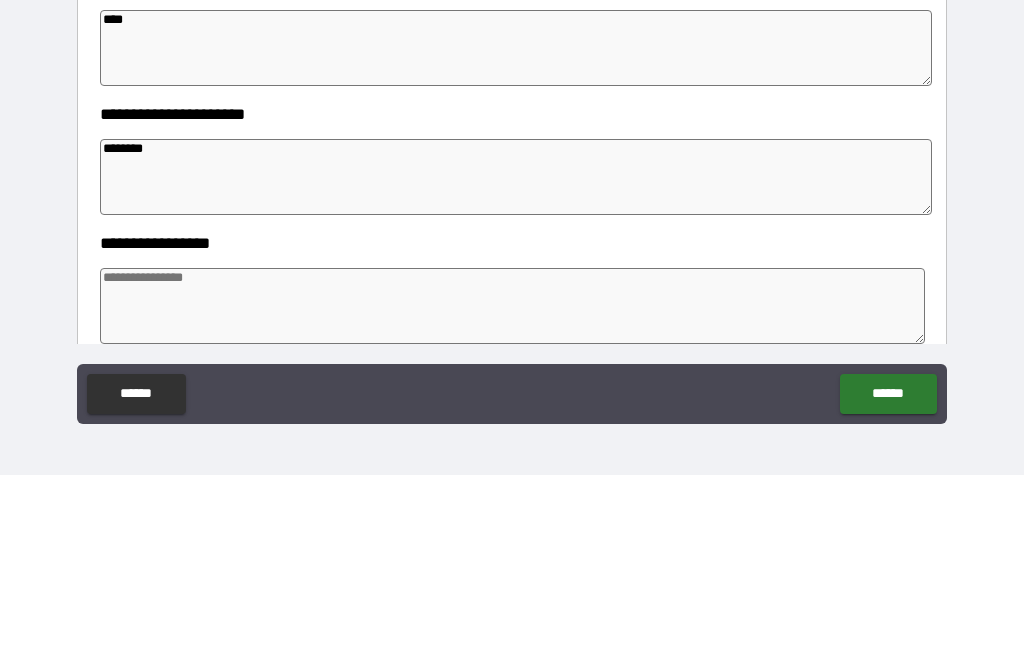 type on "*" 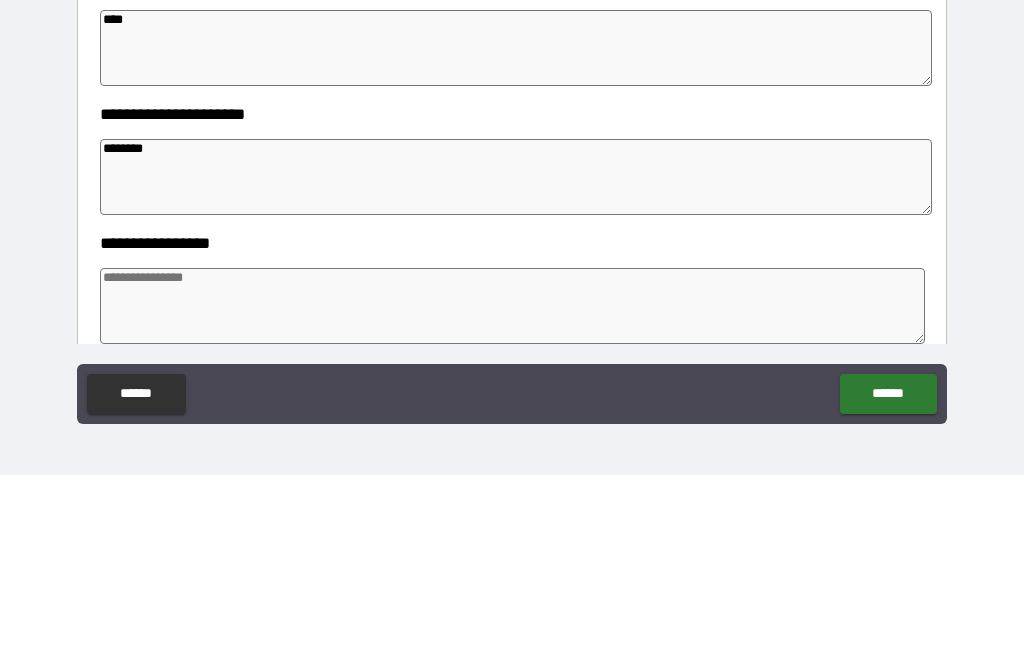 type on "*" 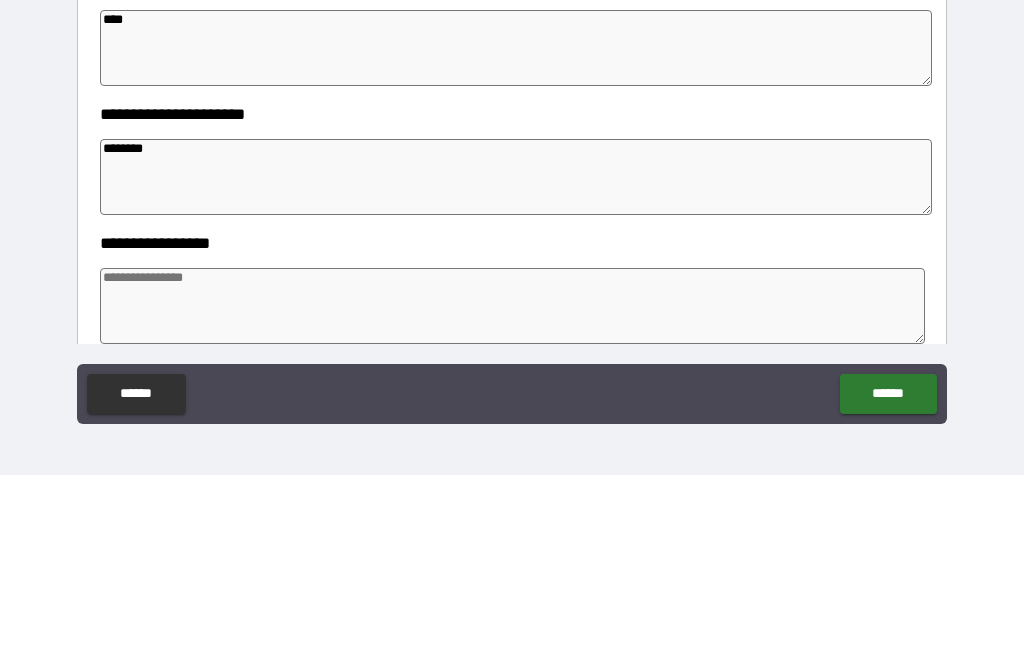 type on "*" 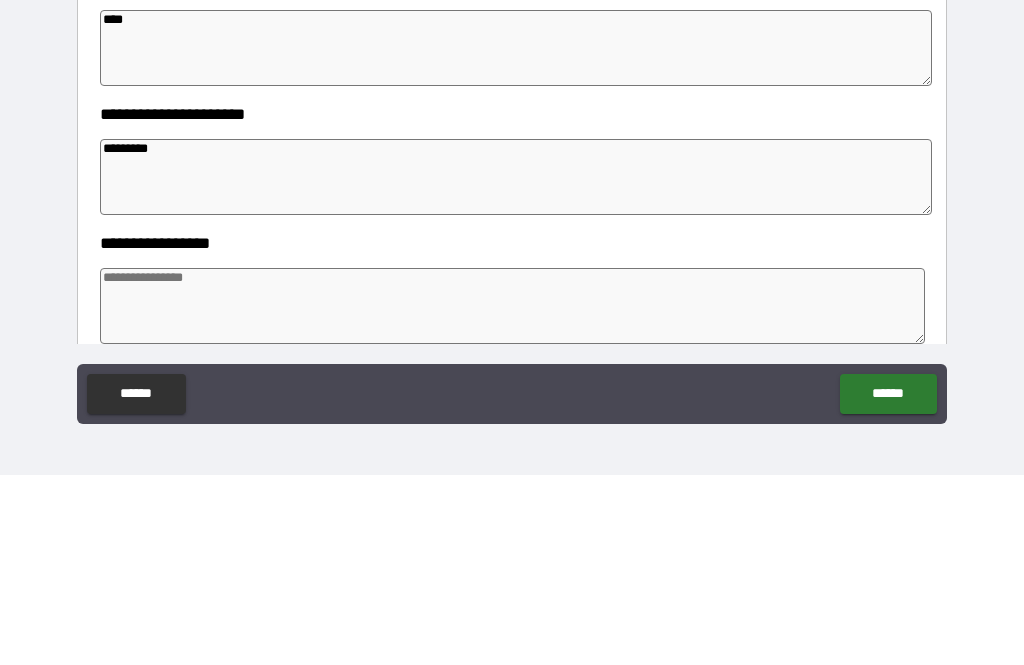 type on "*" 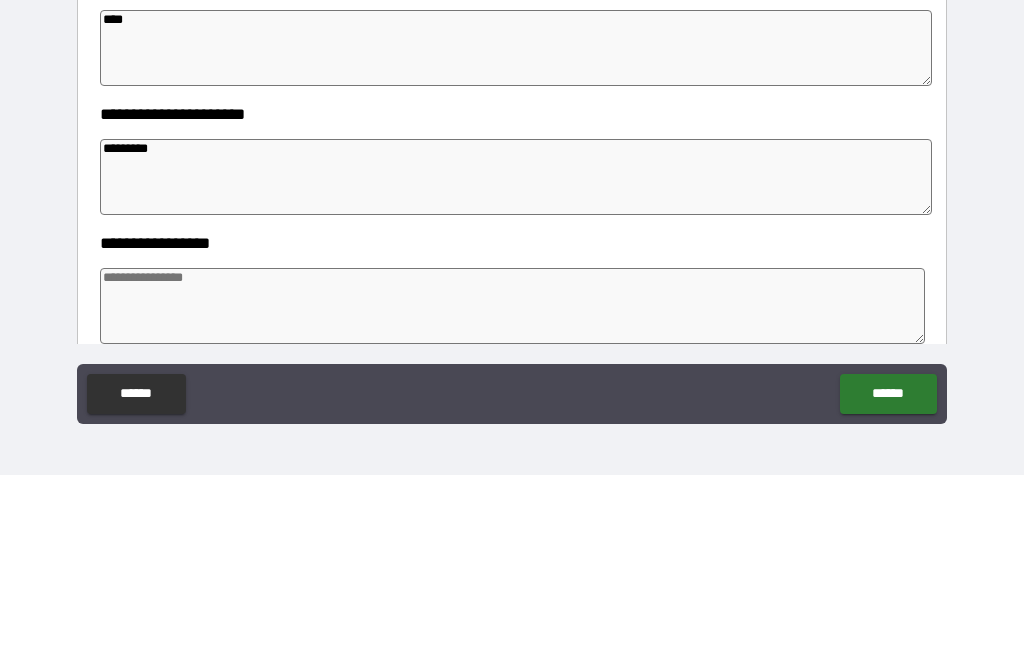 type on "**********" 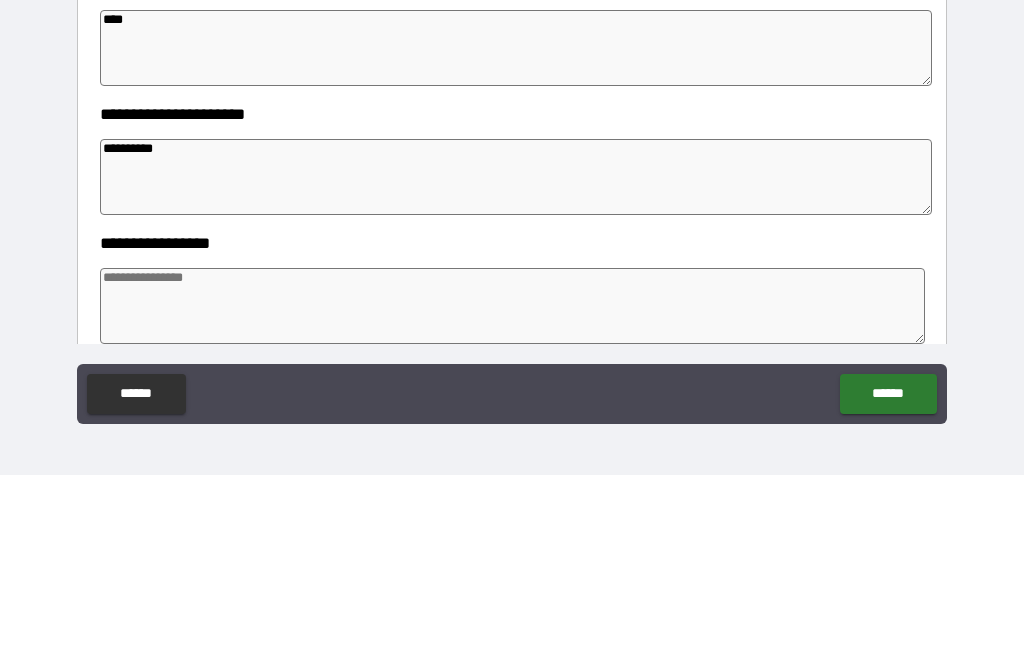 type on "*" 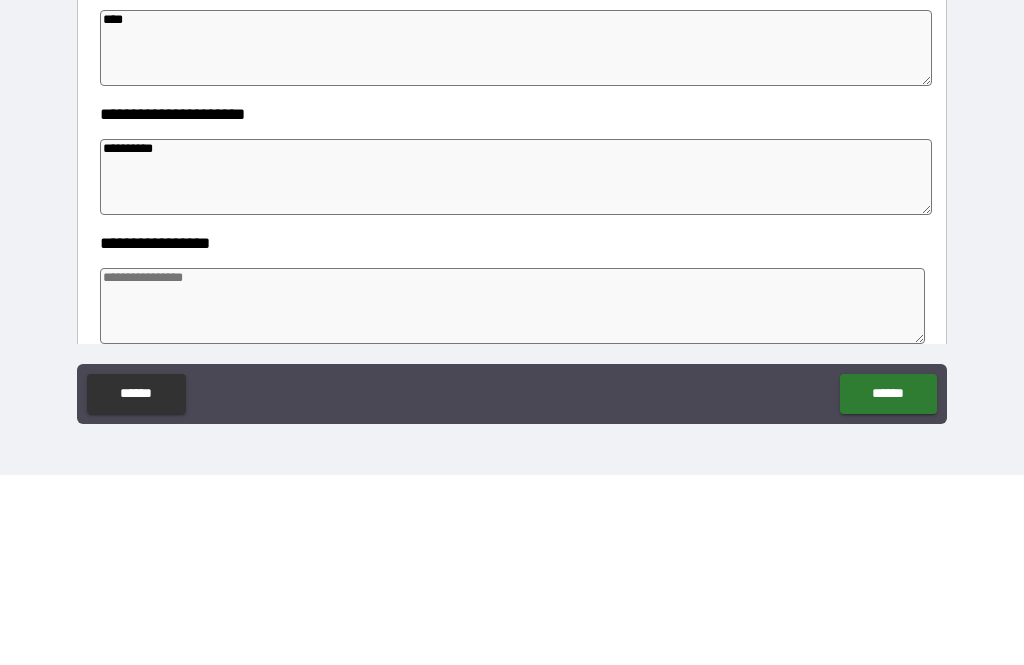 type on "*" 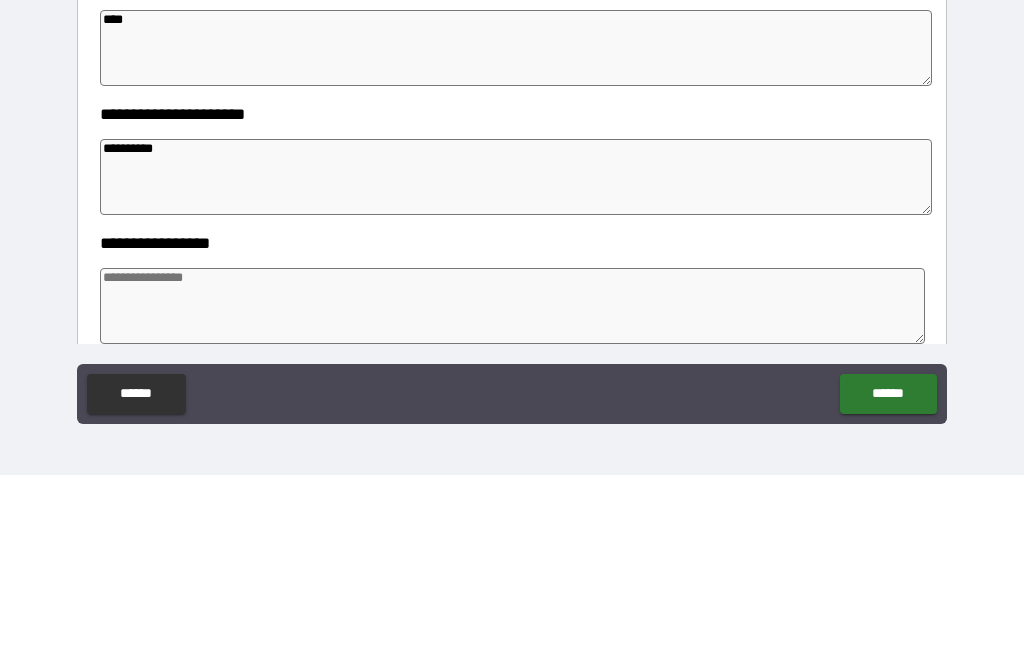 type on "*" 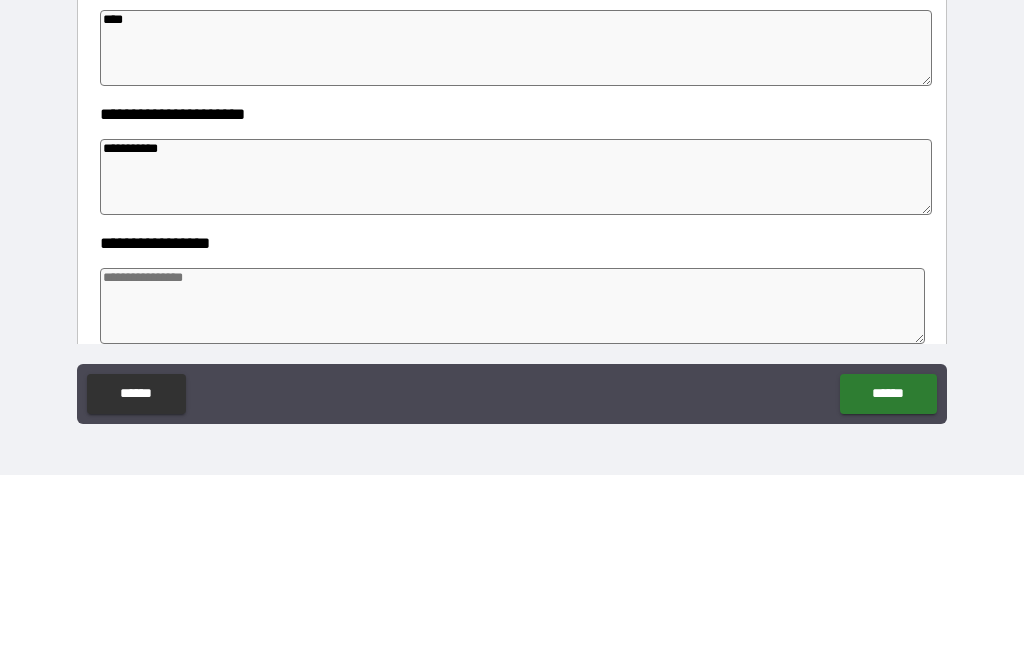 type on "*" 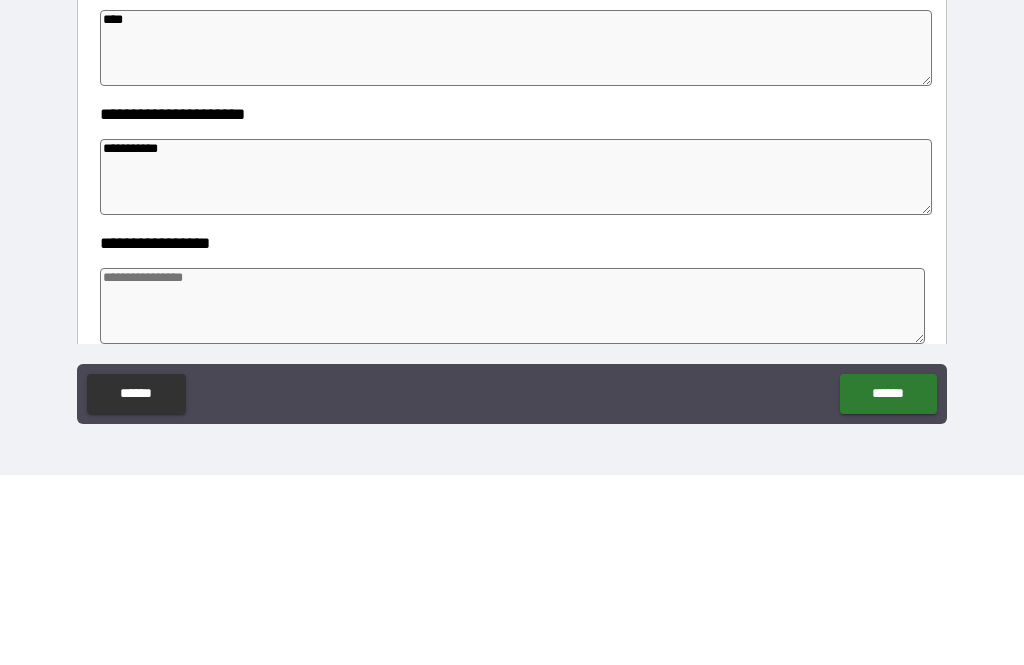 type on "*" 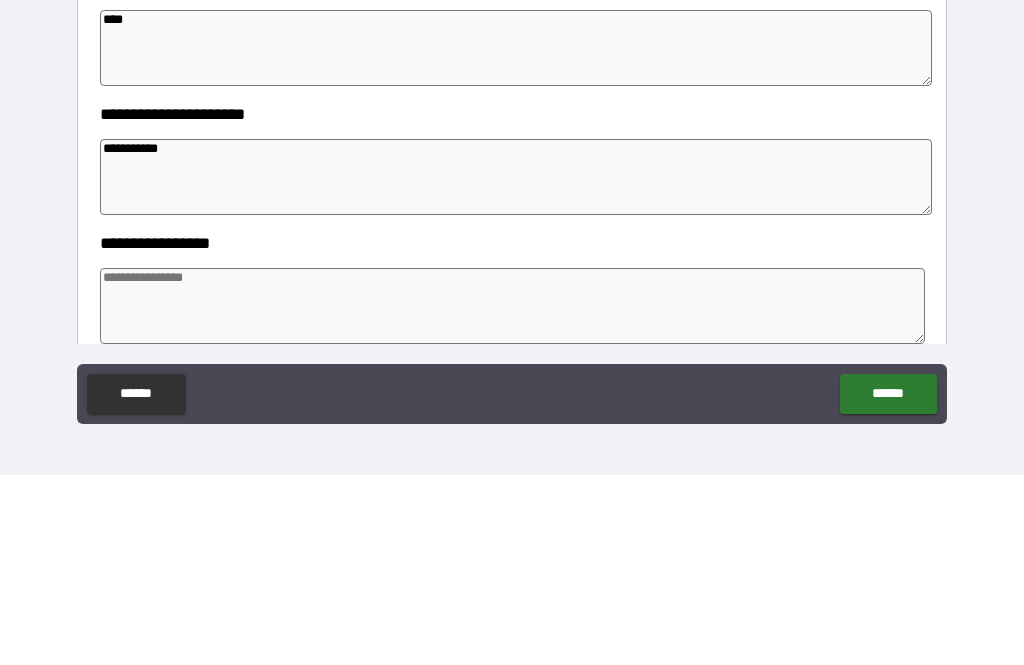 type on "*" 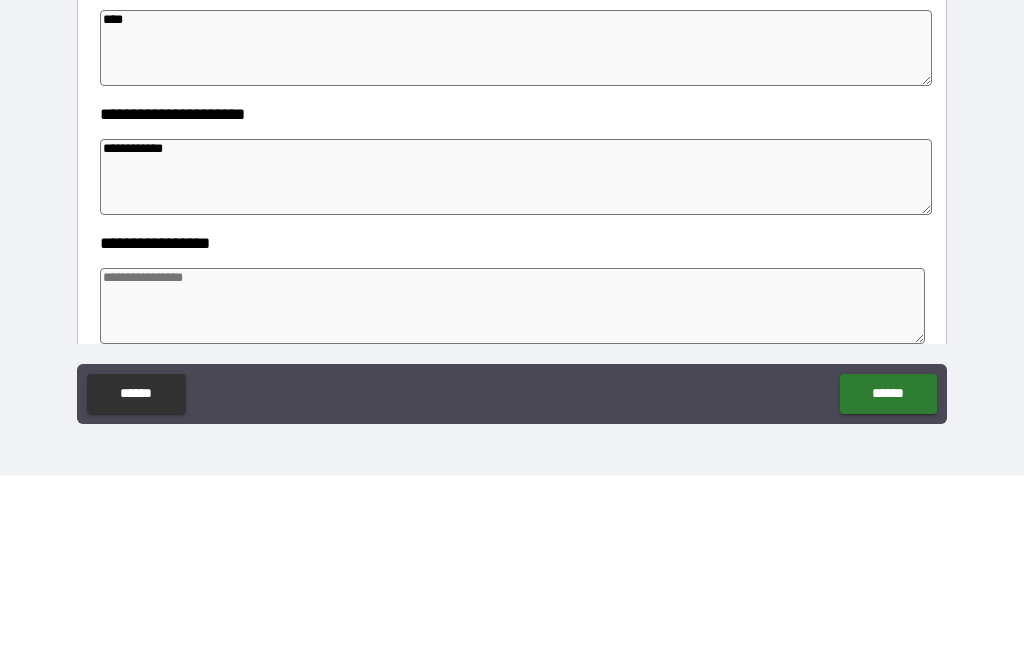 type on "*" 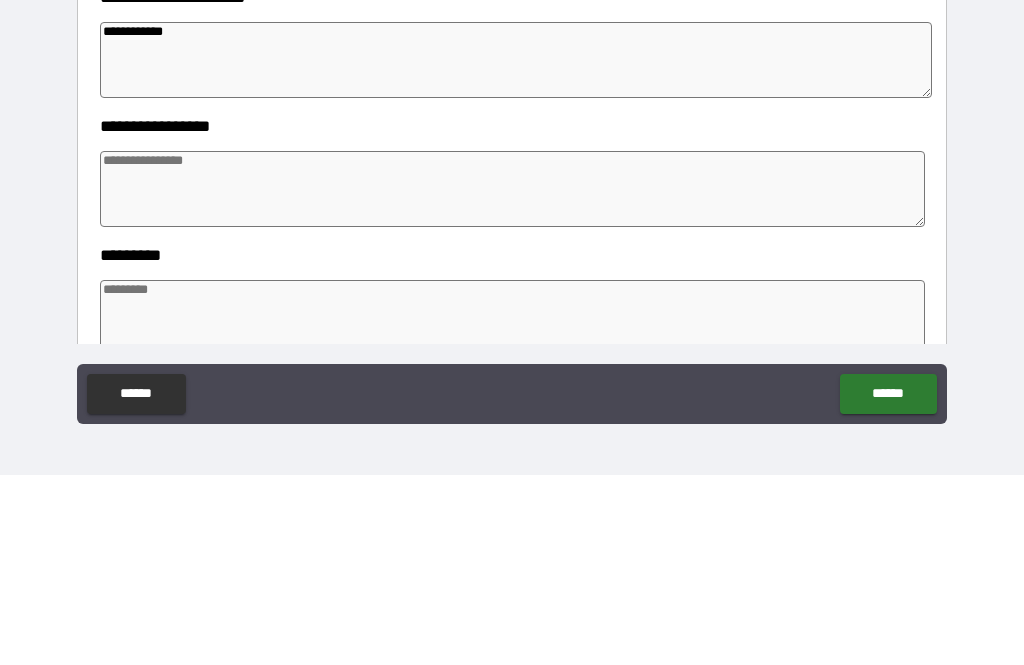 scroll, scrollTop: 275, scrollLeft: 0, axis: vertical 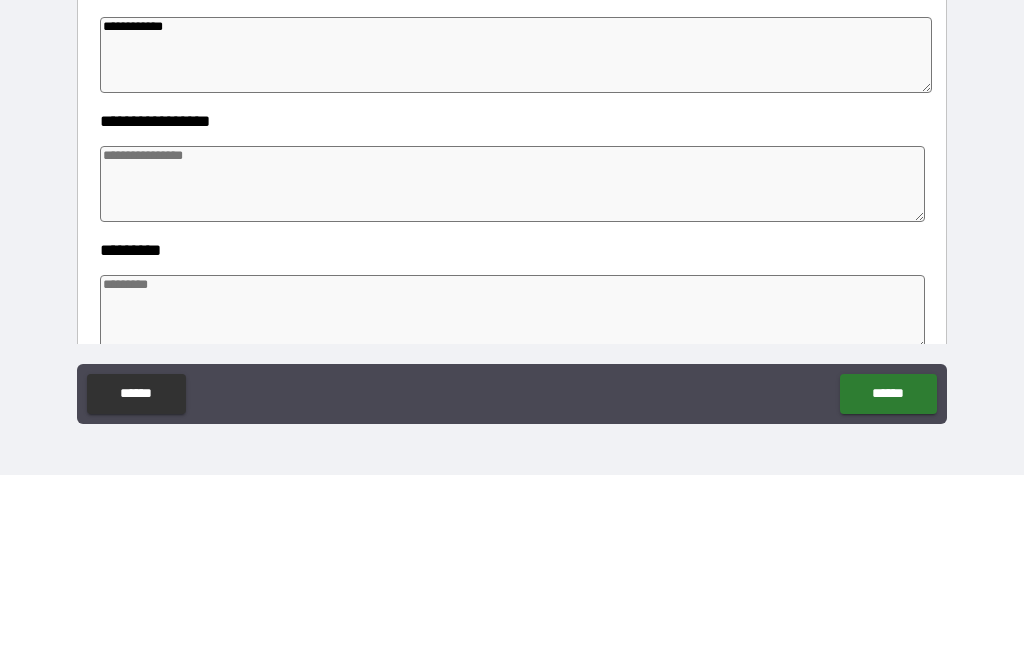 type on "**********" 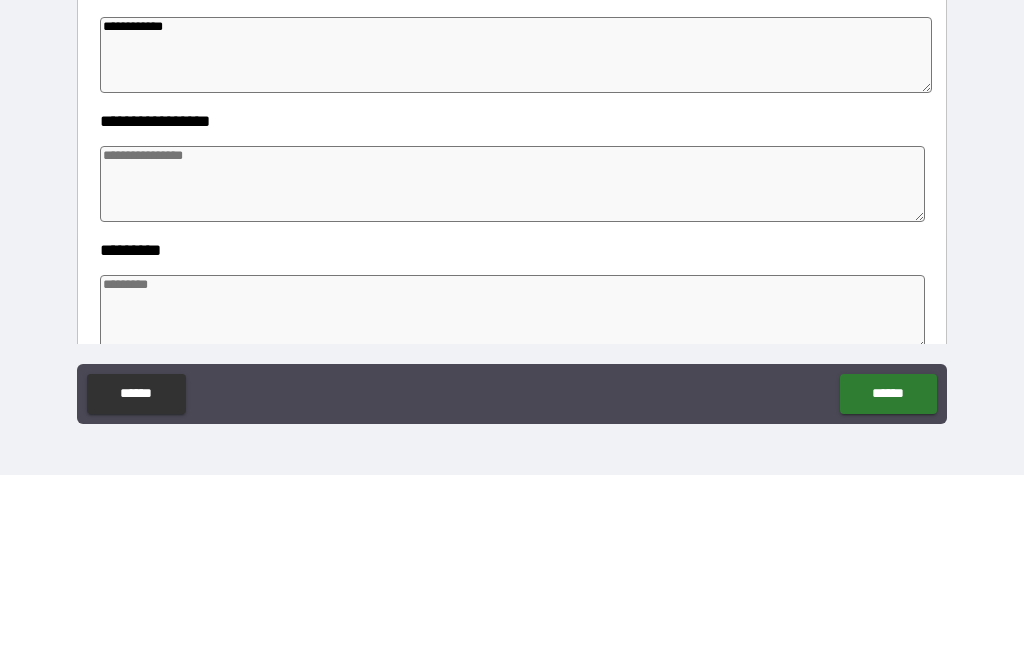 type on "*" 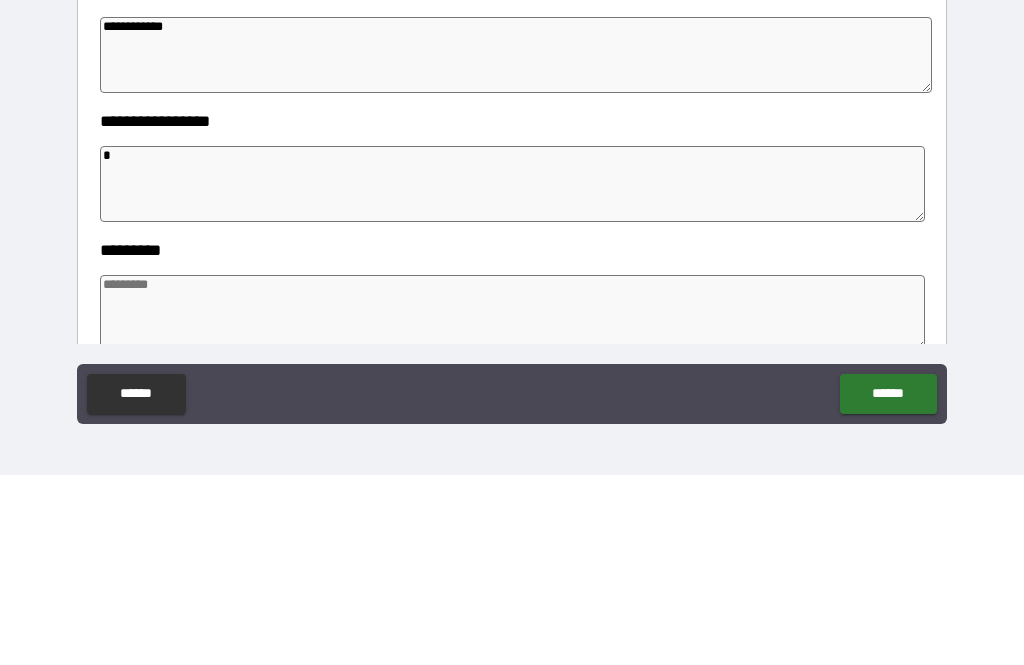 type on "*" 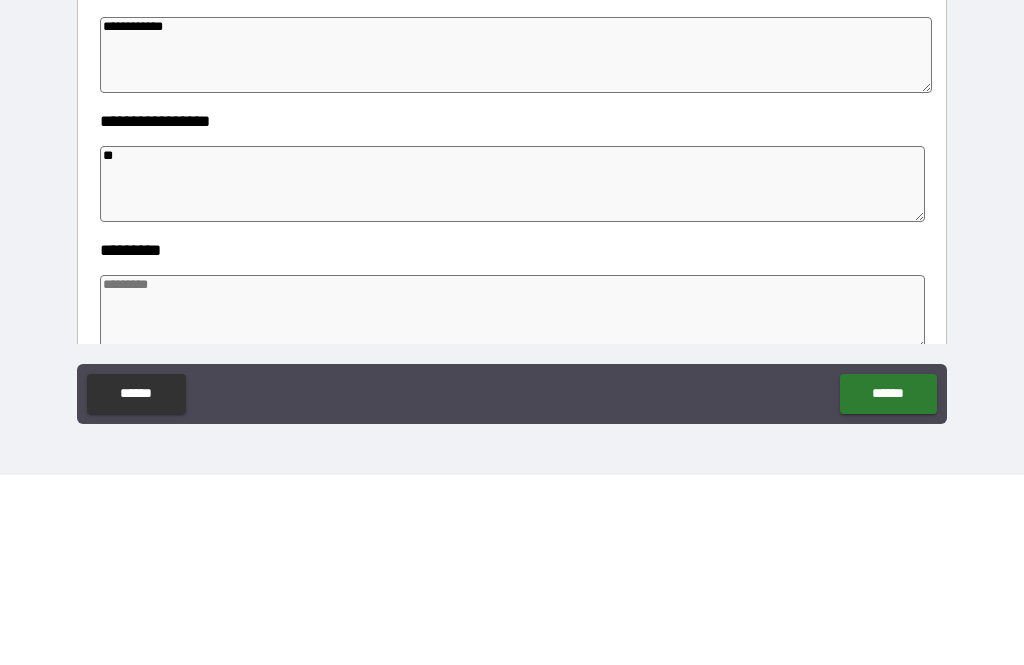 type on "*" 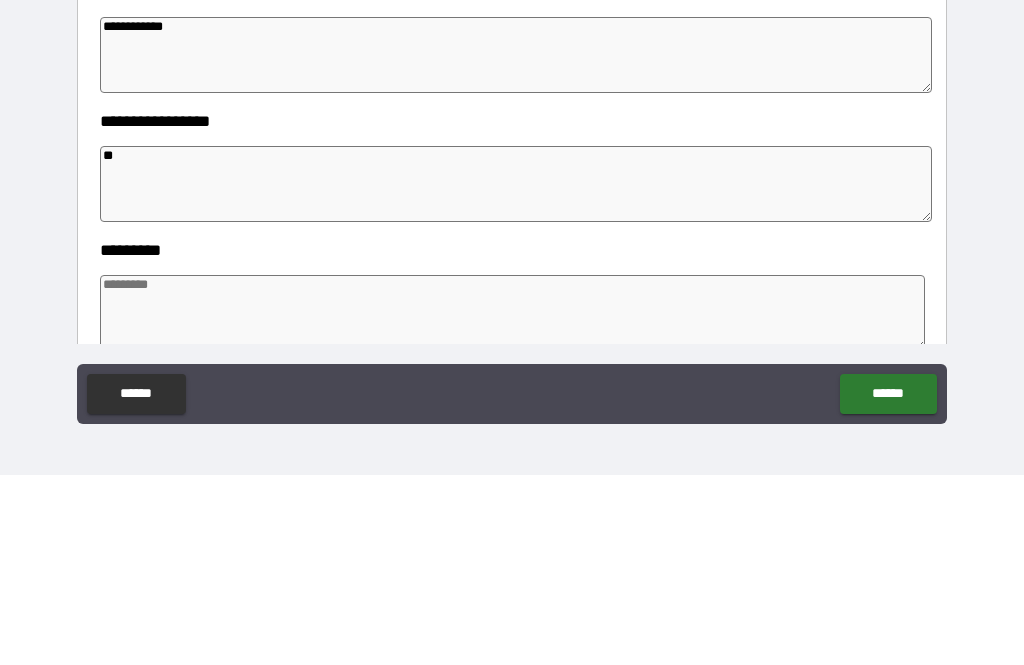 type on "*" 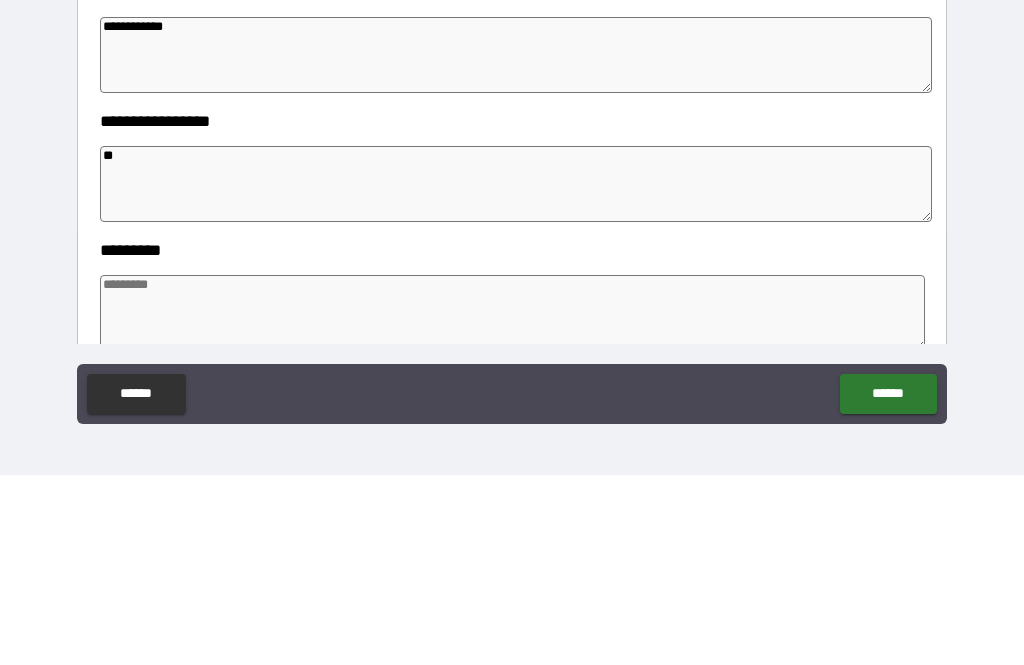 type on "*" 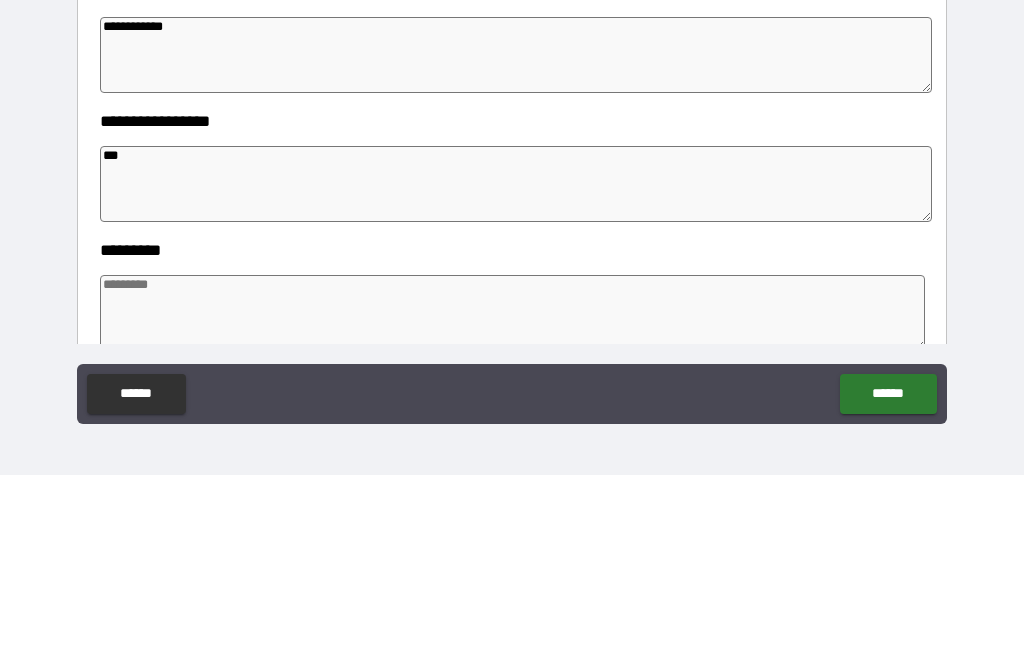 type on "*" 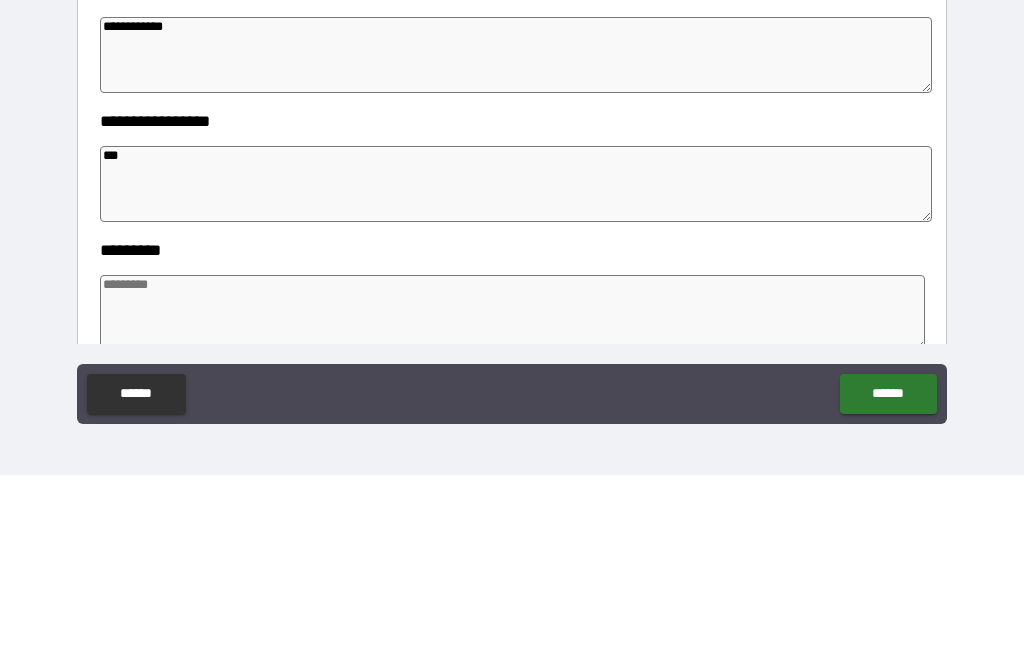 type on "*" 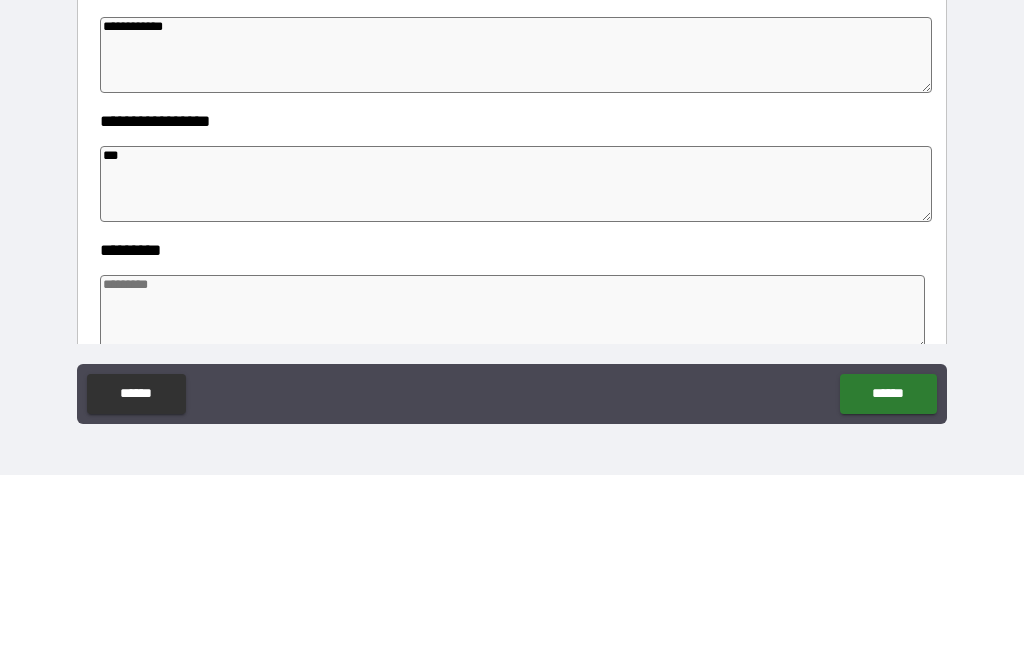 type on "*" 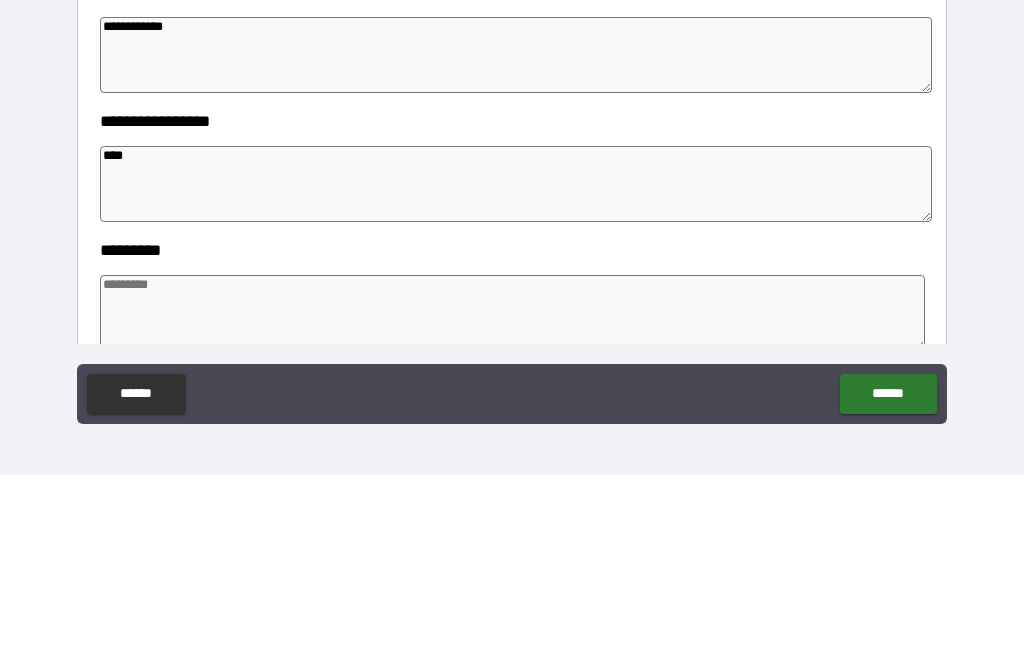 type on "*" 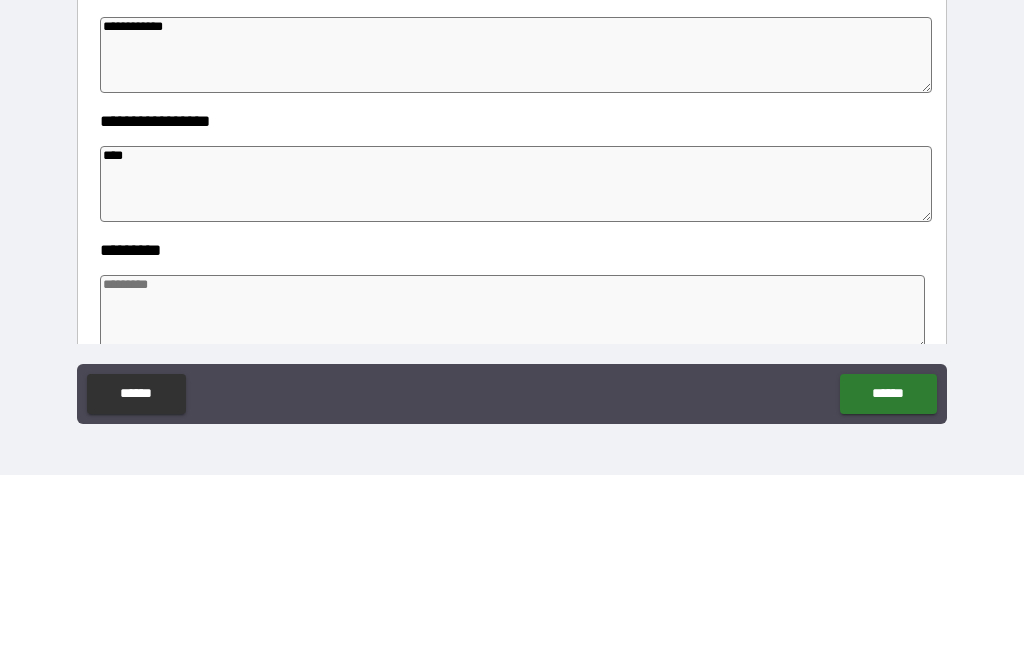 type on "*" 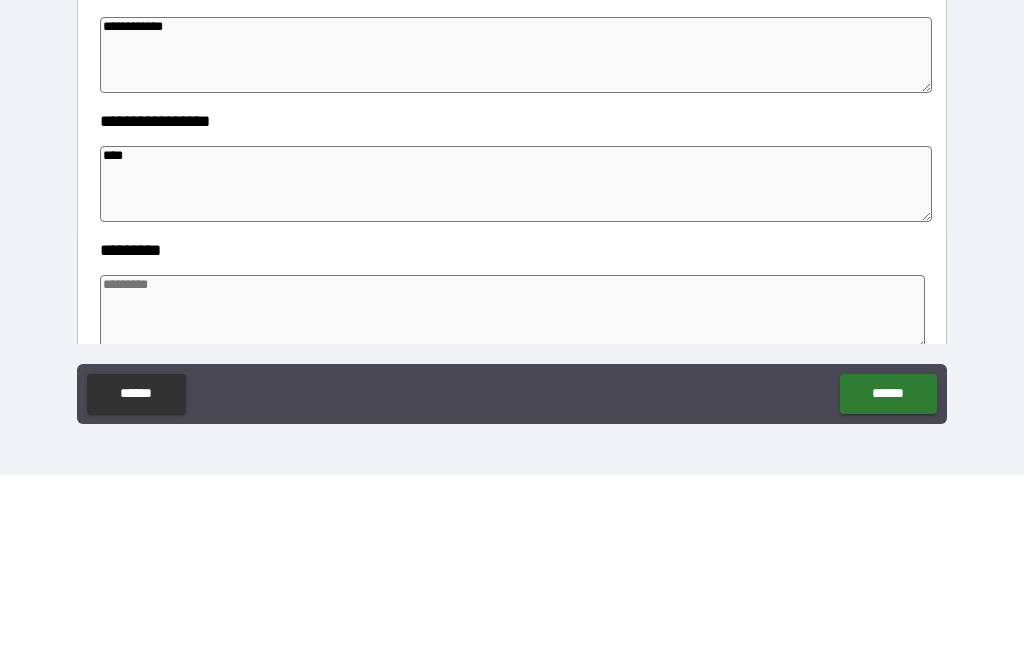type on "*" 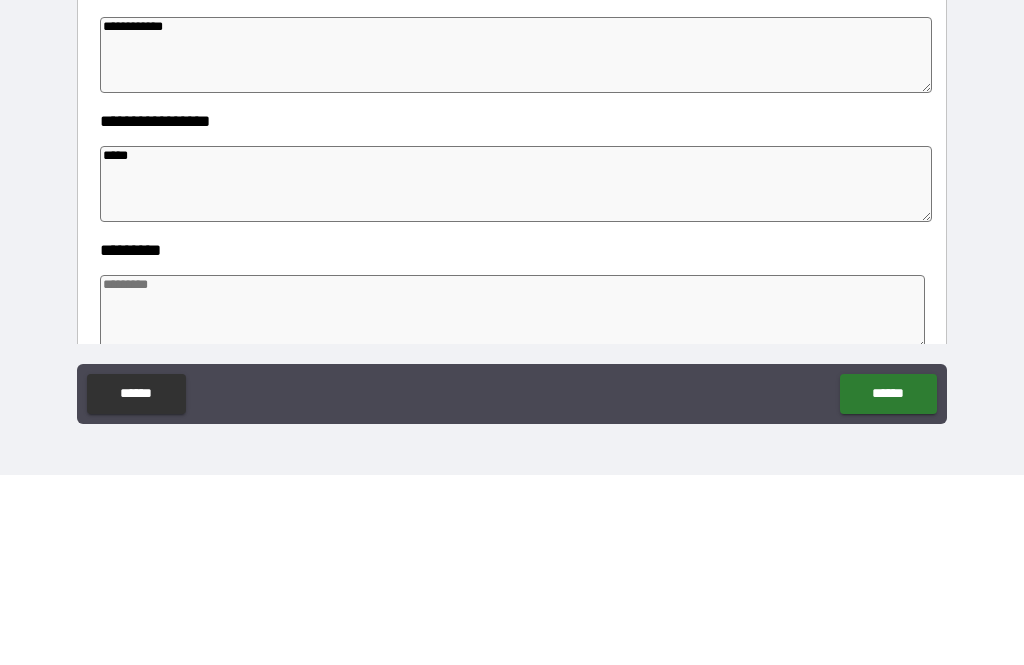 type on "*" 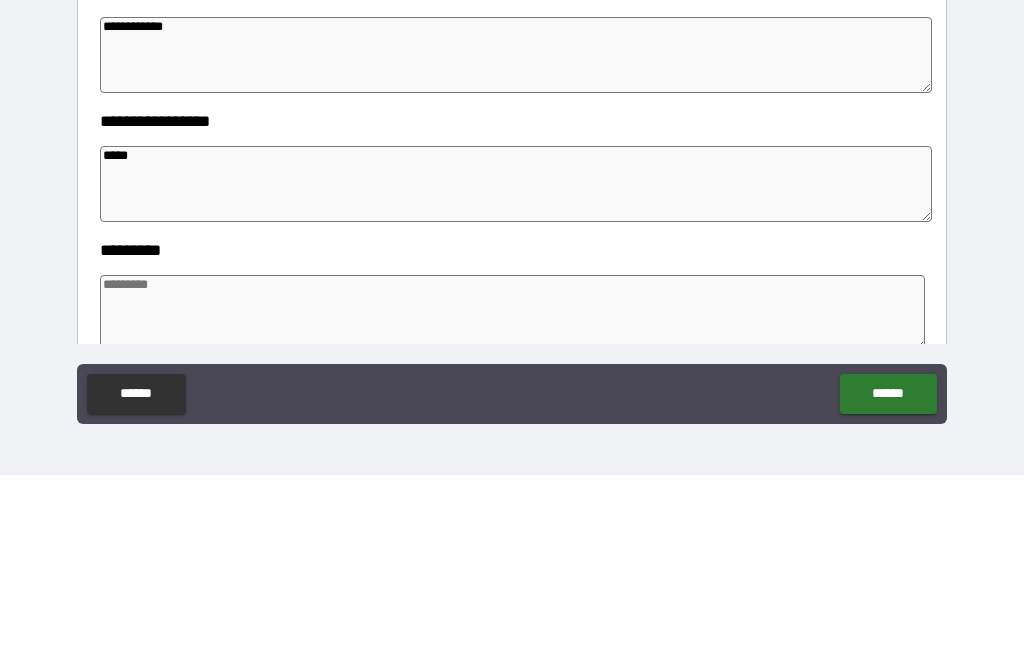 type on "*" 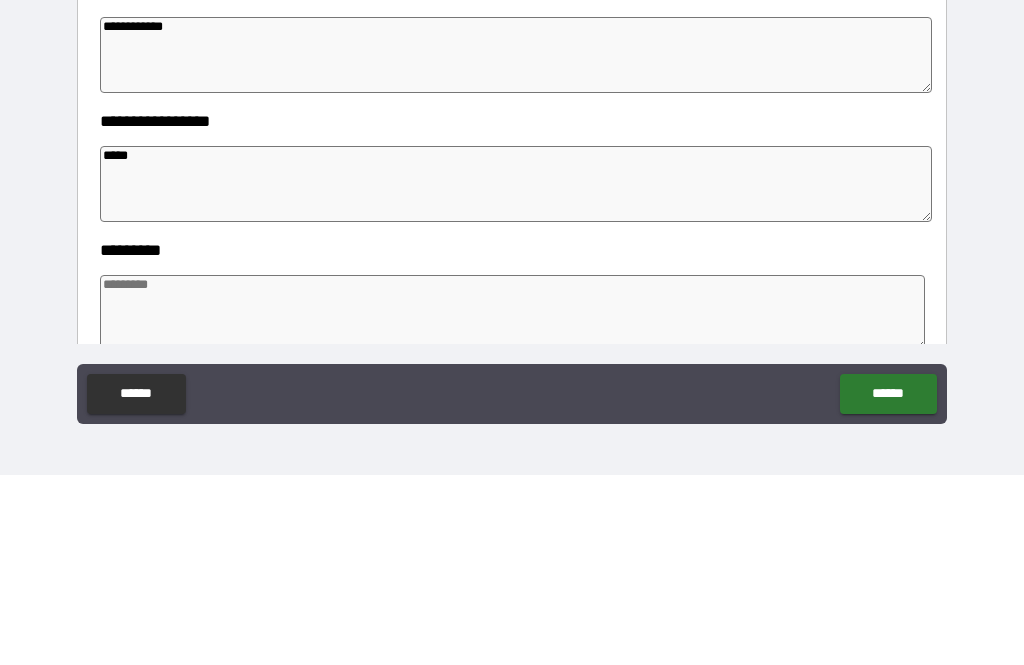 type on "*" 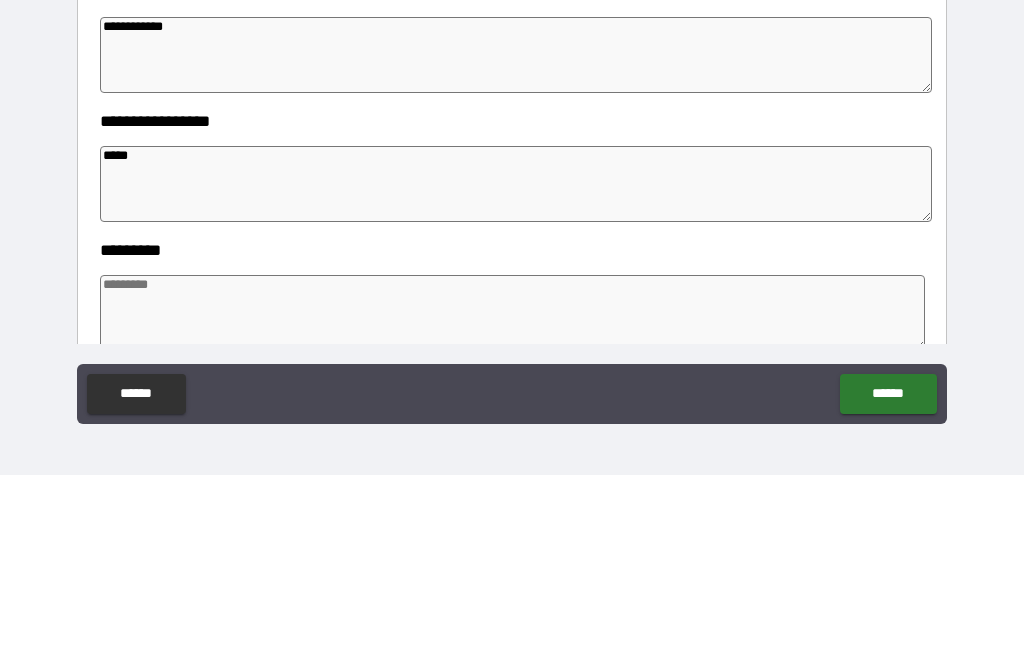 type on "******" 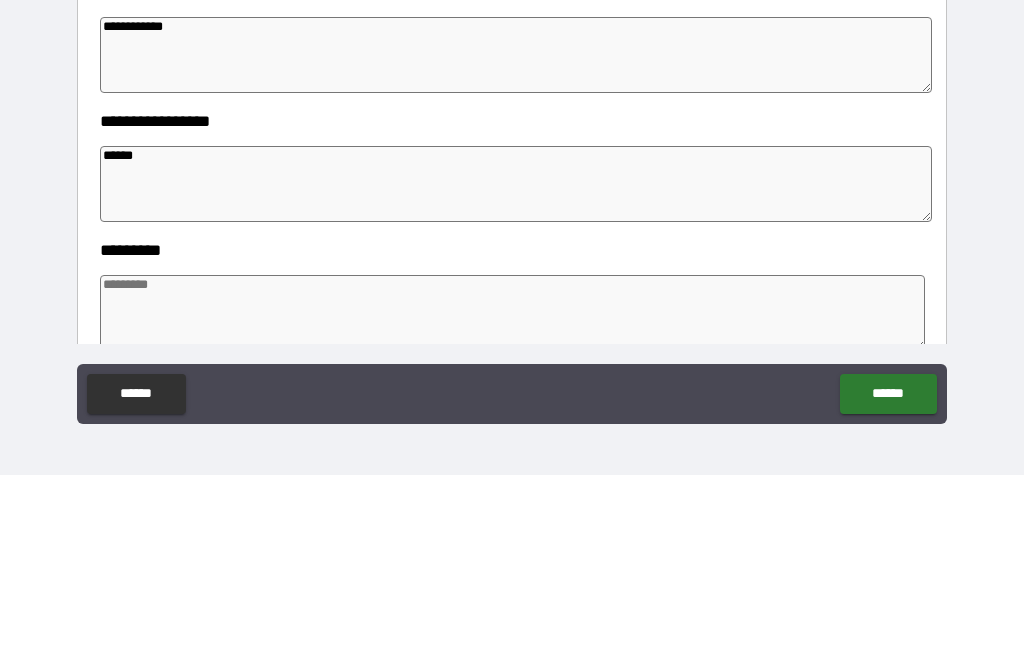type on "*" 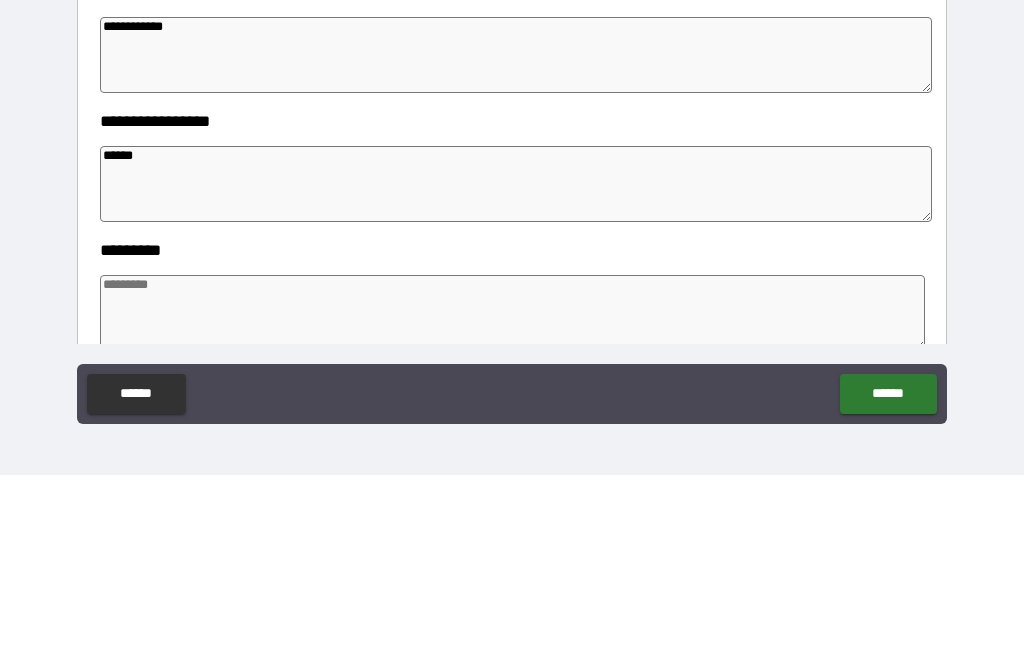 type on "*" 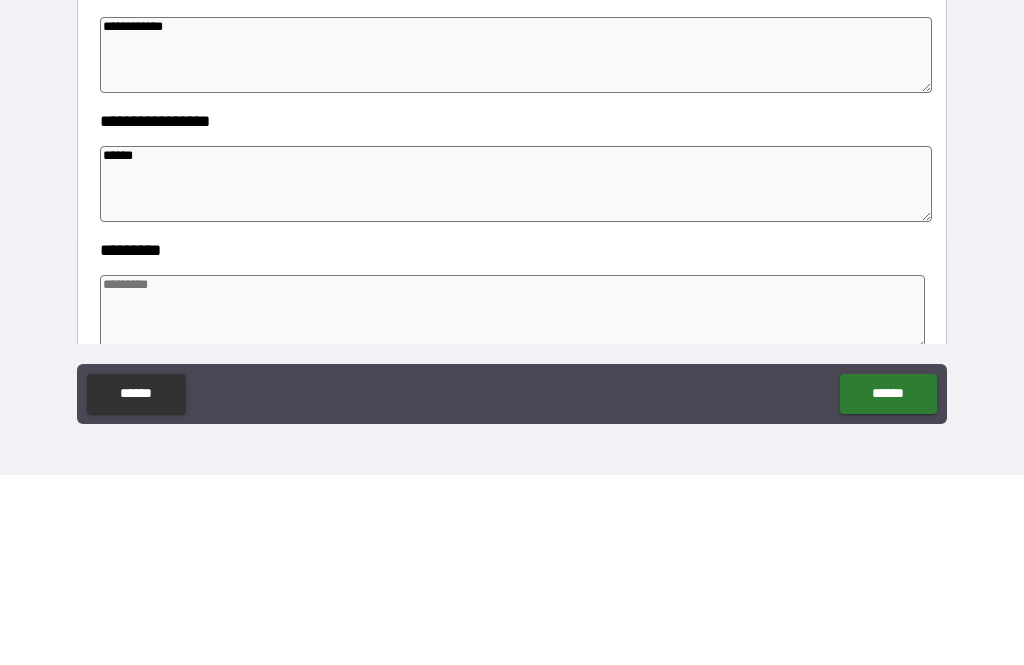 type on "*" 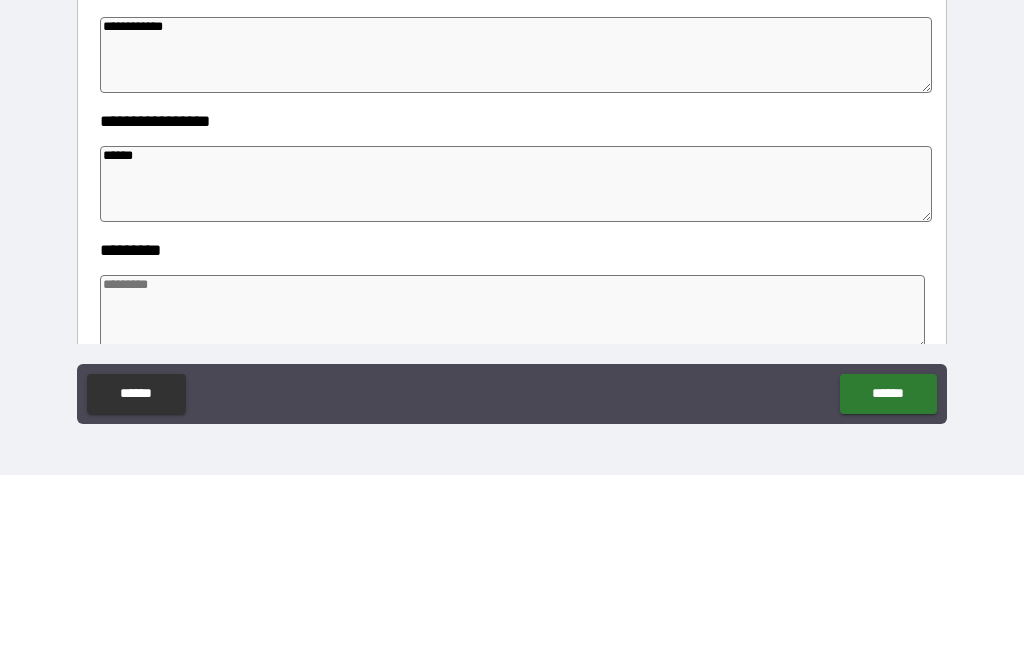 type on "*" 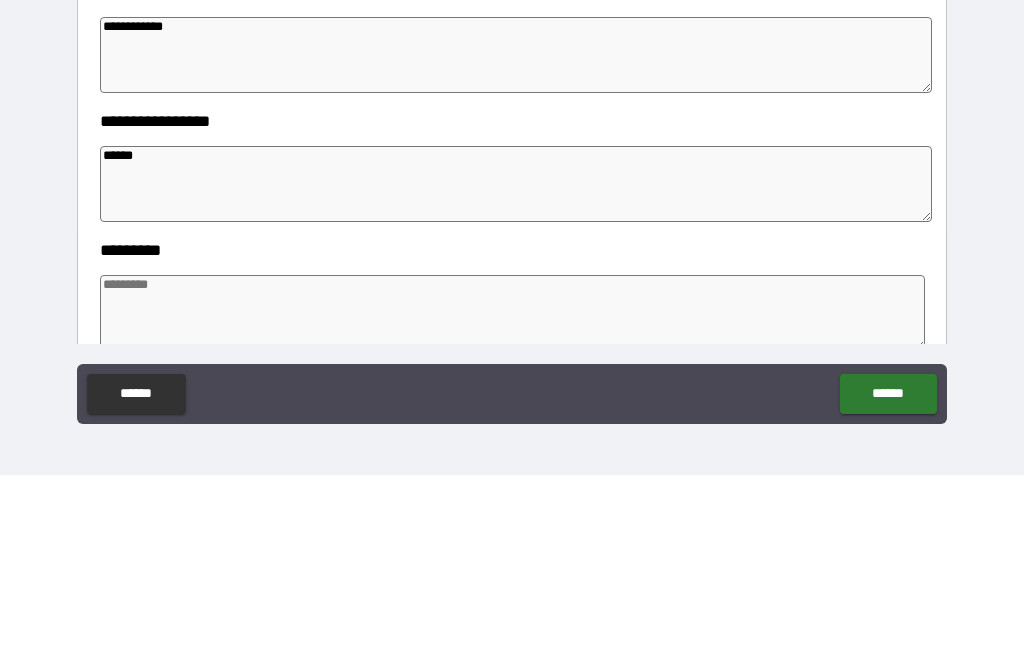 type on "*" 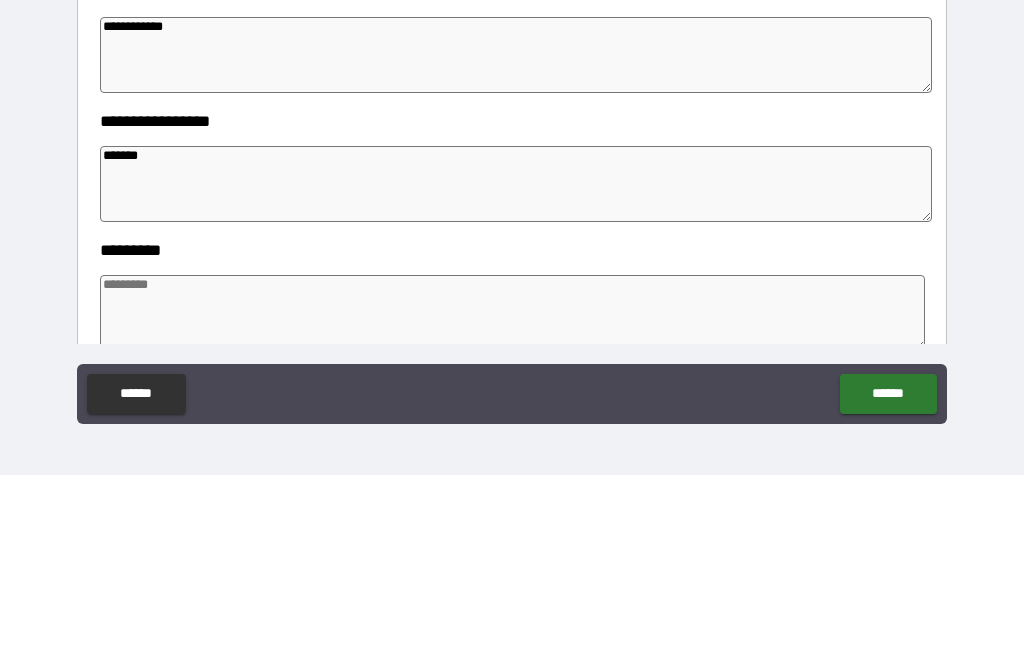 type on "*" 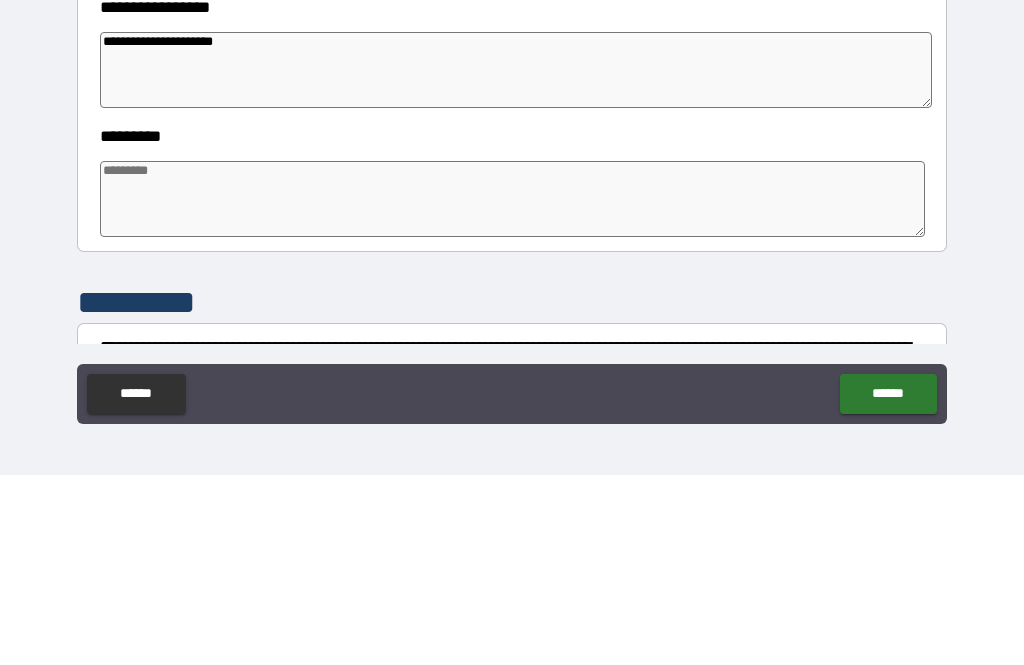 scroll, scrollTop: 388, scrollLeft: 0, axis: vertical 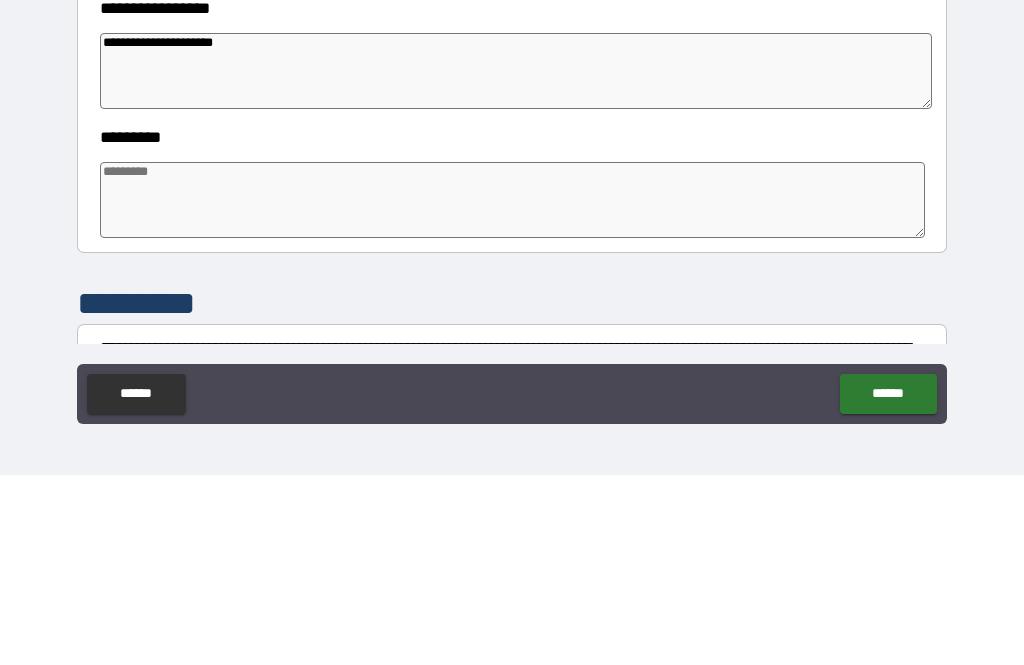 click at bounding box center (513, 390) 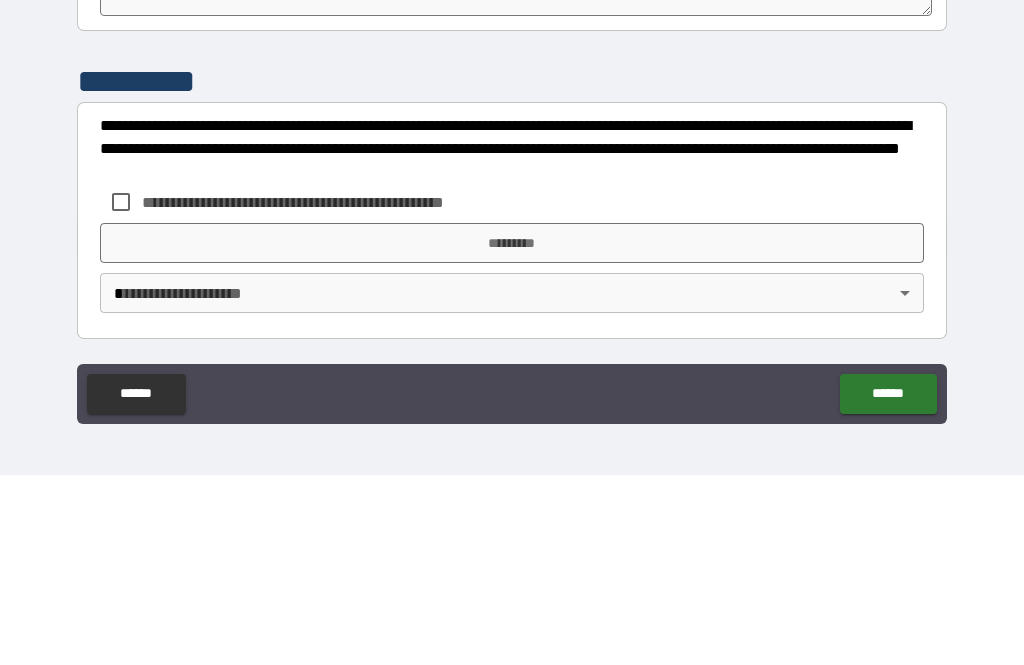 scroll, scrollTop: 610, scrollLeft: 0, axis: vertical 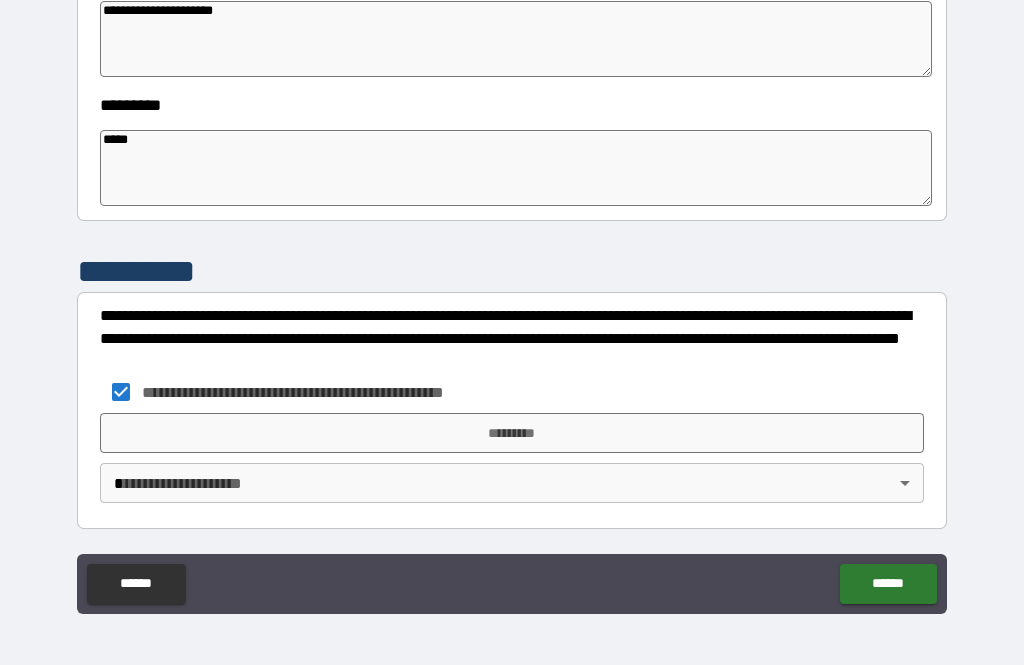 click on "*********" at bounding box center (512, 433) 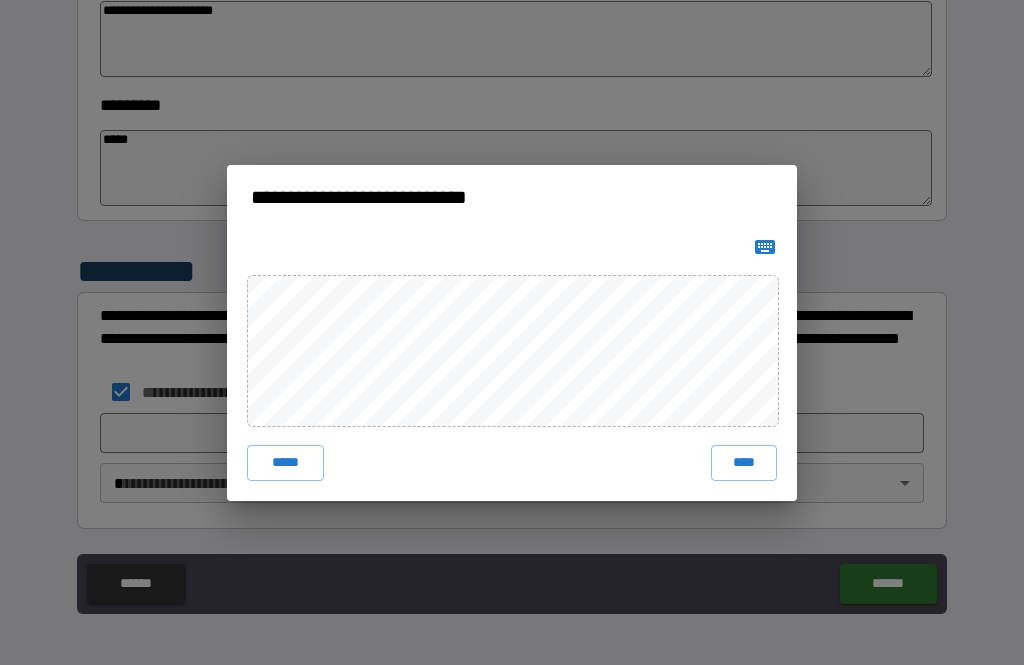 click on "****" at bounding box center (744, 463) 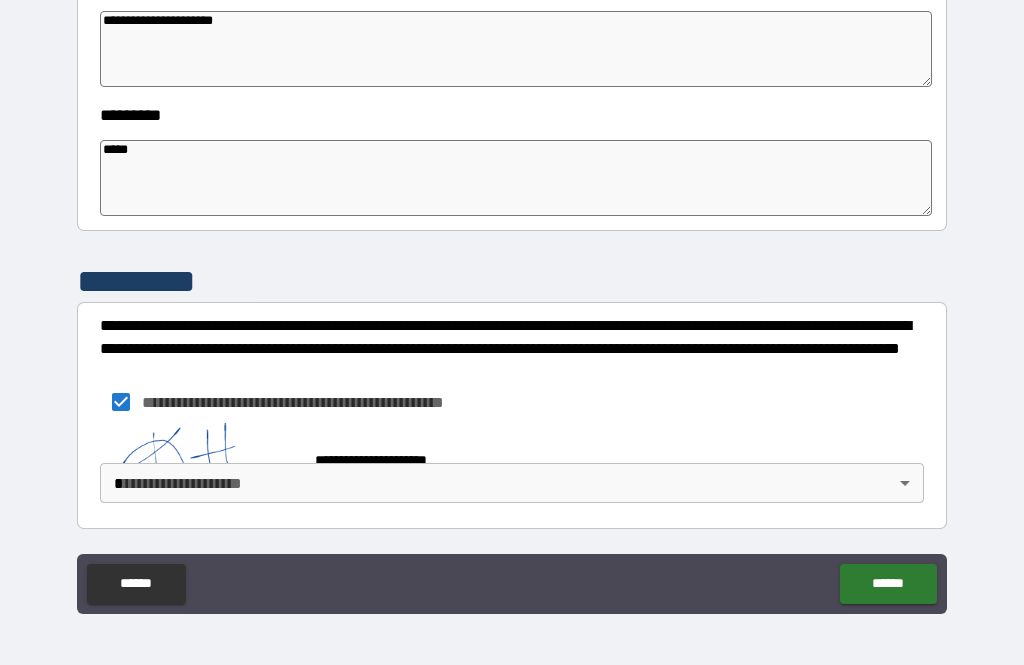 scroll, scrollTop: 600, scrollLeft: 0, axis: vertical 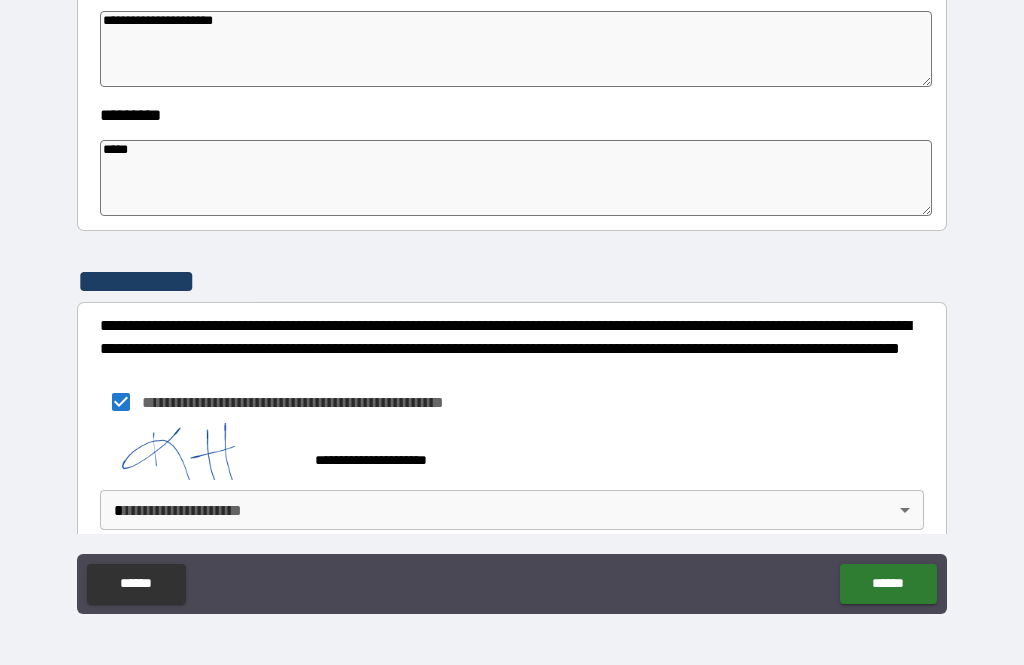 click on "**********" at bounding box center [512, 300] 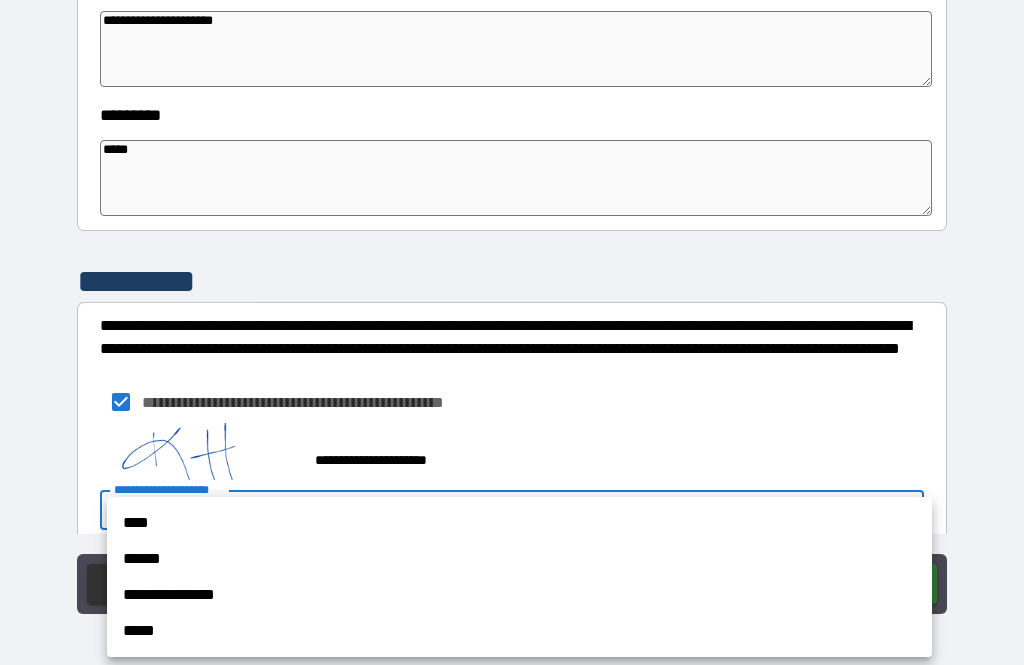 click on "****" at bounding box center (519, 523) 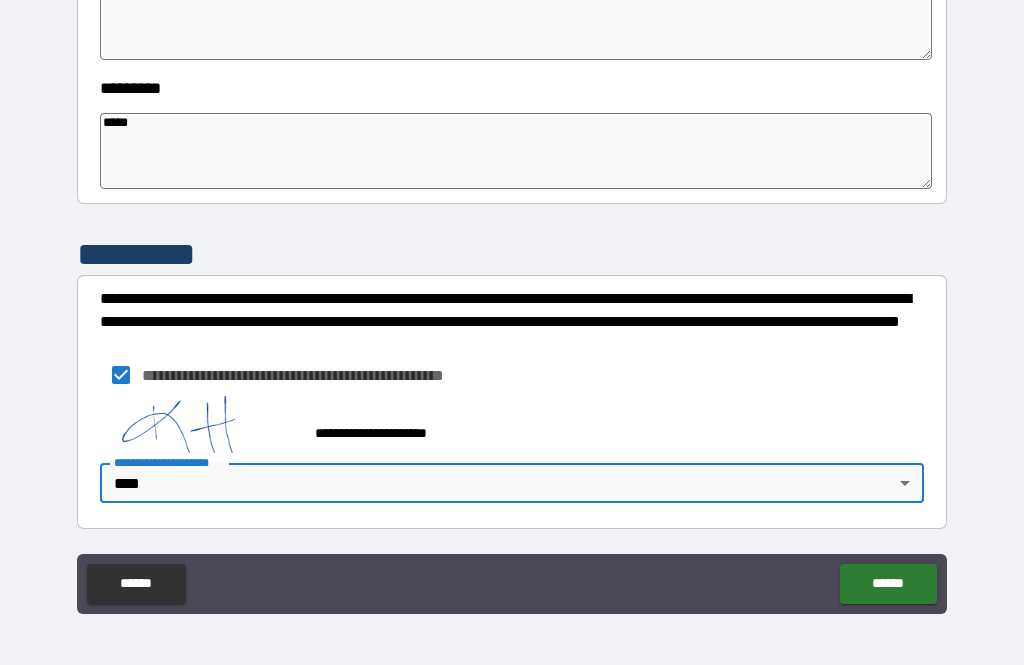 scroll, scrollTop: 627, scrollLeft: 0, axis: vertical 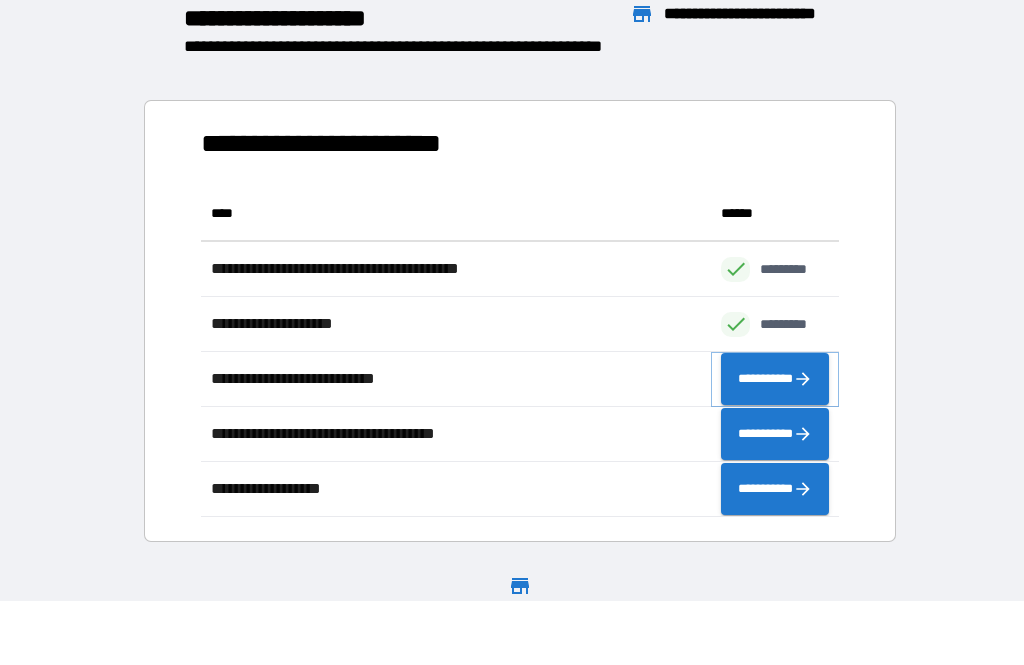 click on "**********" at bounding box center (775, 379) 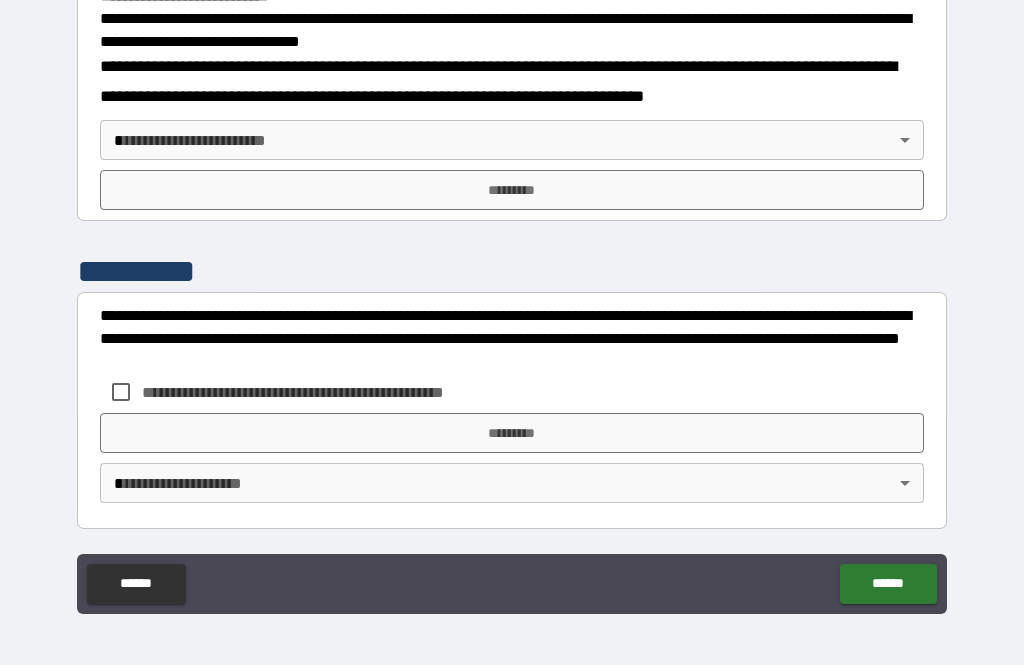 scroll, scrollTop: 673, scrollLeft: 0, axis: vertical 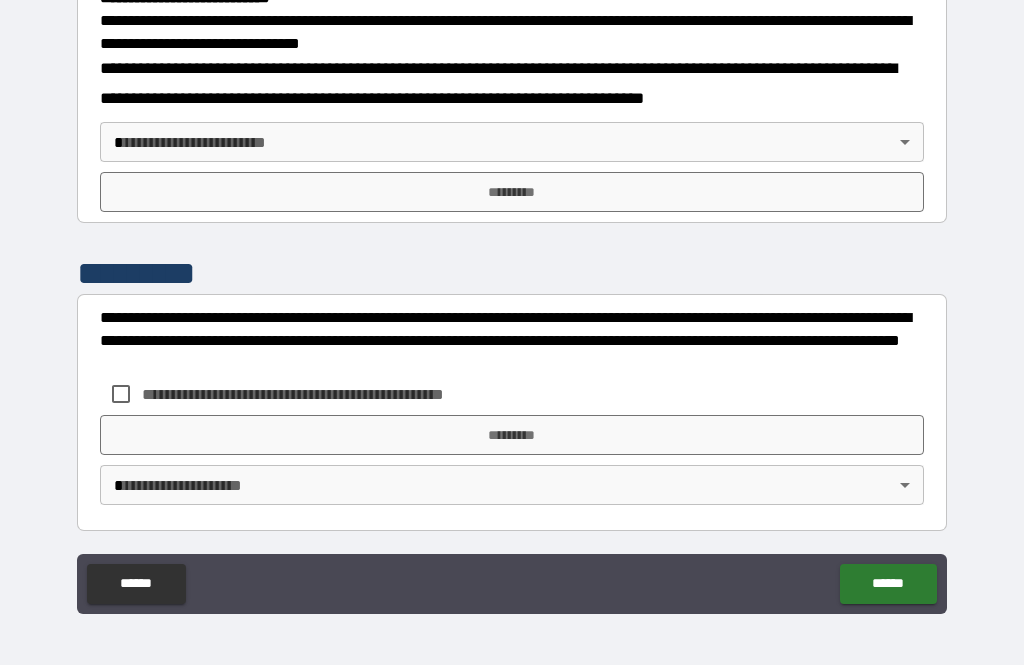 click on "**********" at bounding box center [512, 300] 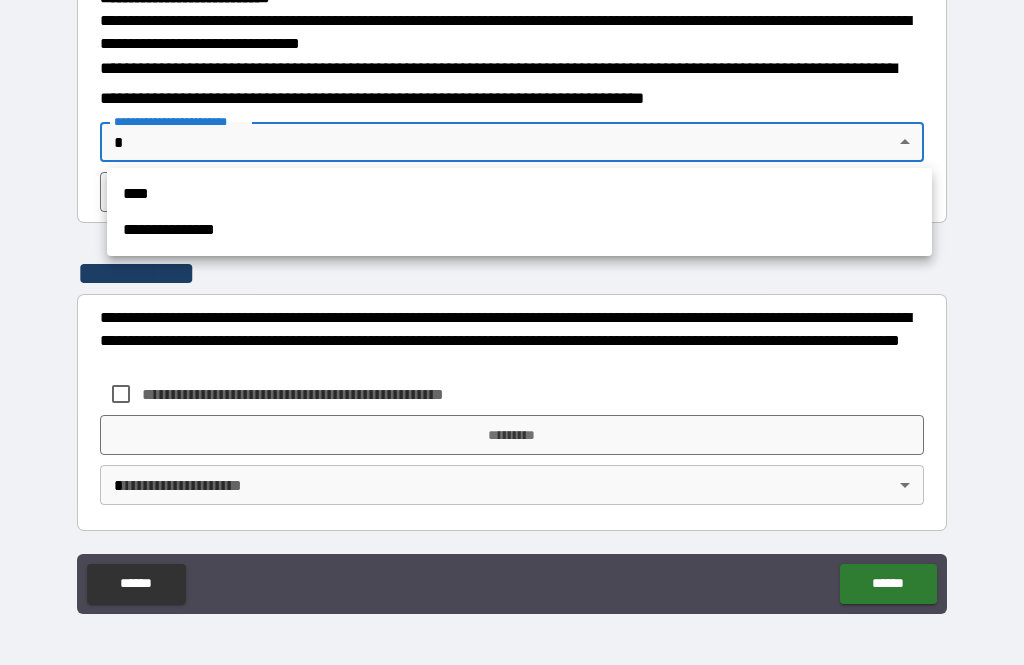 click on "****" at bounding box center [519, 194] 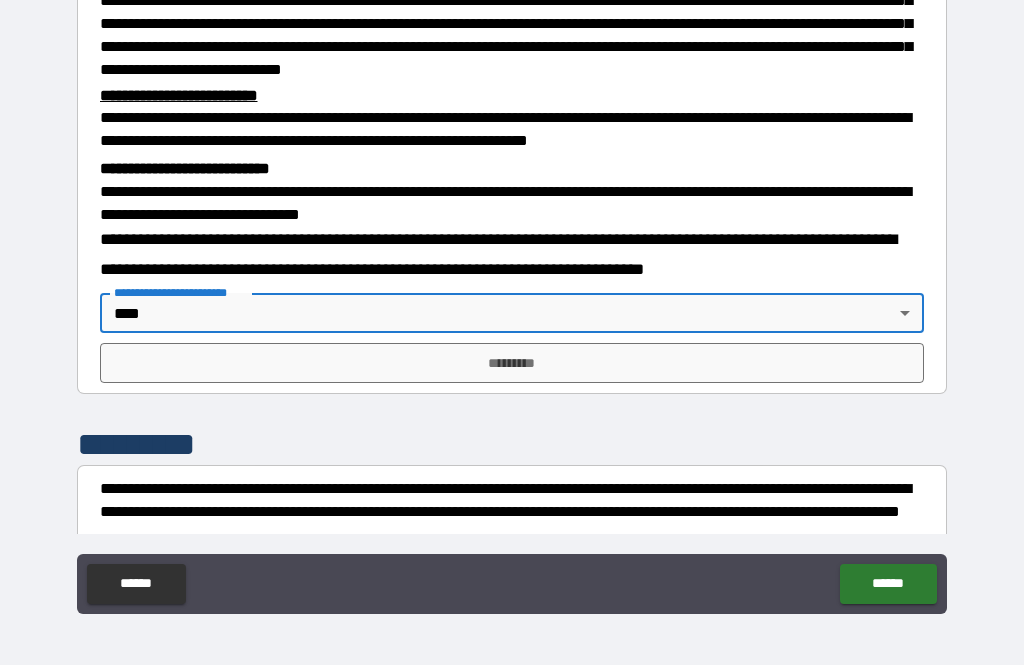 scroll, scrollTop: 489, scrollLeft: 0, axis: vertical 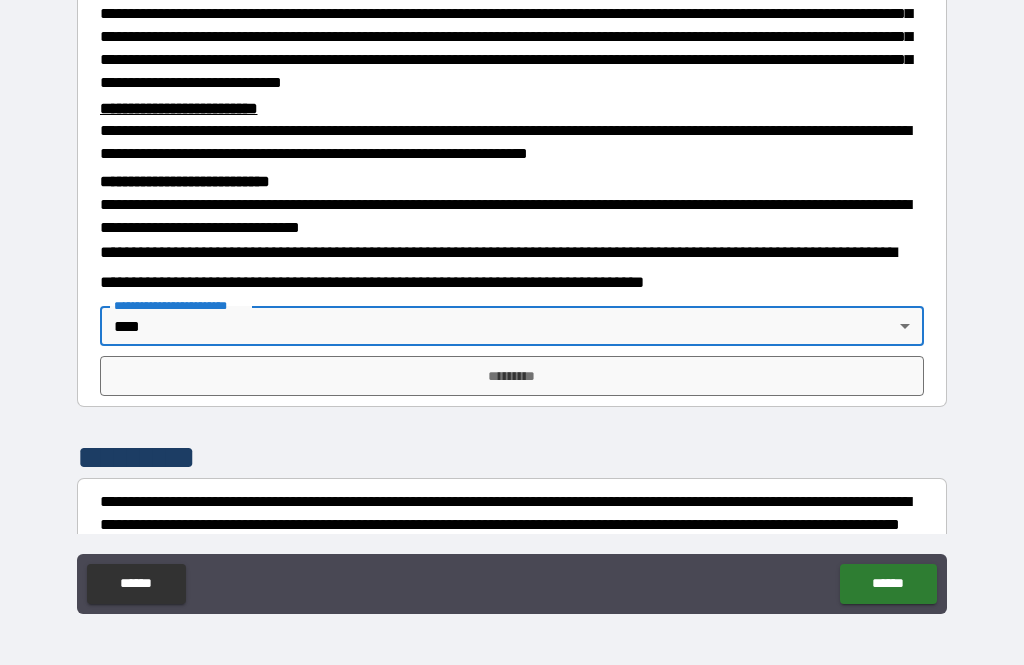 click on "*********" at bounding box center (512, 376) 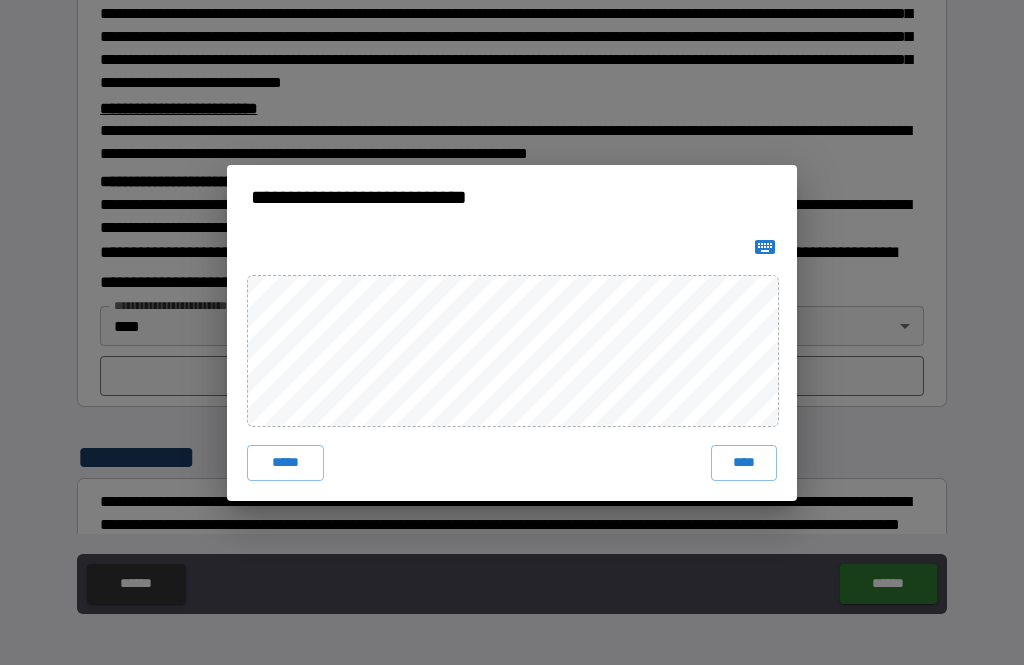 click on "****" at bounding box center [744, 463] 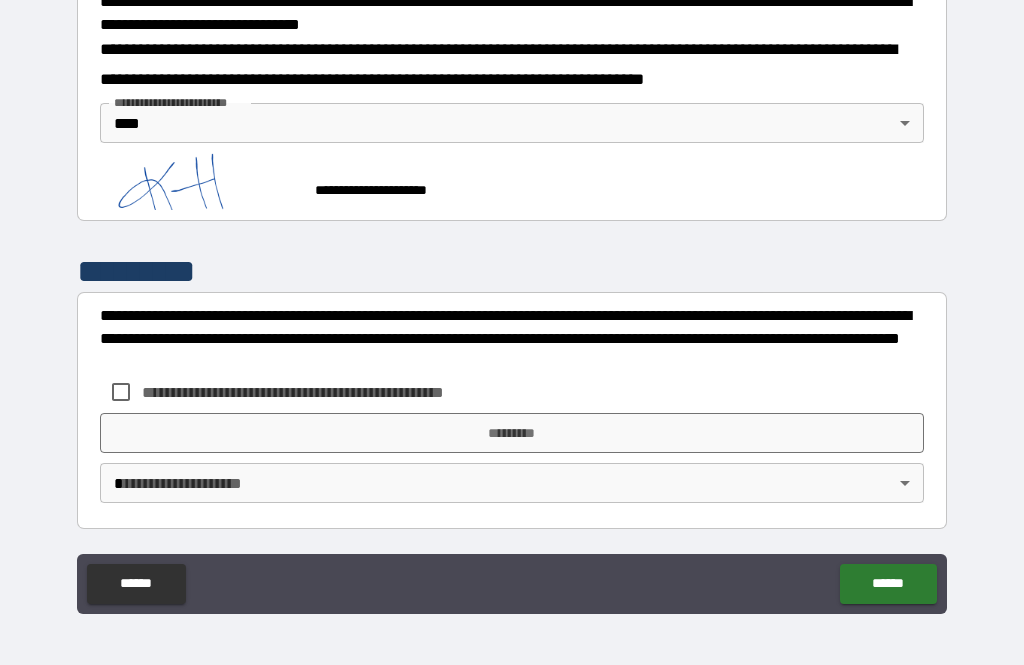 scroll, scrollTop: 690, scrollLeft: 0, axis: vertical 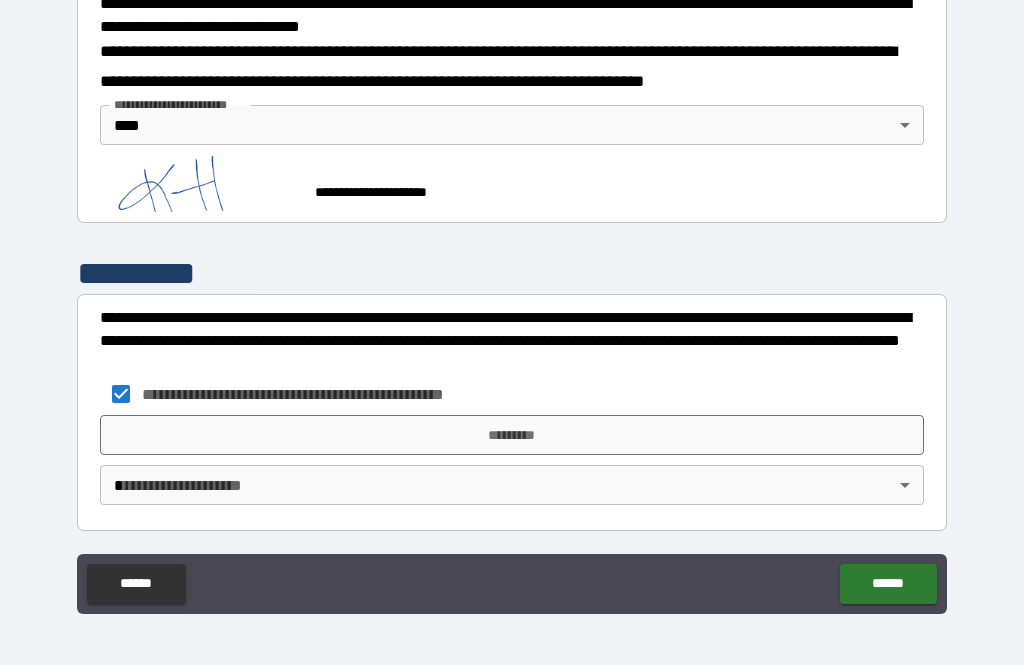 click on "*********" at bounding box center [512, 435] 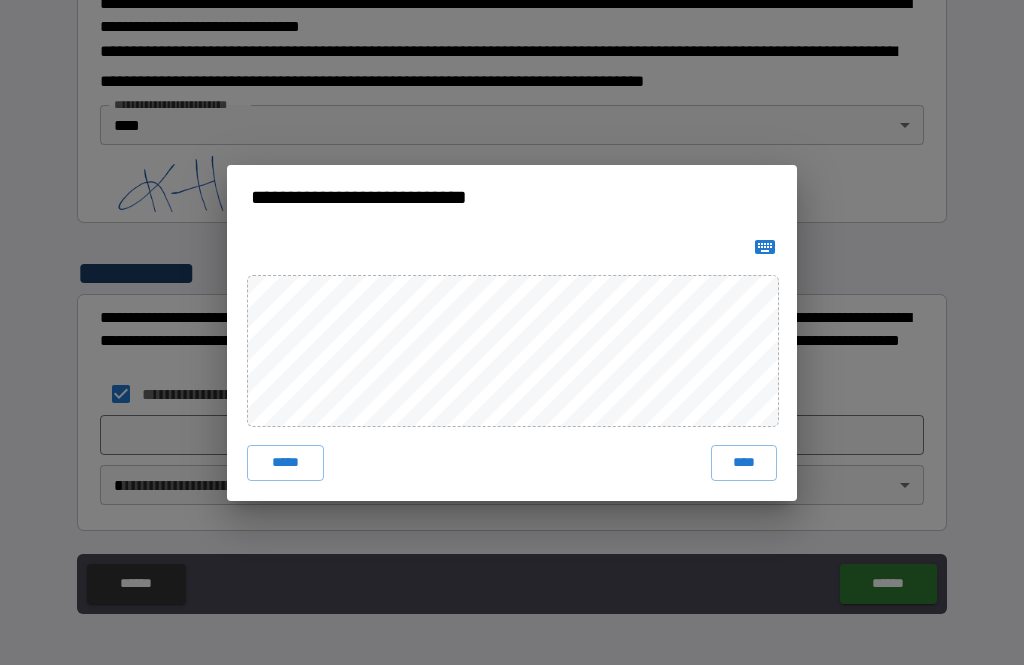 click on "****" at bounding box center (744, 463) 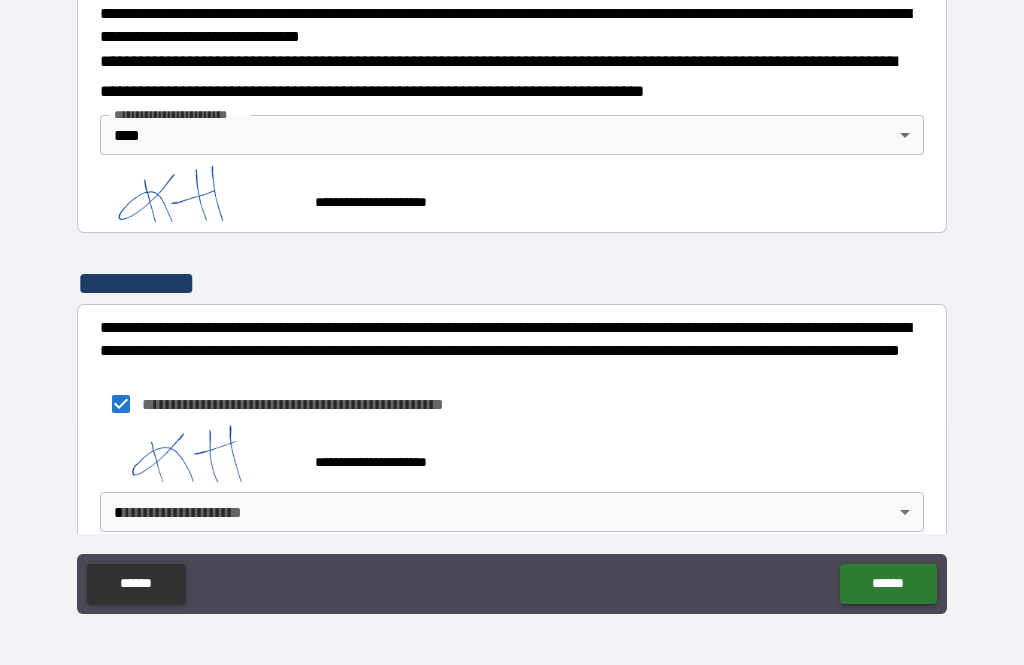 click on "**********" at bounding box center [512, 300] 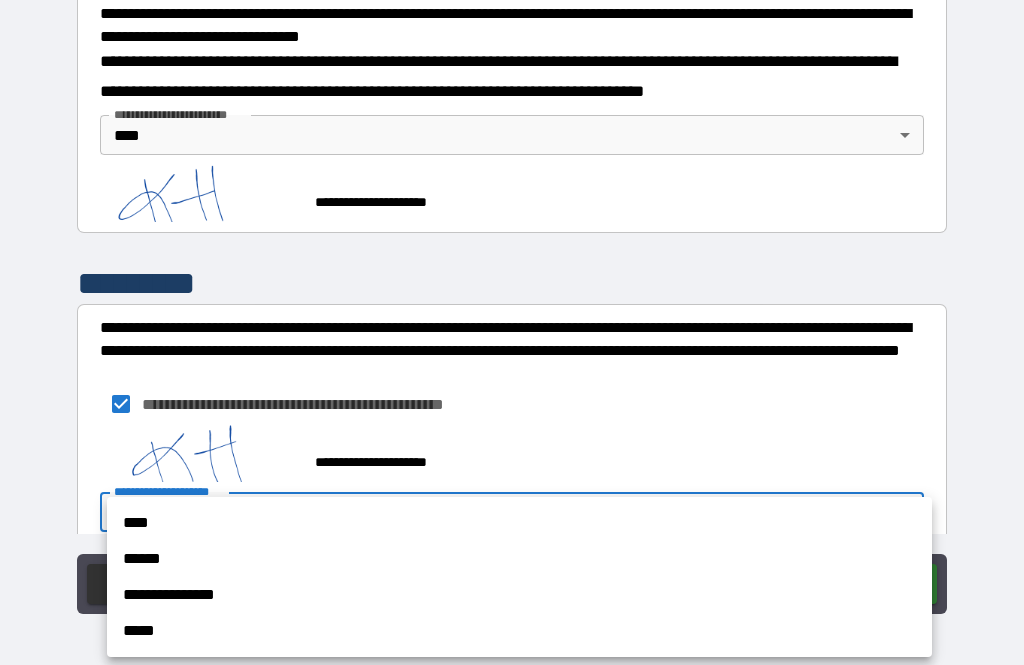 click on "****" at bounding box center [519, 523] 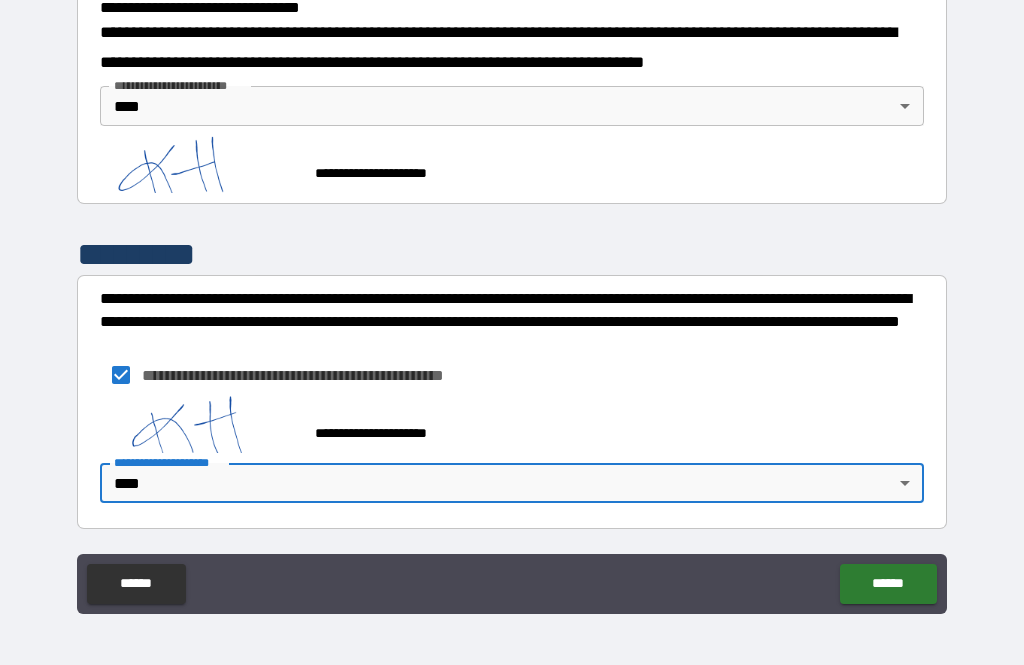 scroll, scrollTop: 710, scrollLeft: 0, axis: vertical 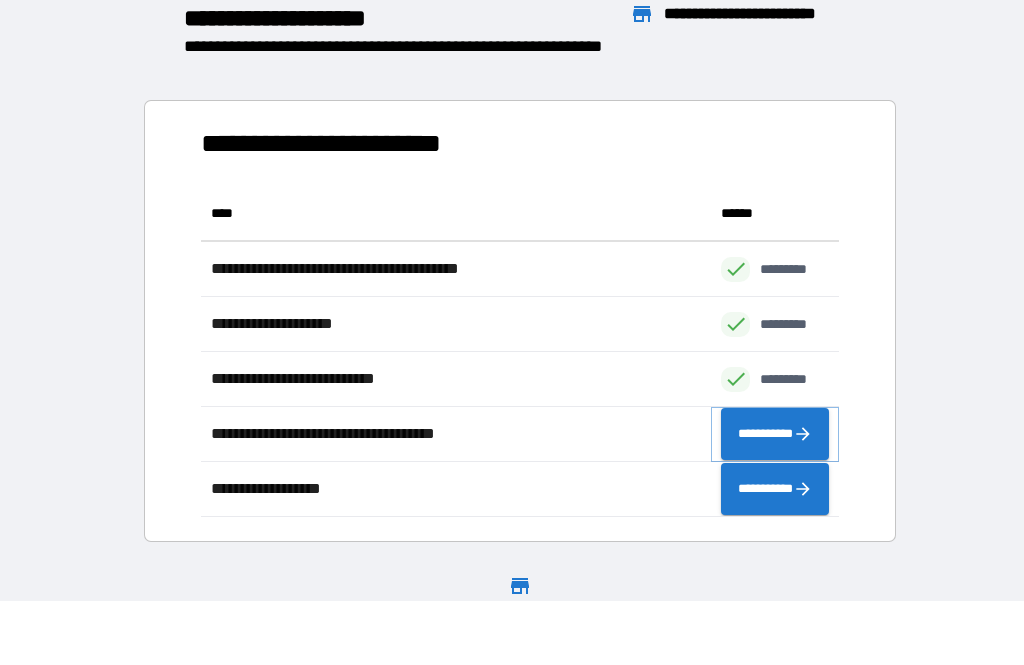 click on "**********" at bounding box center (775, 434) 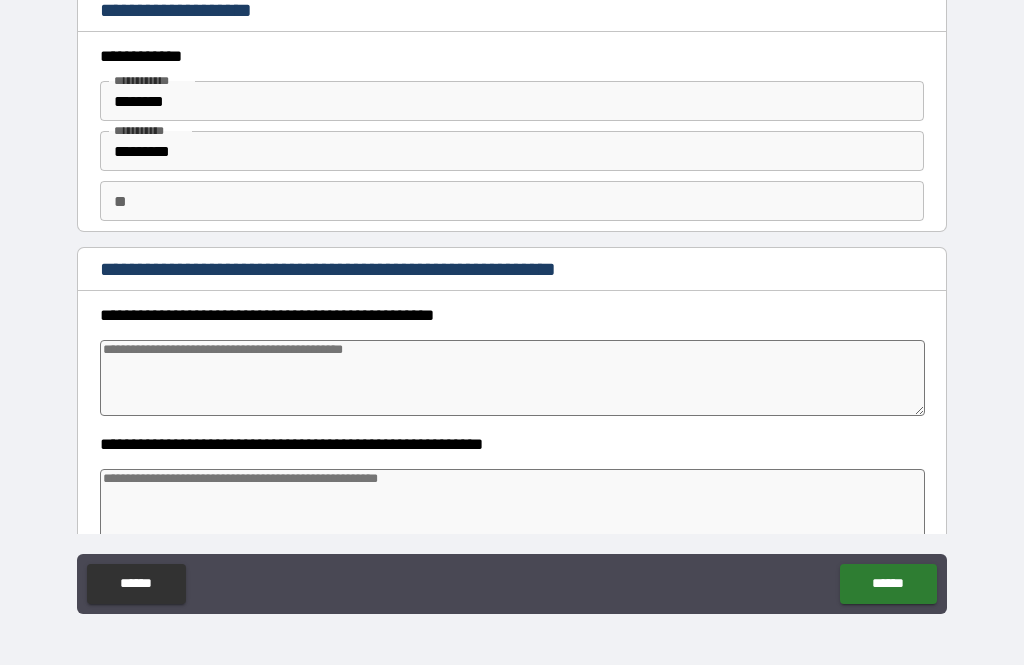 click at bounding box center (513, 378) 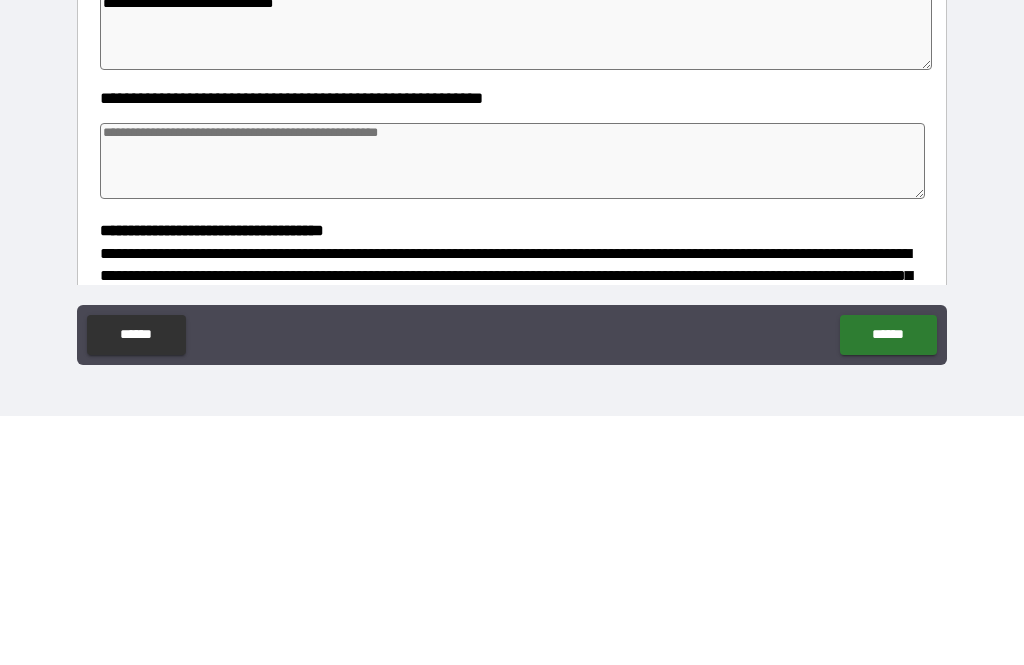 scroll, scrollTop: 96, scrollLeft: 0, axis: vertical 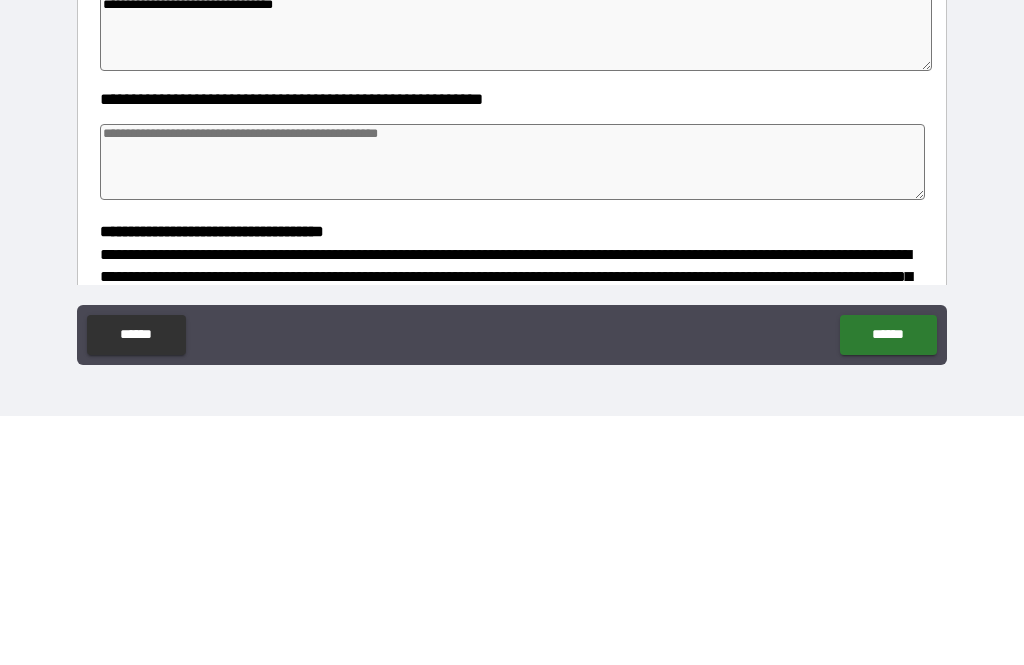 click at bounding box center [513, 411] 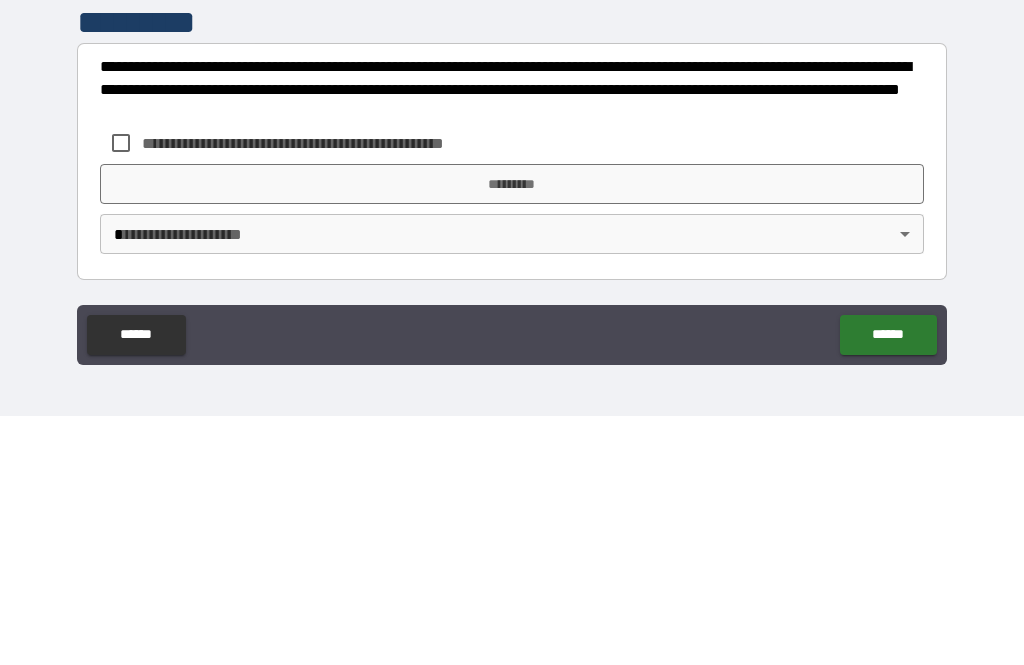 scroll, scrollTop: 566, scrollLeft: 0, axis: vertical 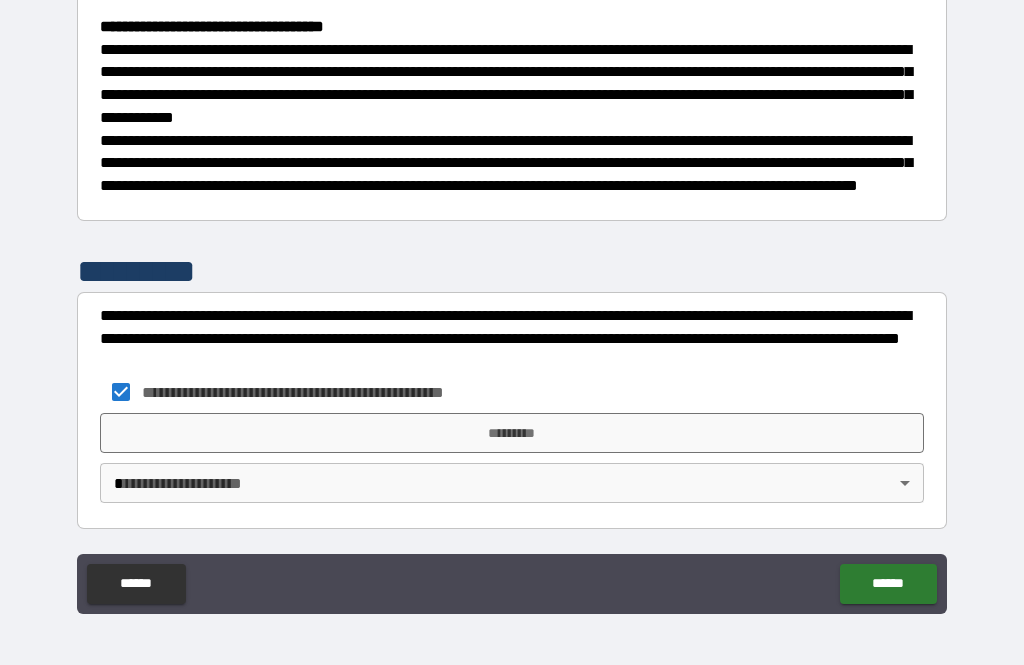 click on "*********" at bounding box center (512, 433) 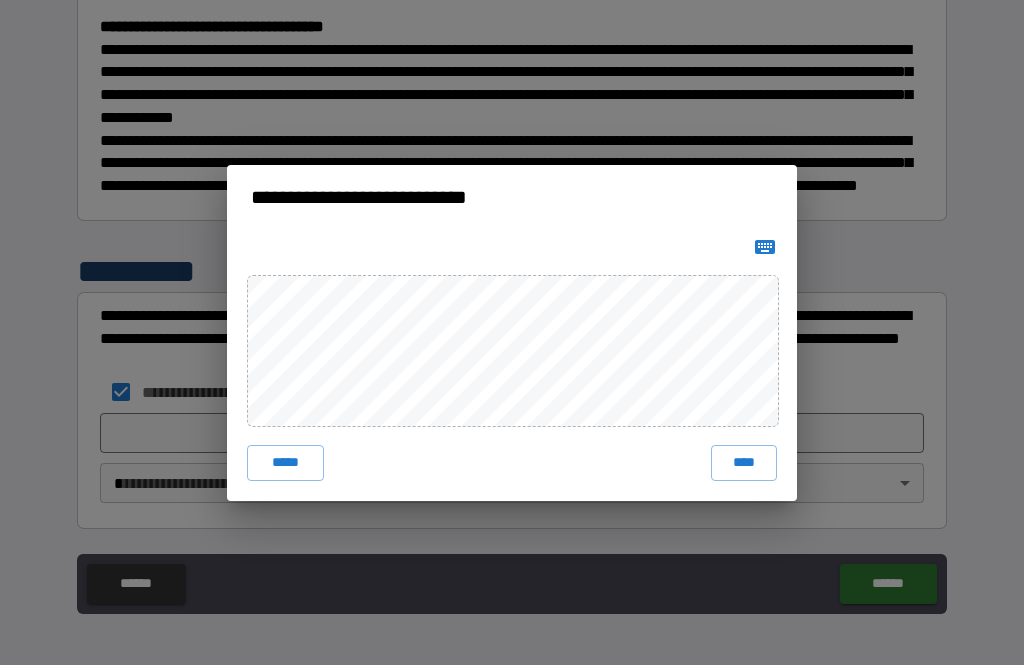 click on "****" at bounding box center [744, 463] 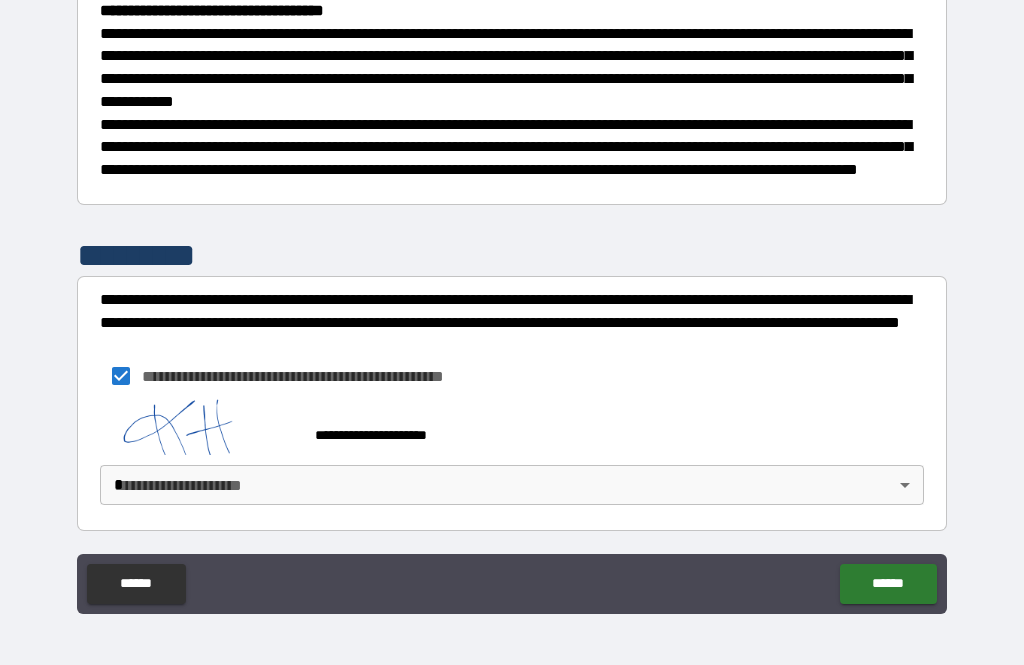 click on "**********" at bounding box center (512, 300) 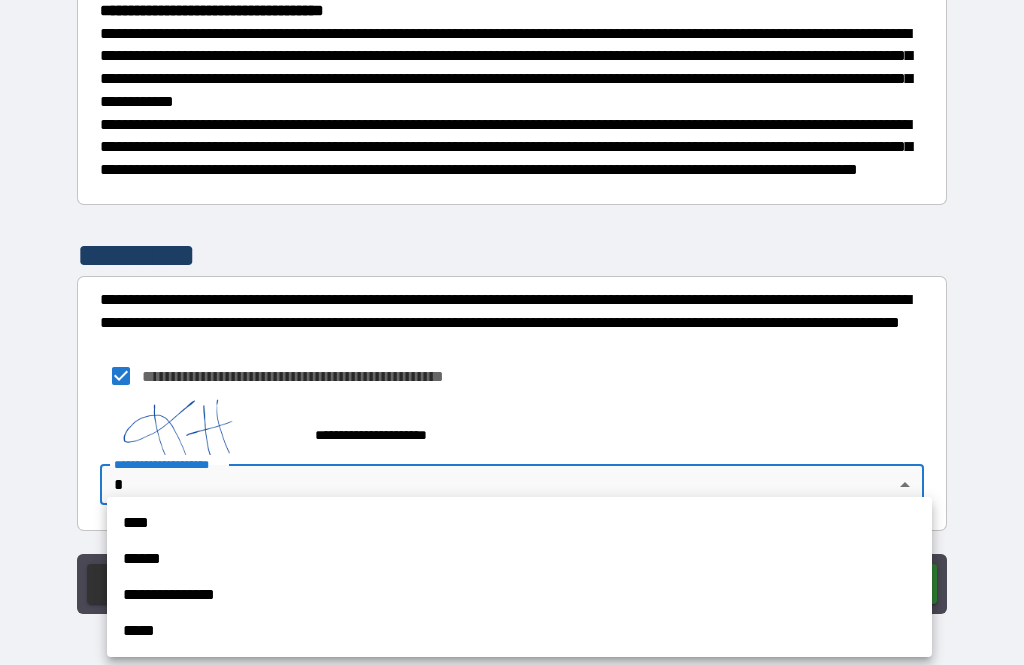 click on "****" at bounding box center (519, 523) 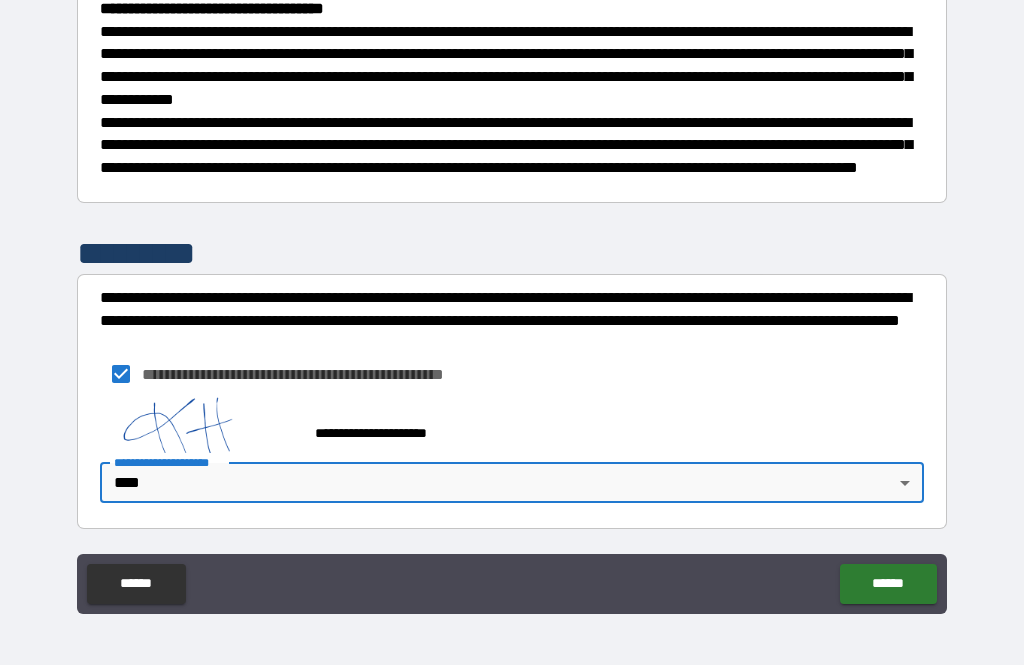 scroll, scrollTop: 583, scrollLeft: 0, axis: vertical 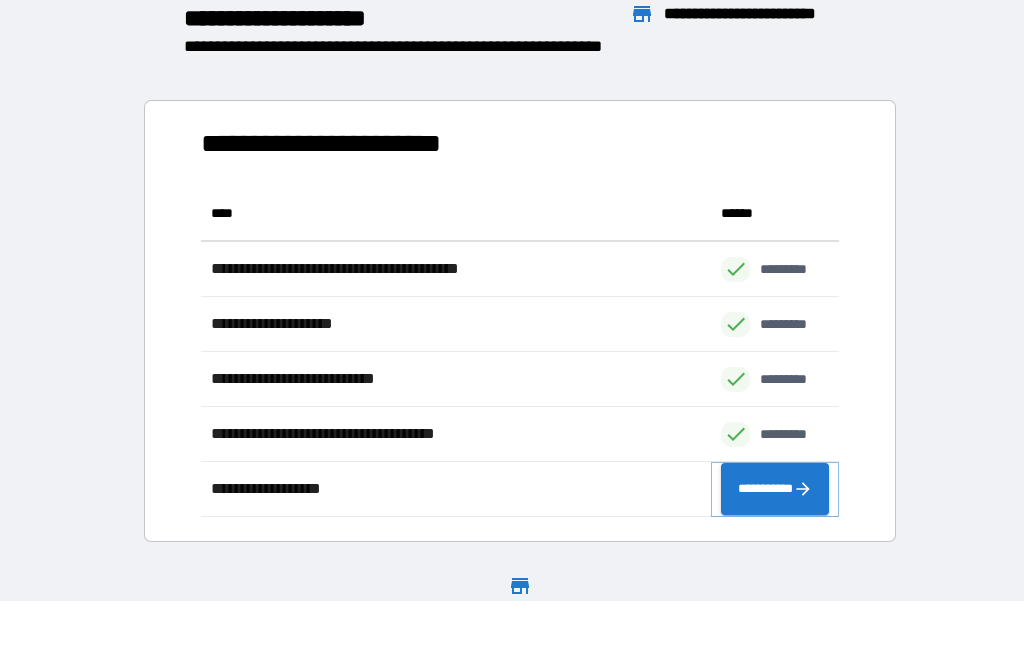 click on "**********" at bounding box center [775, 489] 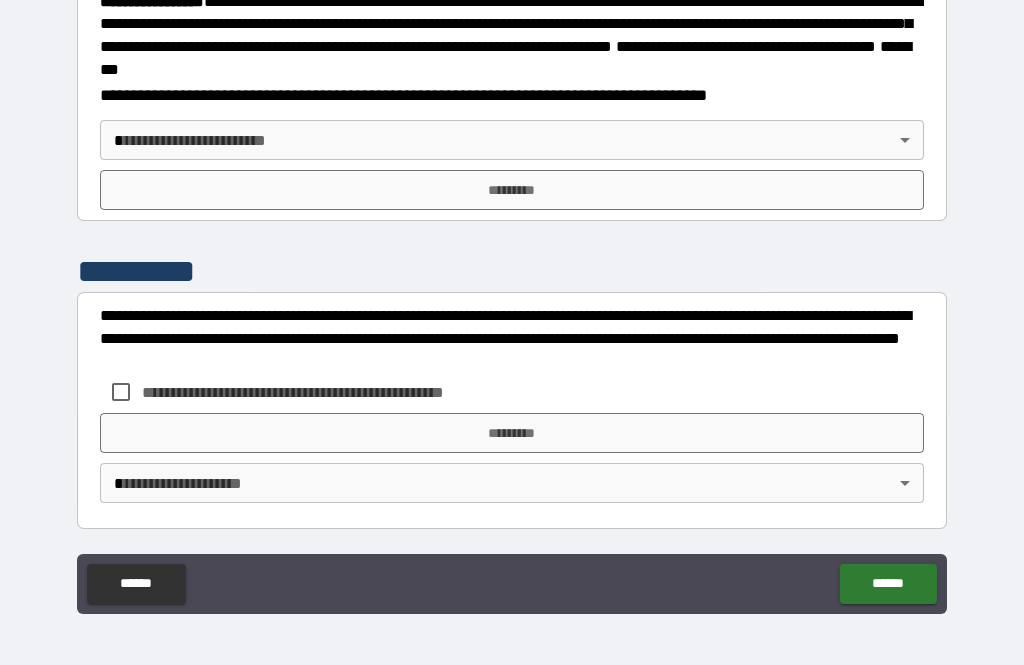 scroll, scrollTop: 2321, scrollLeft: 0, axis: vertical 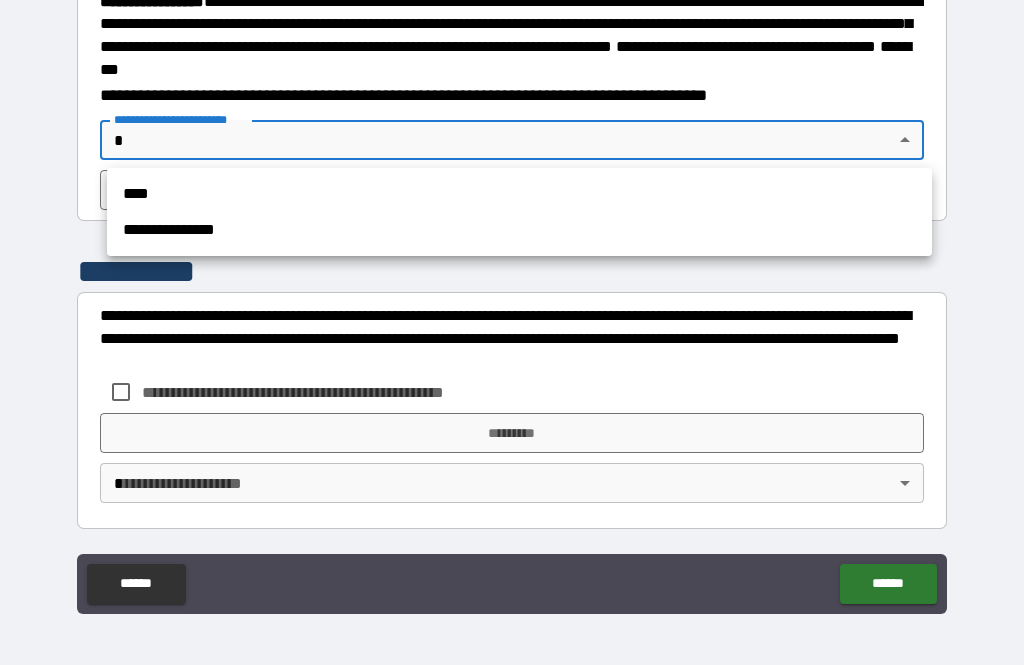click on "****" at bounding box center [519, 194] 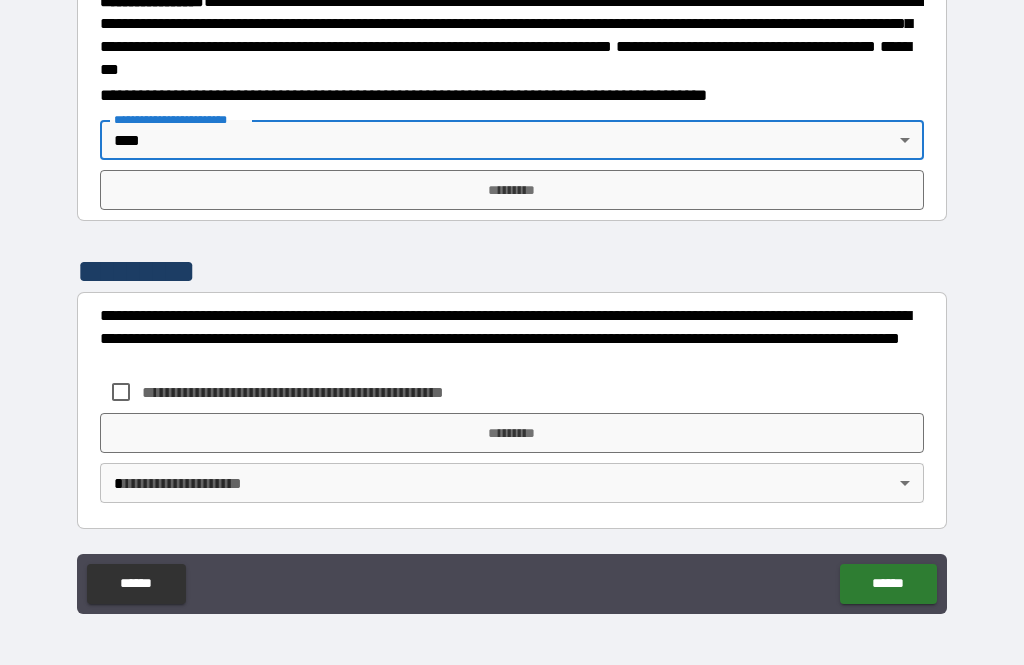 click on "*********" at bounding box center (512, 190) 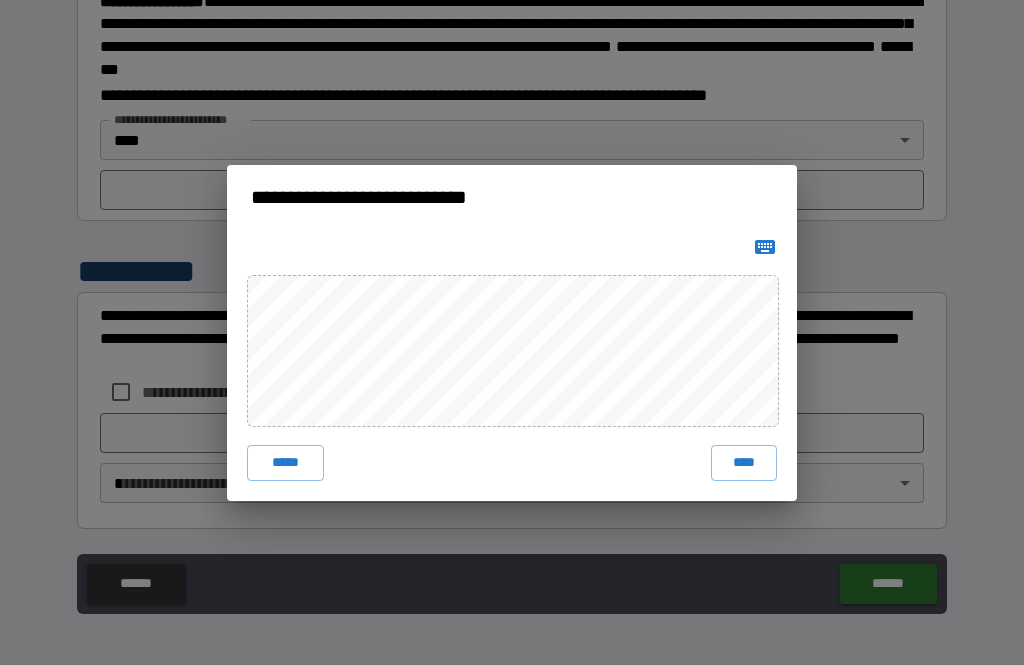 click on "****" at bounding box center (744, 463) 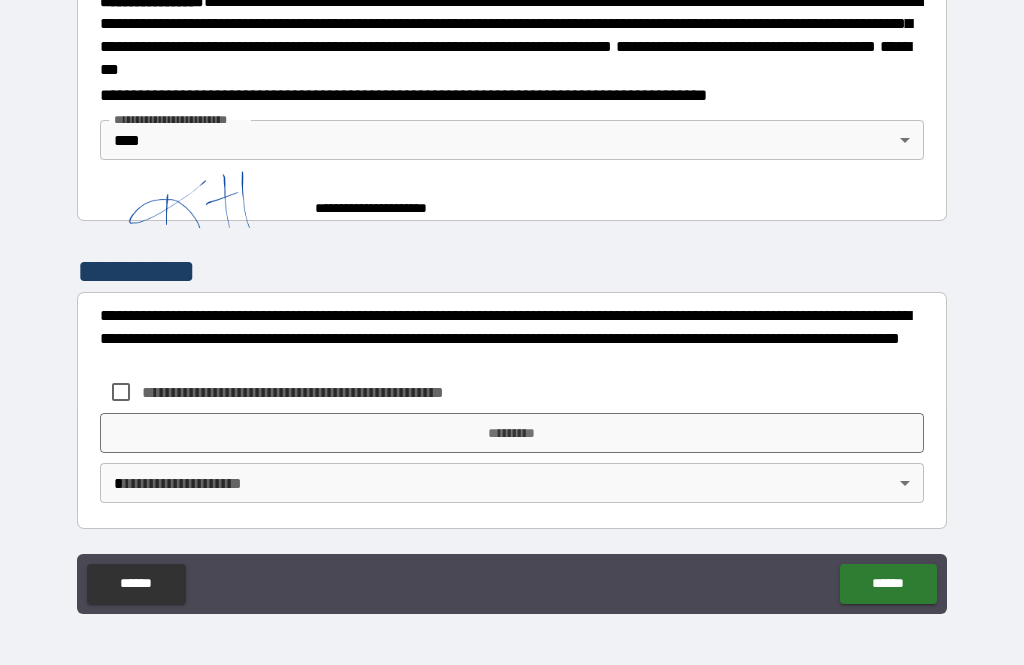 scroll, scrollTop: 2311, scrollLeft: 0, axis: vertical 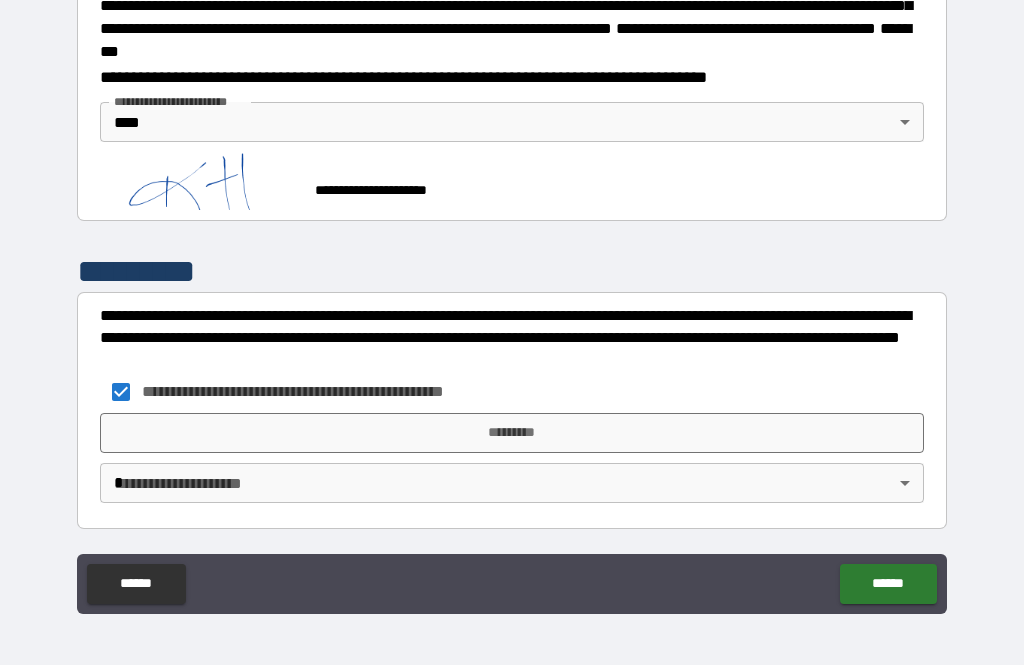 click on "*********" at bounding box center [512, 433] 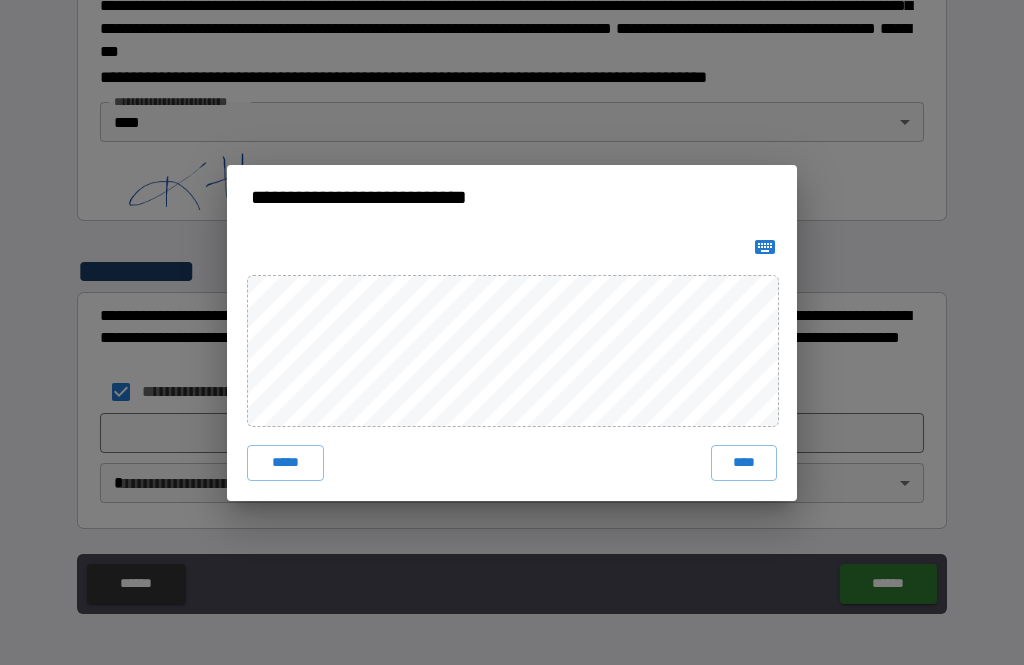 click on "****" at bounding box center (744, 463) 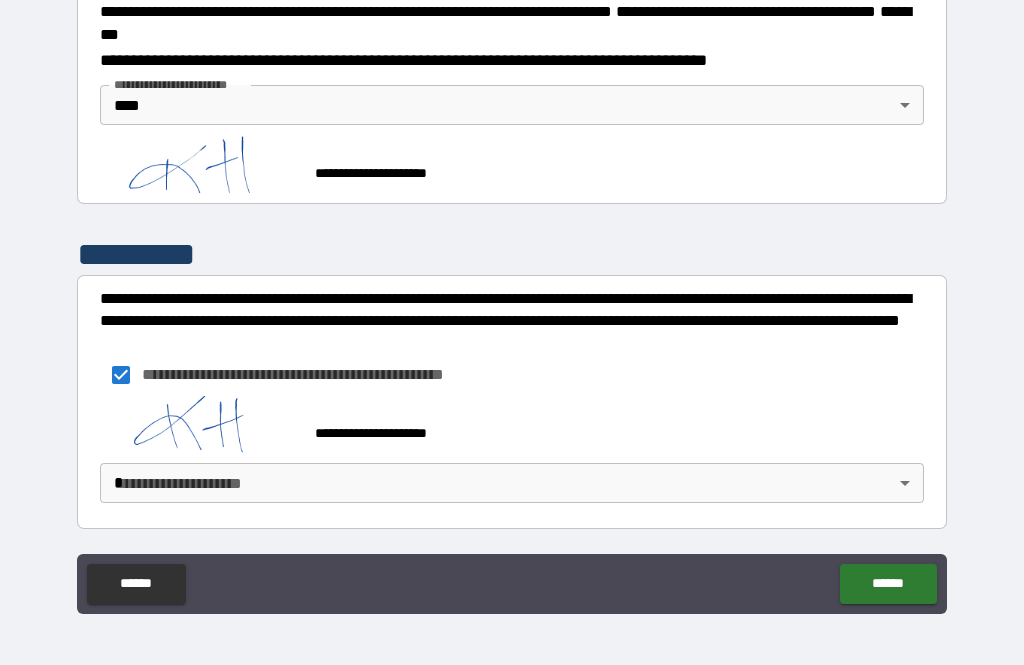 scroll, scrollTop: 2355, scrollLeft: 0, axis: vertical 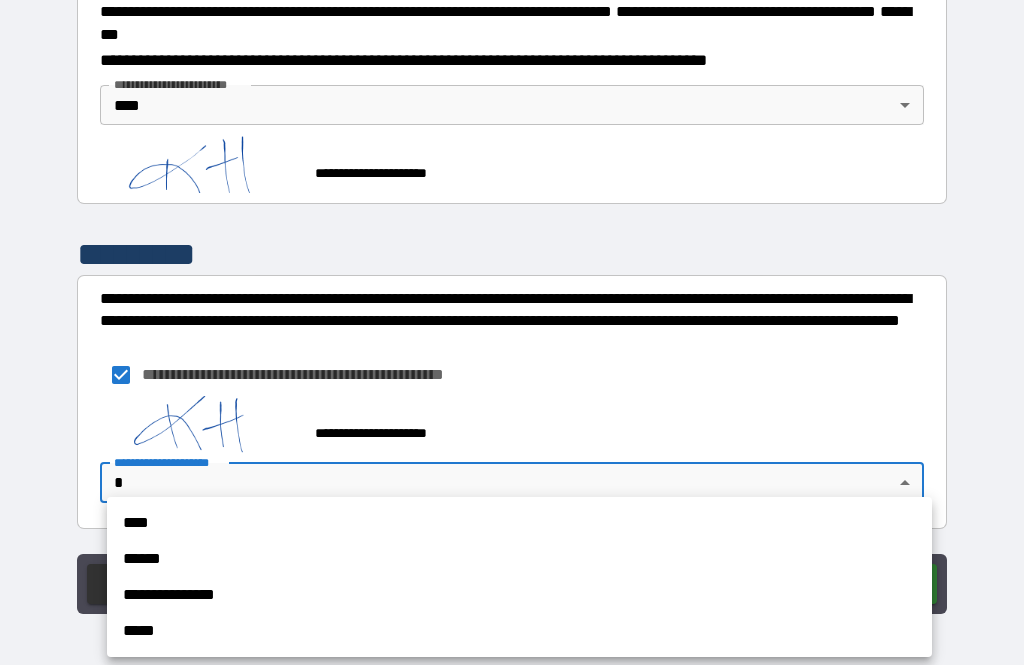 click on "****" at bounding box center (519, 523) 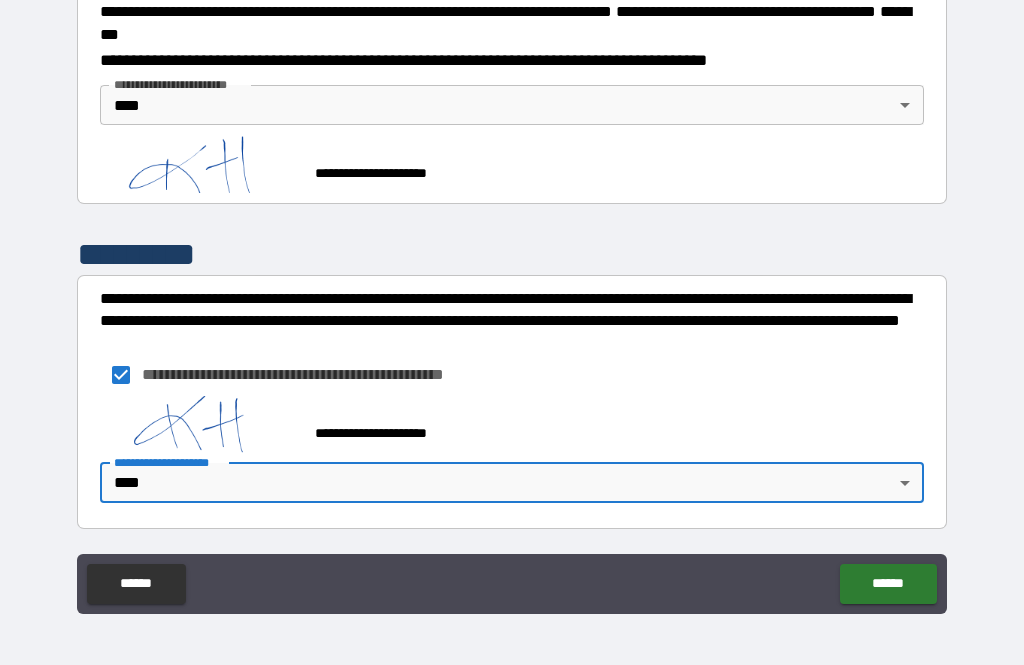 click on "******" at bounding box center [888, 584] 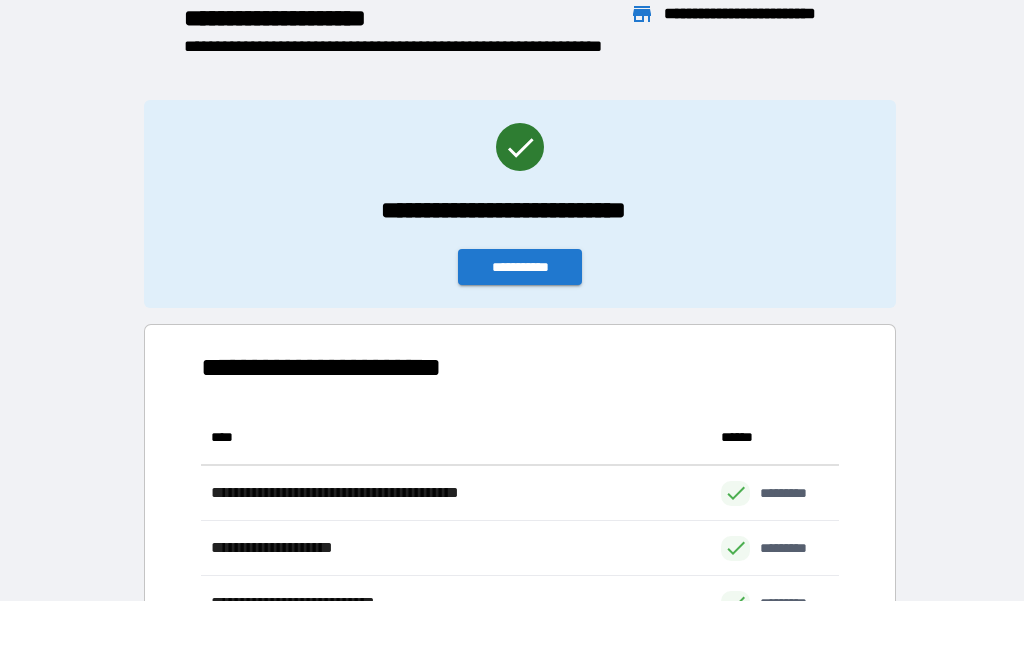 scroll, scrollTop: 1, scrollLeft: 1, axis: both 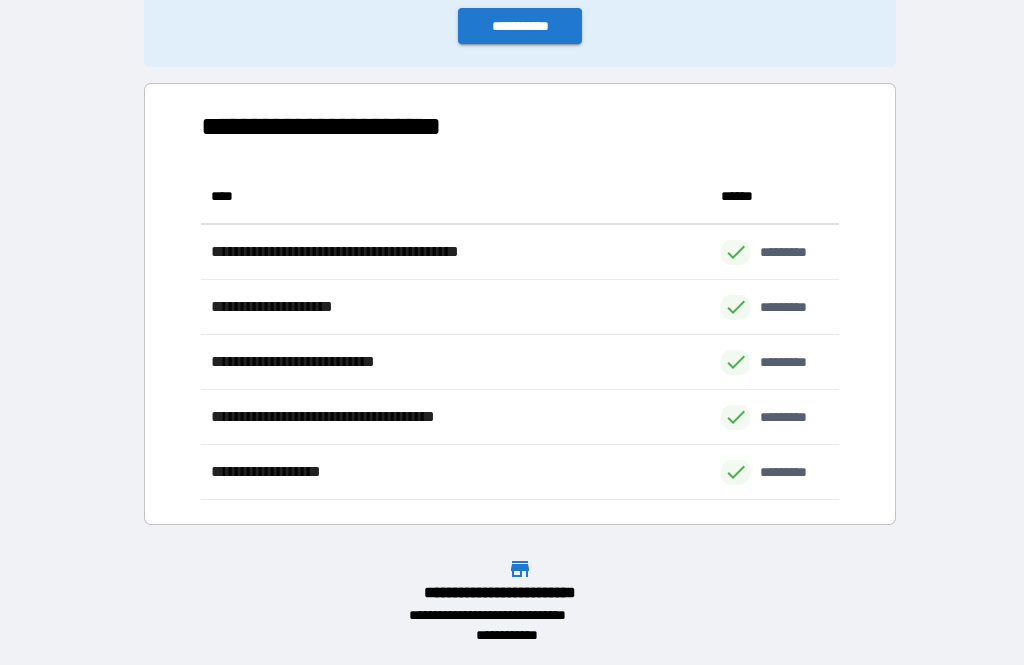 click on "**********" at bounding box center [520, 26] 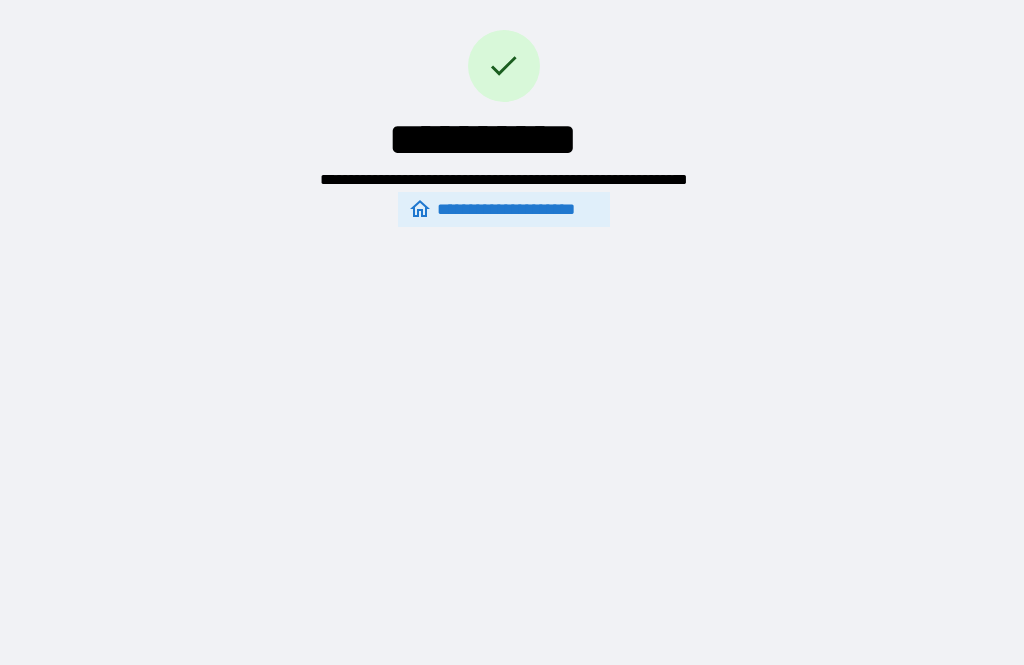 scroll, scrollTop: 0, scrollLeft: 0, axis: both 